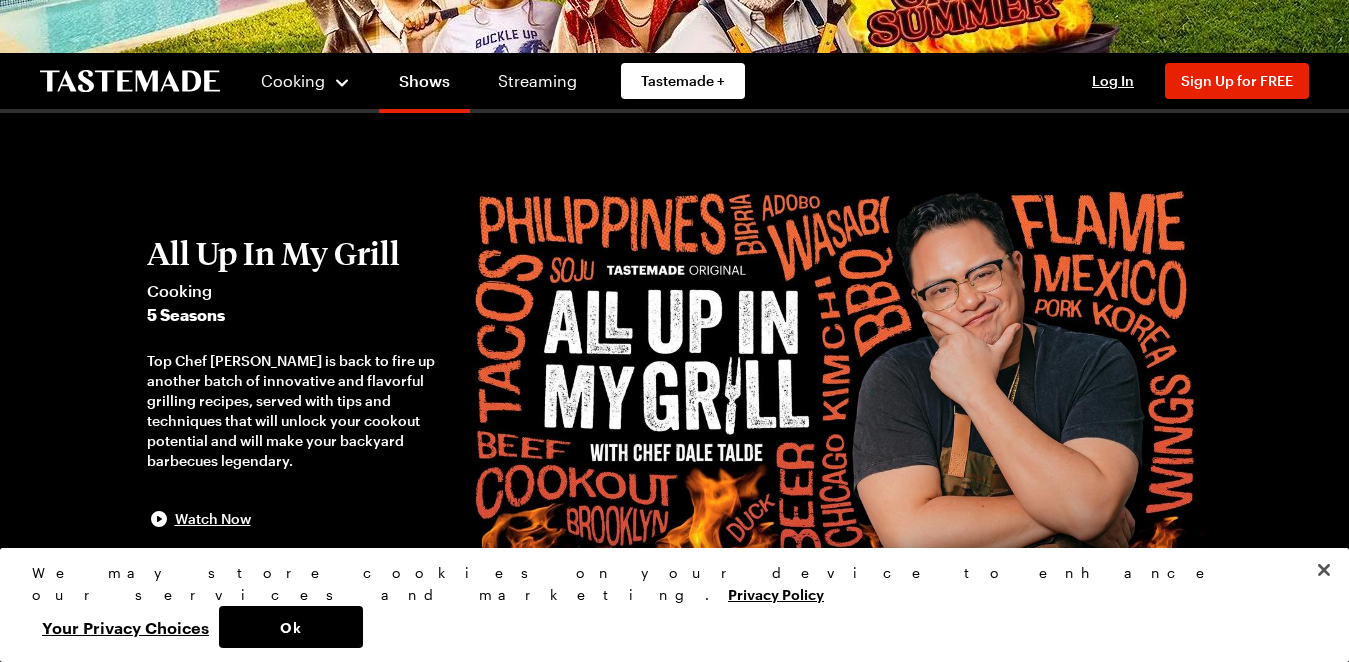 scroll, scrollTop: 200, scrollLeft: 0, axis: vertical 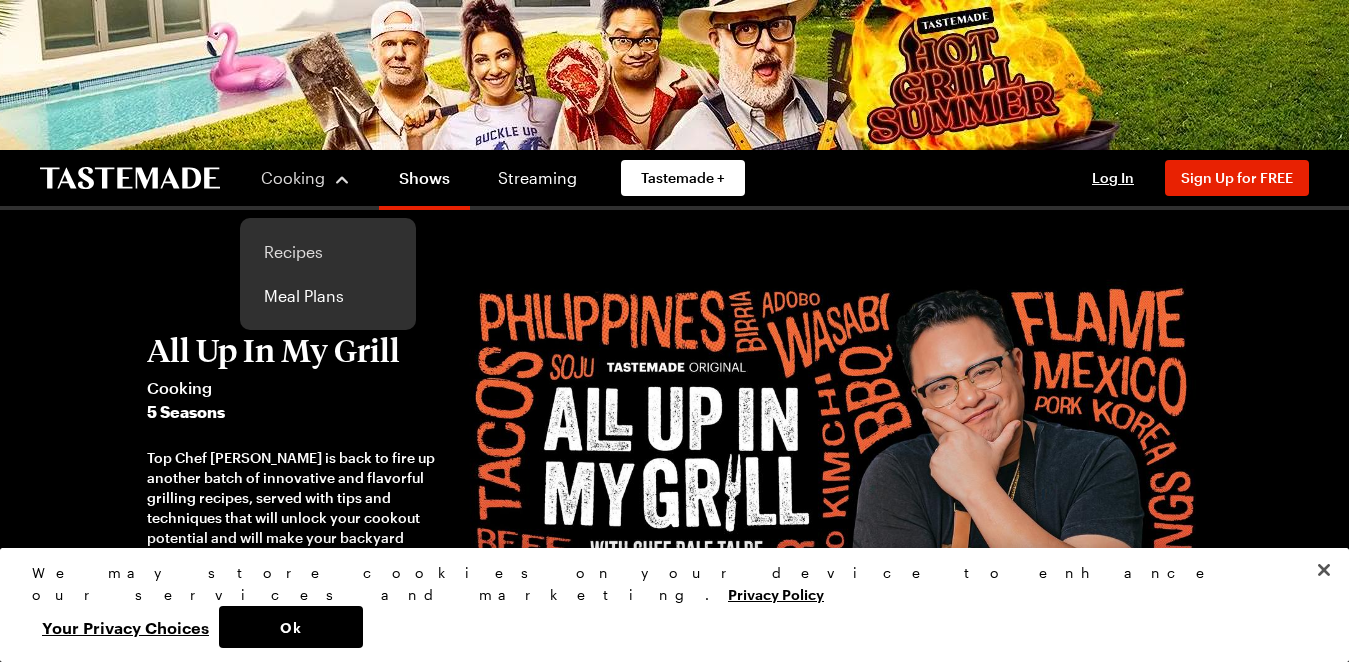 click on "Recipes" at bounding box center [328, 252] 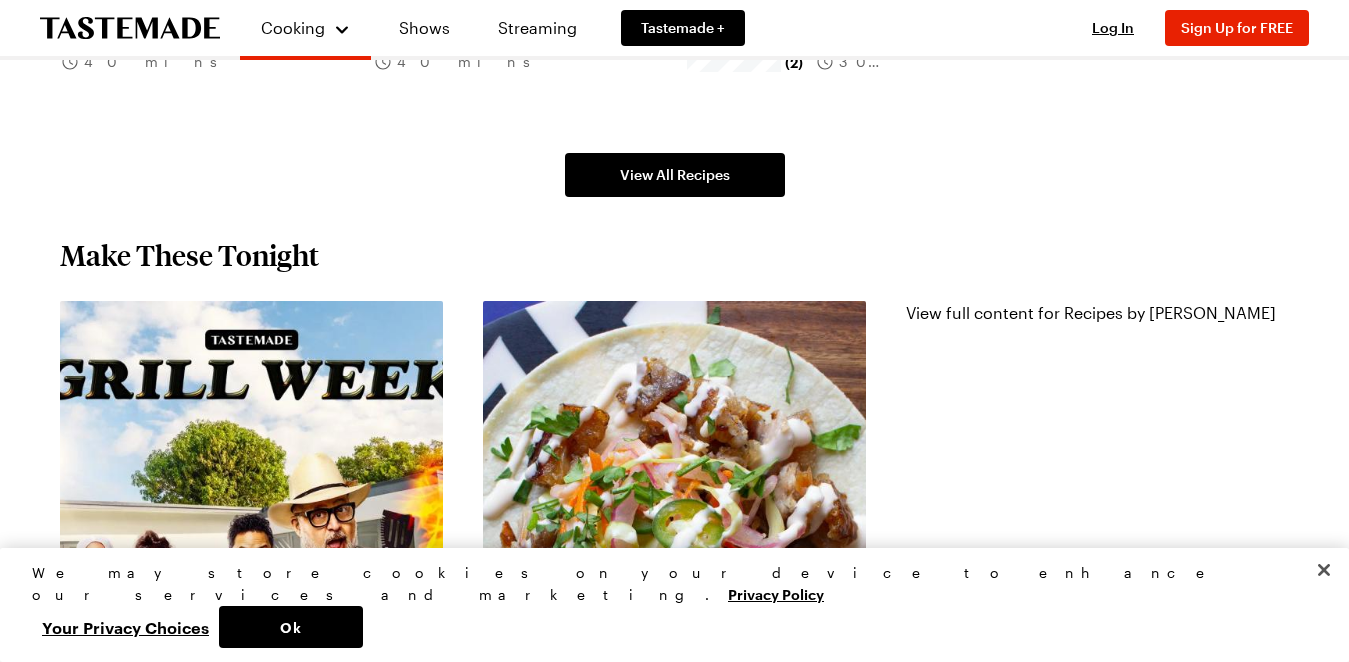 scroll, scrollTop: 1500, scrollLeft: 0, axis: vertical 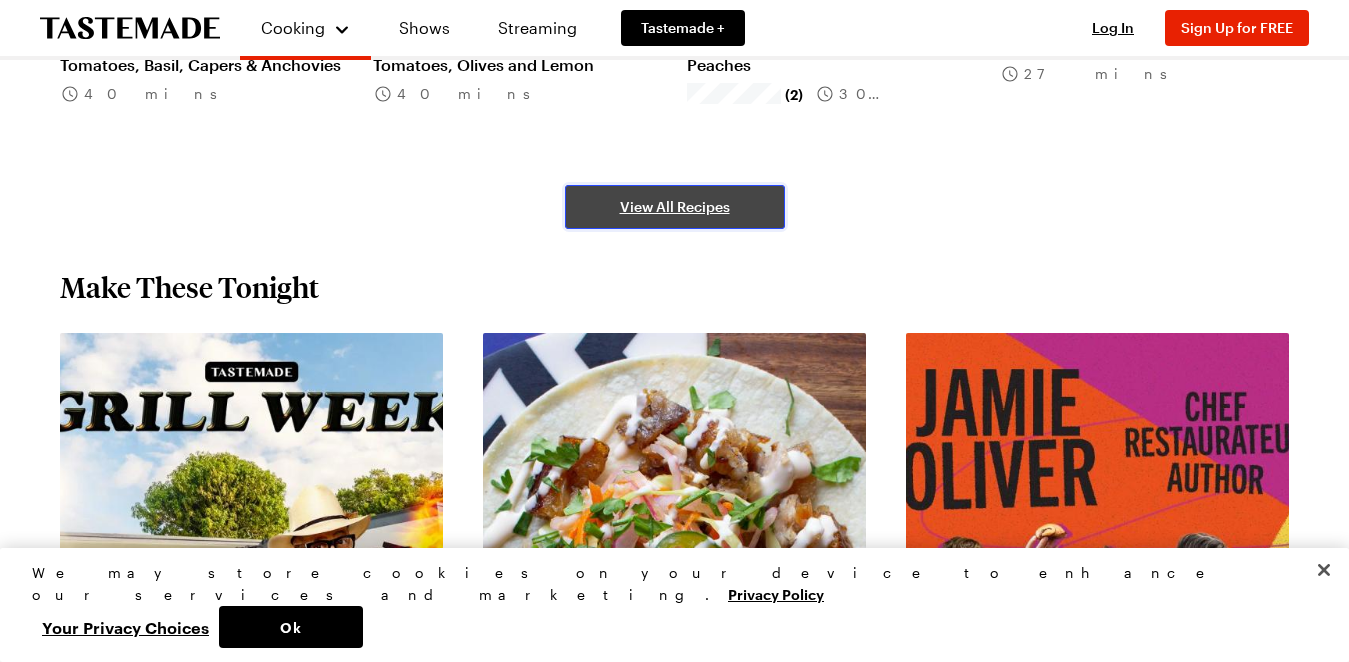 click on "View All Recipes" at bounding box center (675, 207) 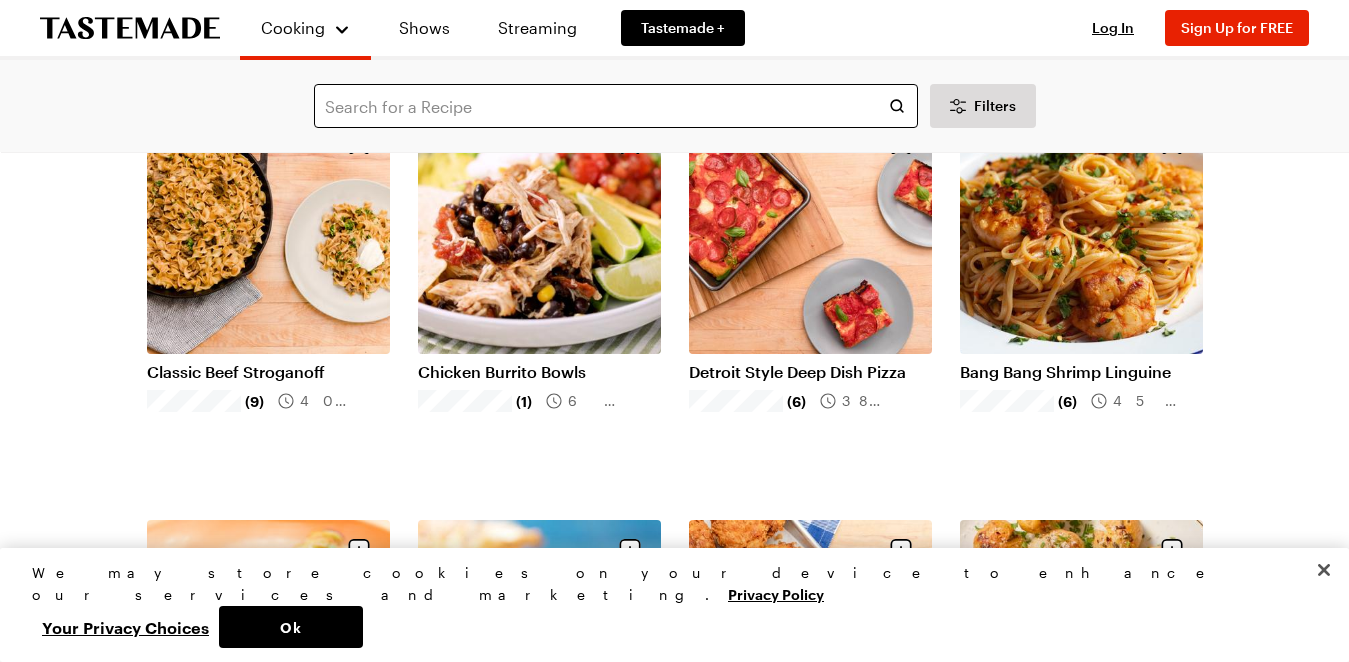 scroll, scrollTop: 400, scrollLeft: 0, axis: vertical 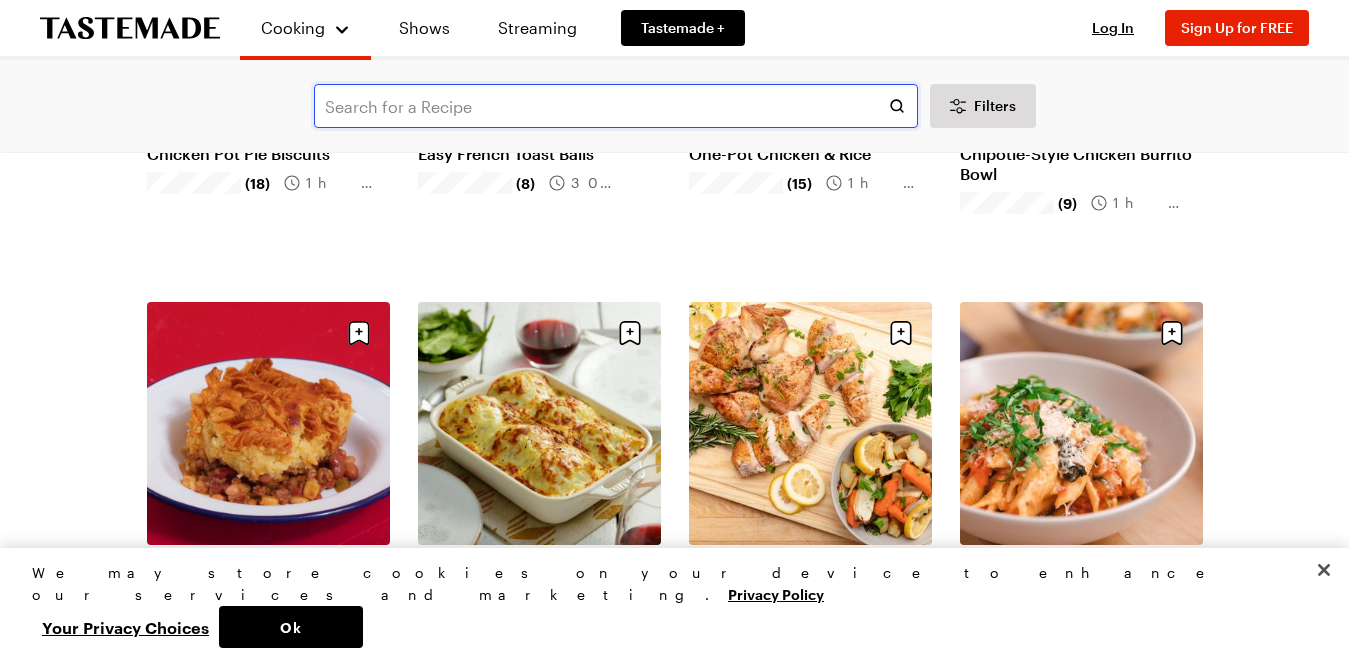 click at bounding box center [616, 106] 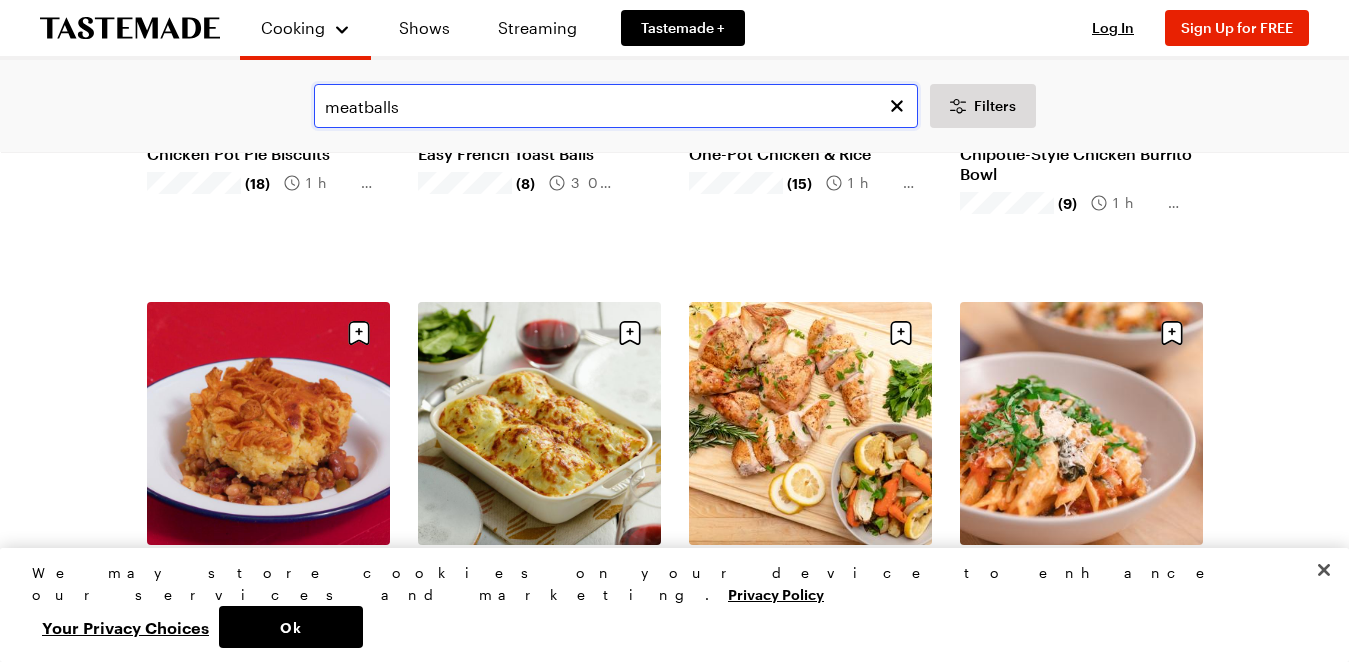 type on "meatballs" 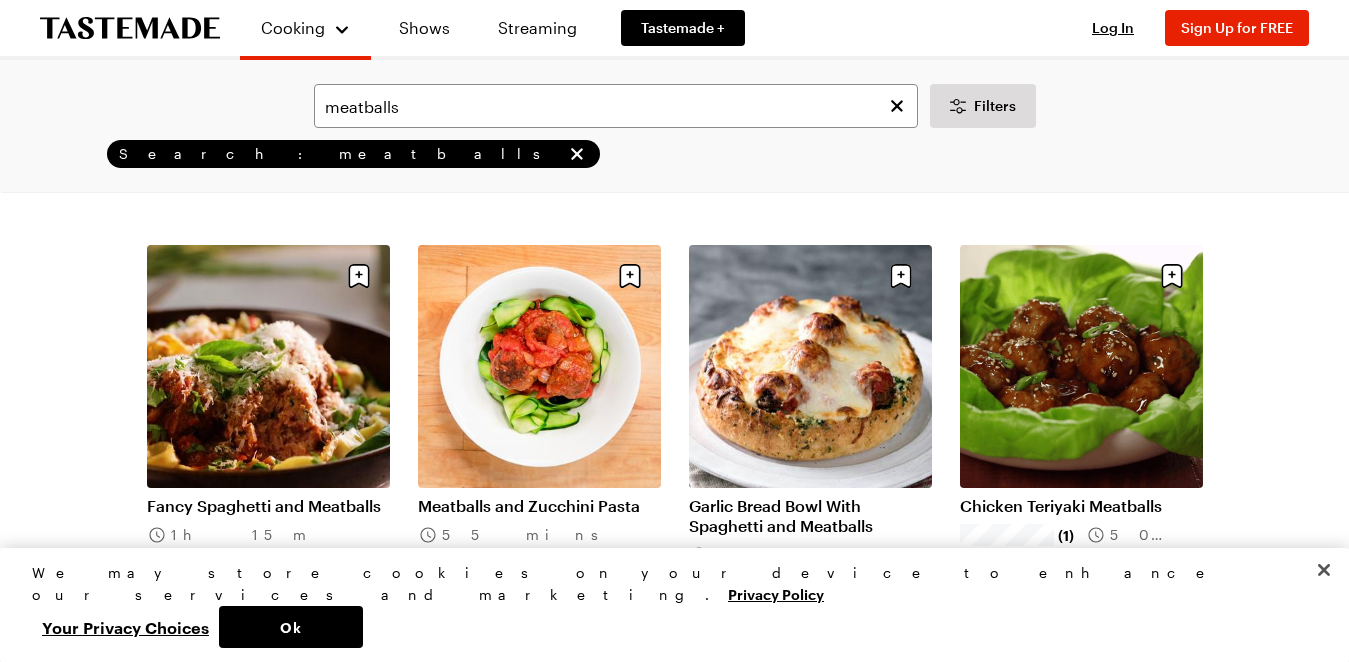 scroll, scrollTop: 2140, scrollLeft: 0, axis: vertical 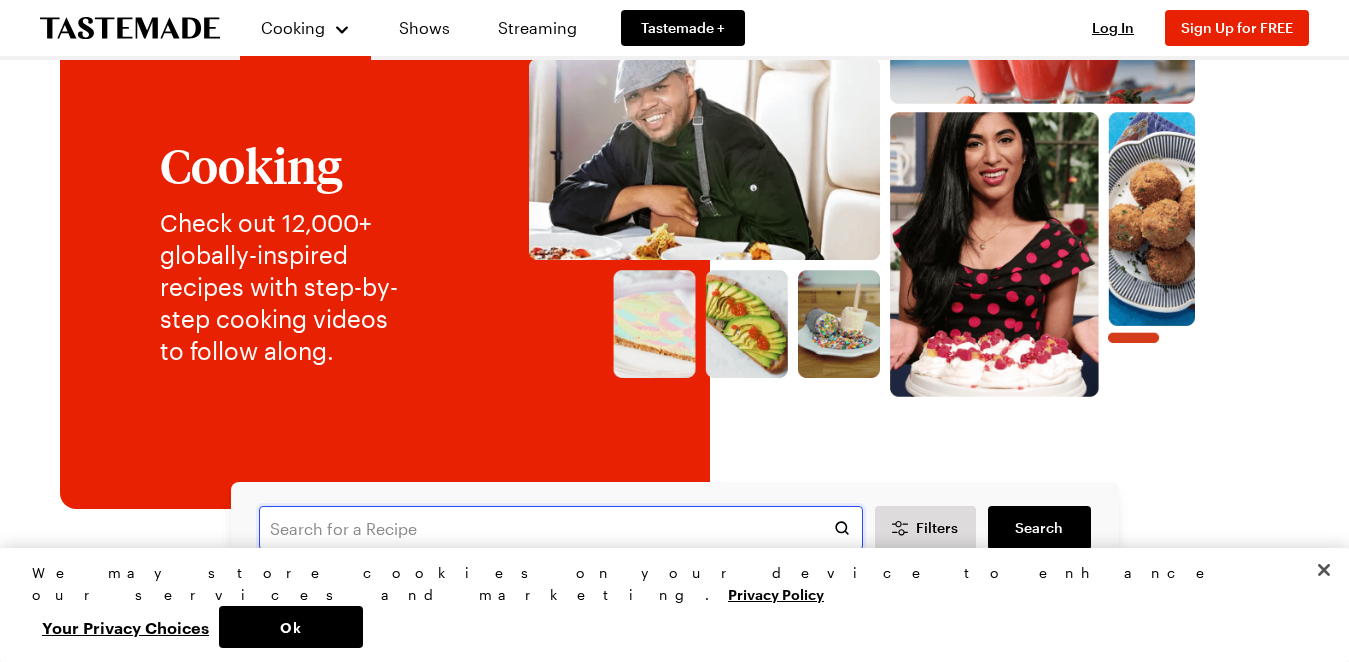 click at bounding box center [561, 528] 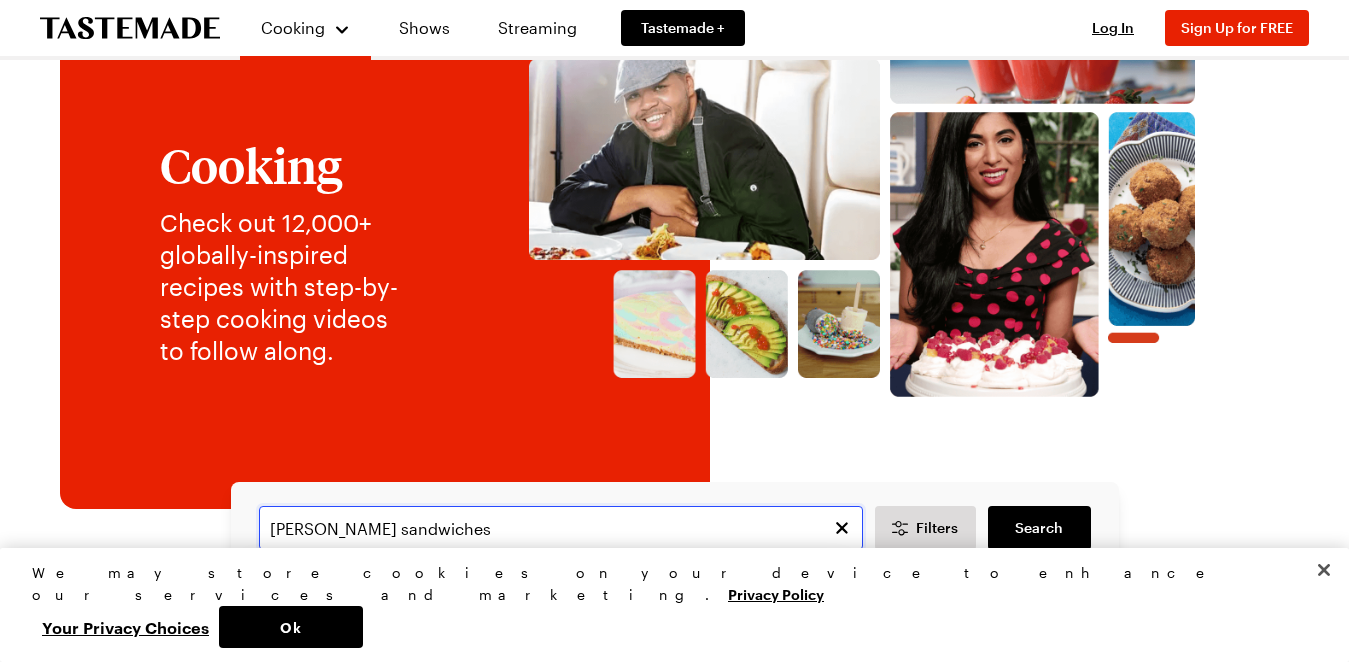 type on "[PERSON_NAME] sandwiches" 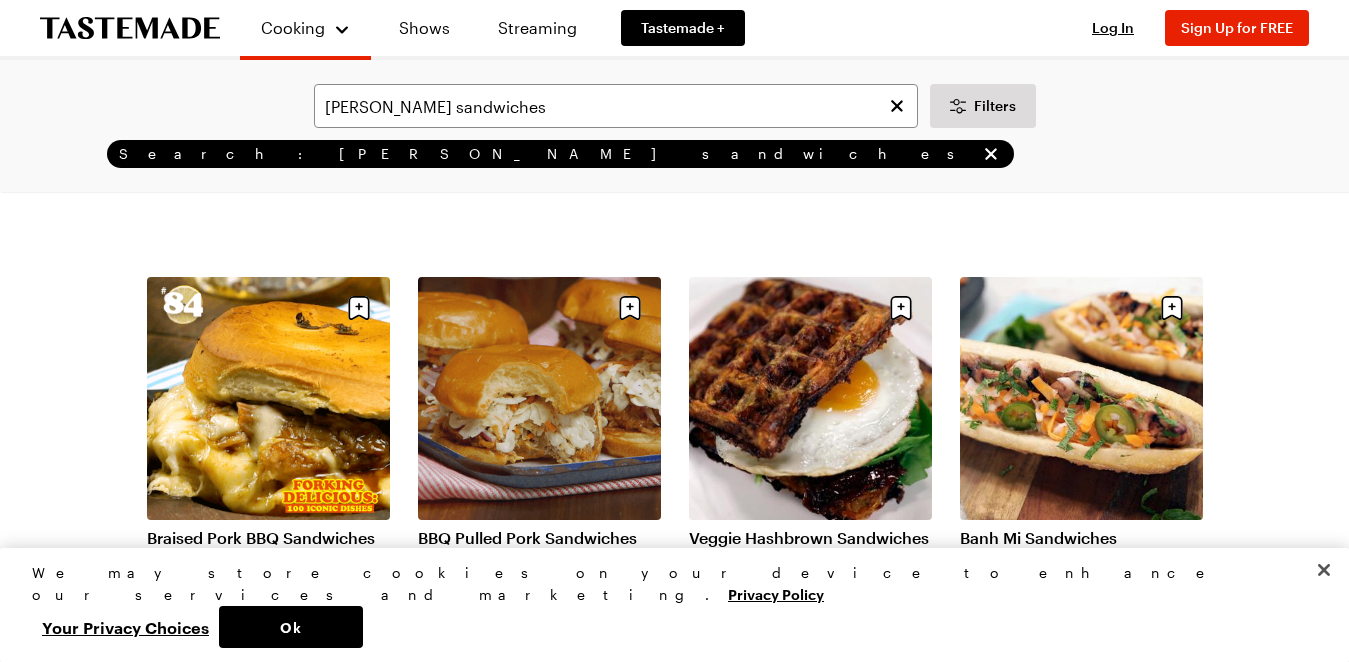scroll, scrollTop: 1700, scrollLeft: 0, axis: vertical 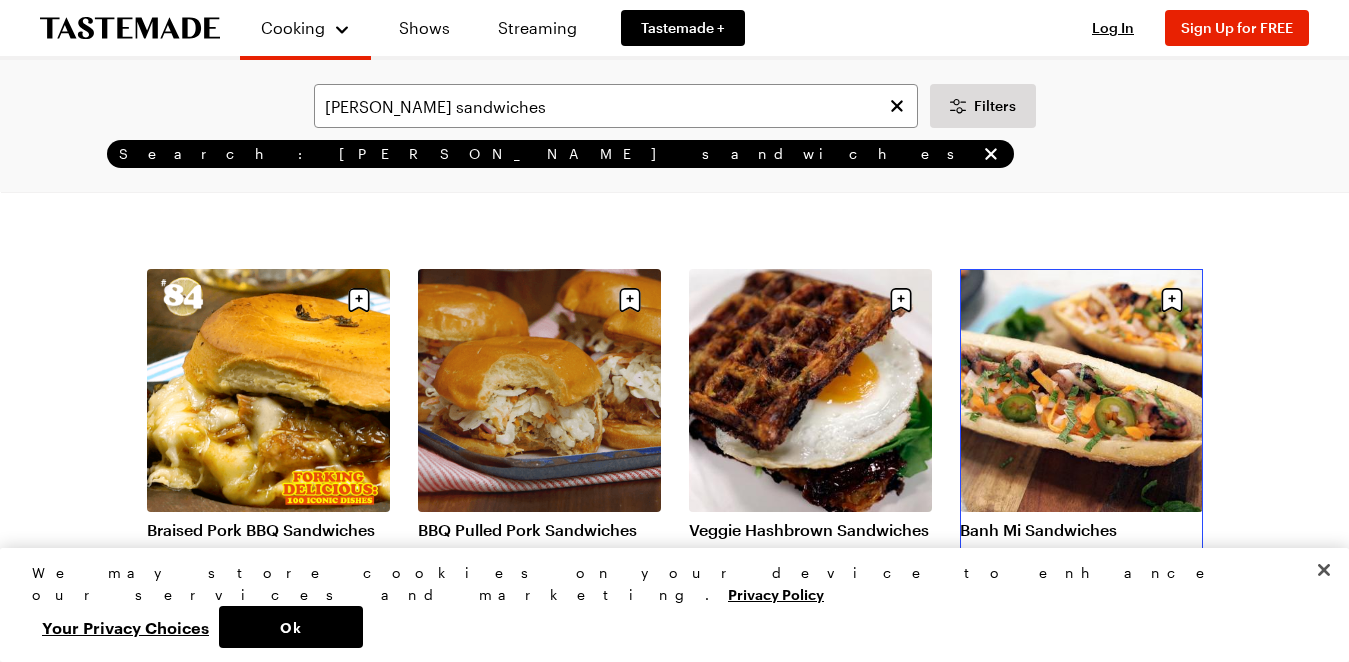 click on "Banh Mi Sandwiches" at bounding box center (1081, 530) 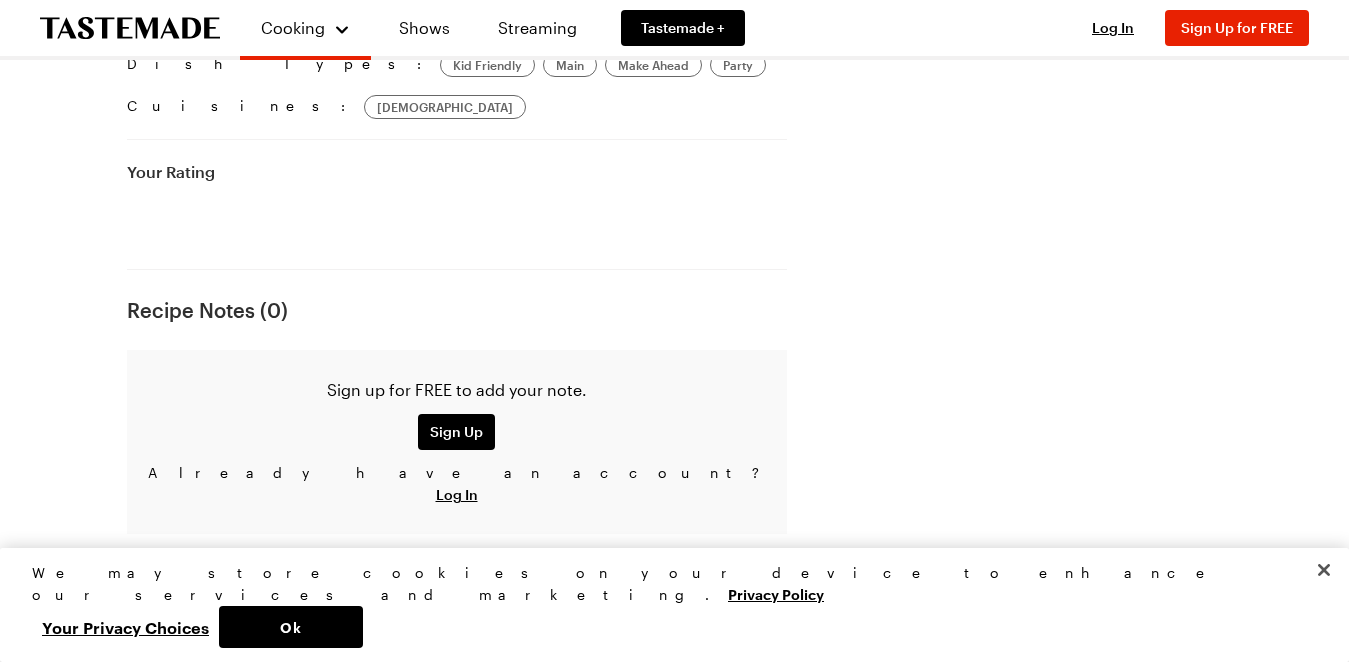 scroll, scrollTop: 0, scrollLeft: 0, axis: both 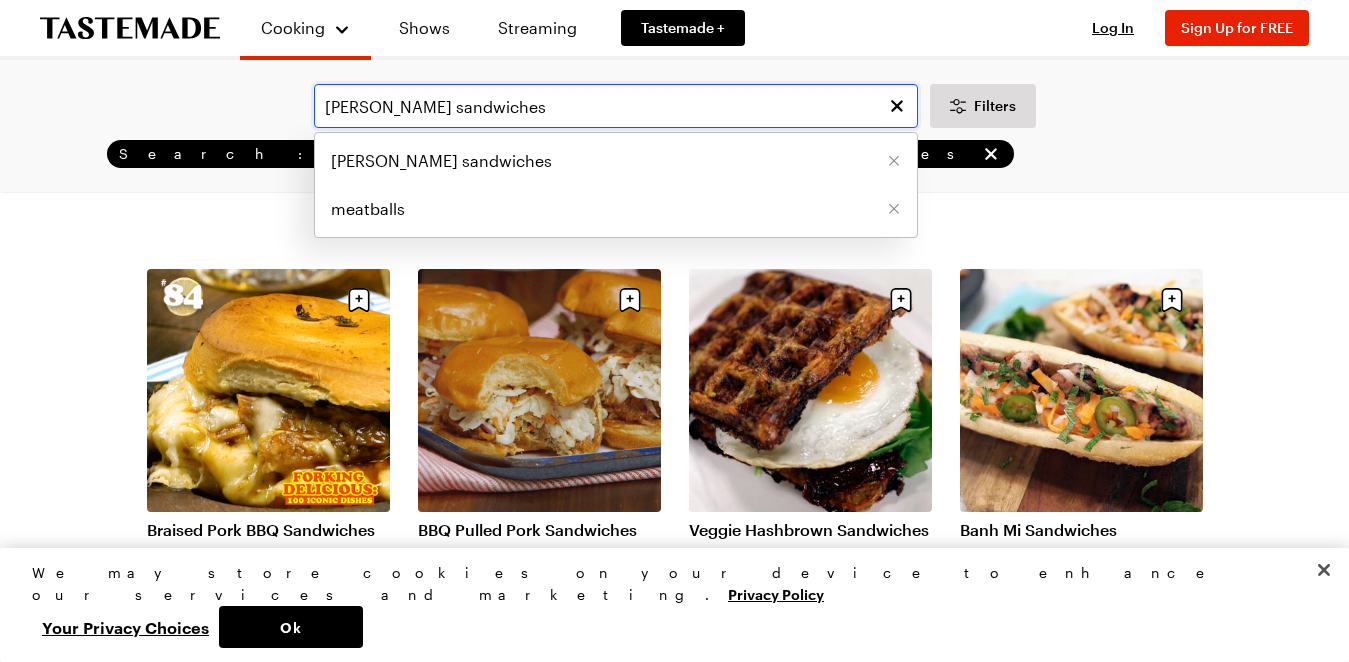 drag, startPoint x: 382, startPoint y: 110, endPoint x: 318, endPoint y: 122, distance: 65.11528 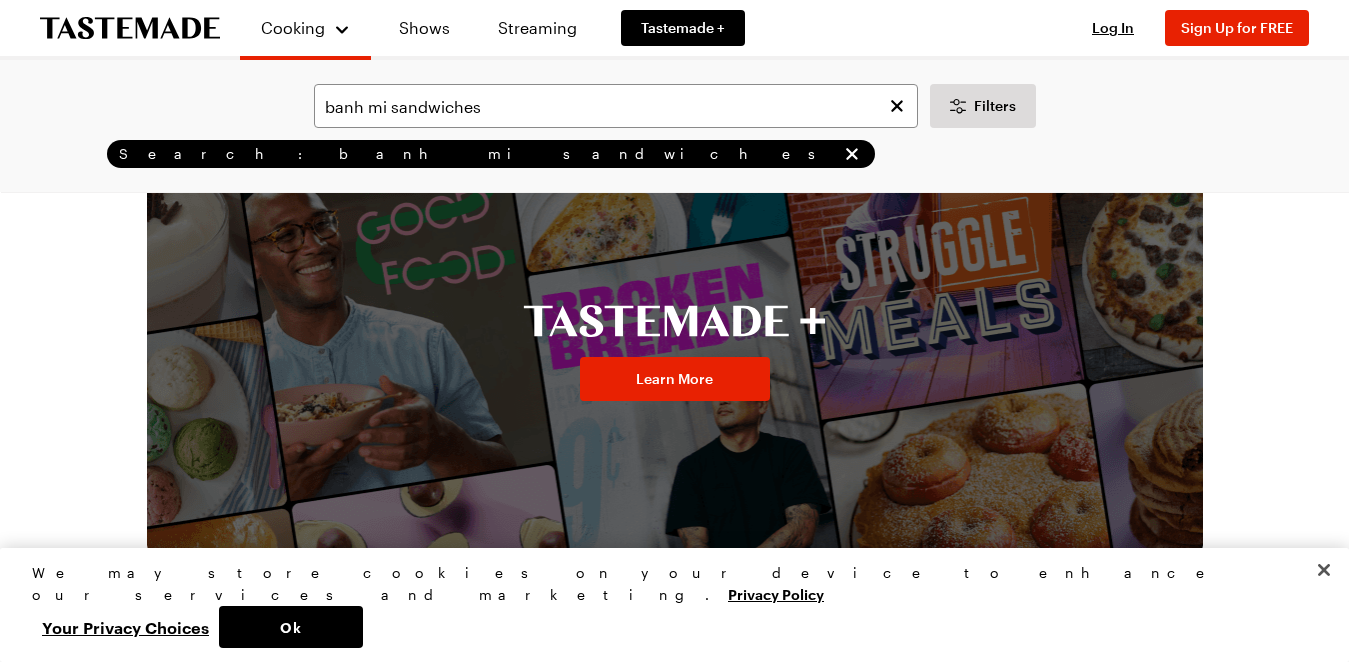 scroll, scrollTop: 0, scrollLeft: 0, axis: both 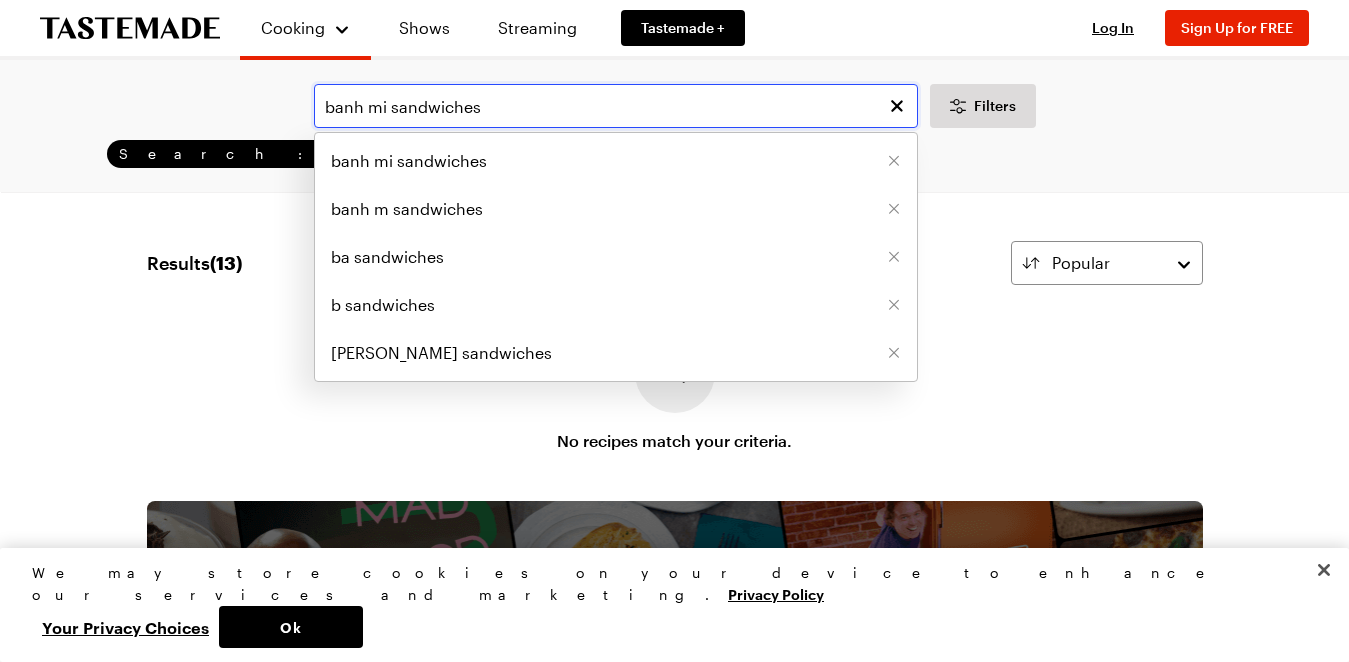 click on "banh mi sandwiches" at bounding box center [616, 106] 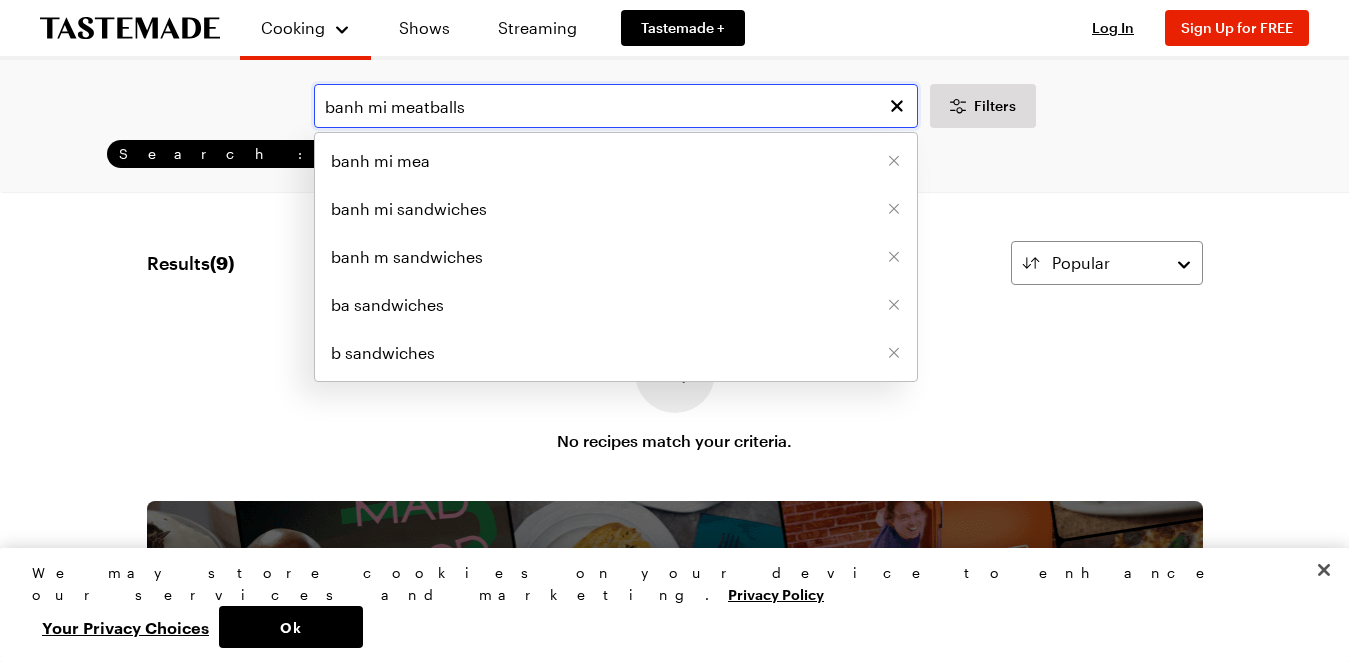 type on "banh mi meatballs" 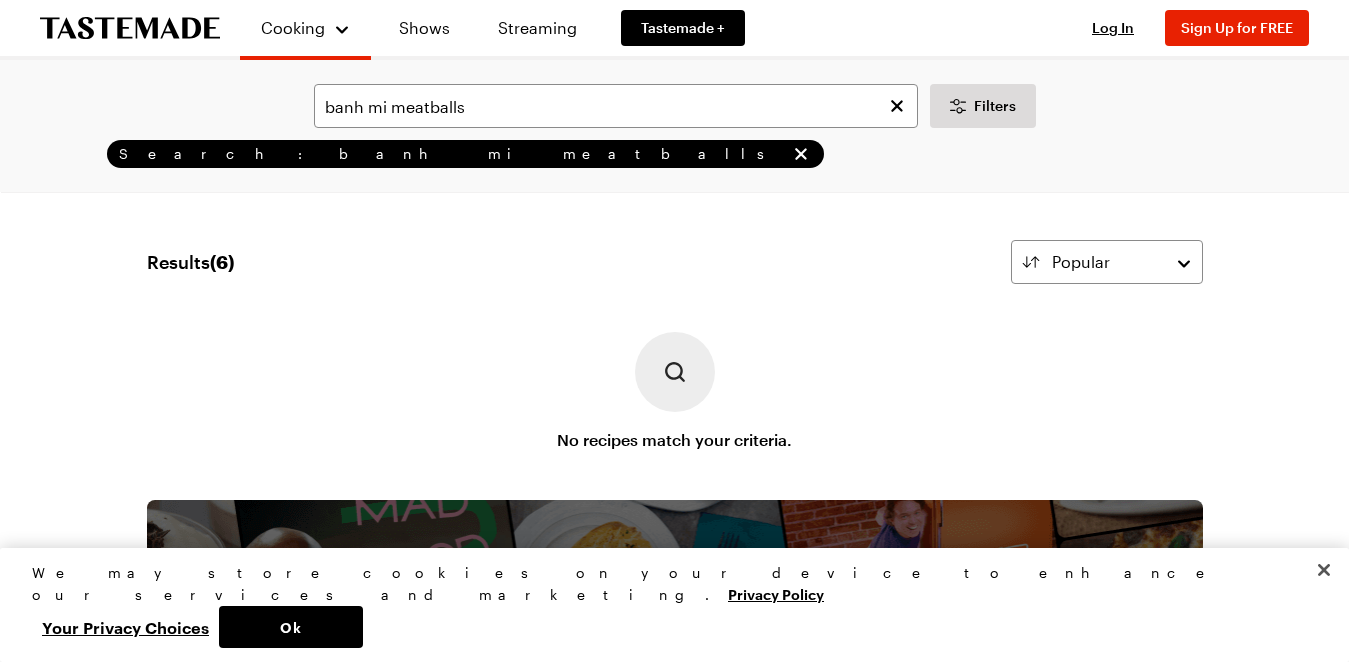 scroll, scrollTop: 0, scrollLeft: 0, axis: both 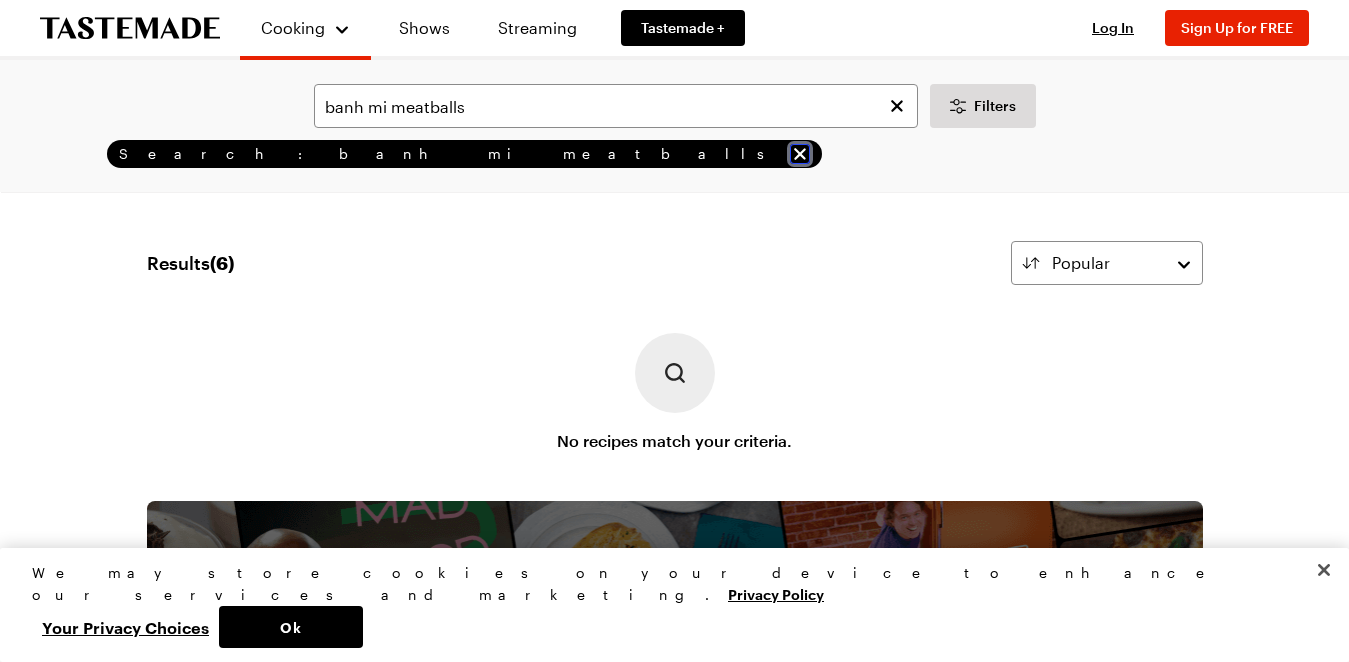 click 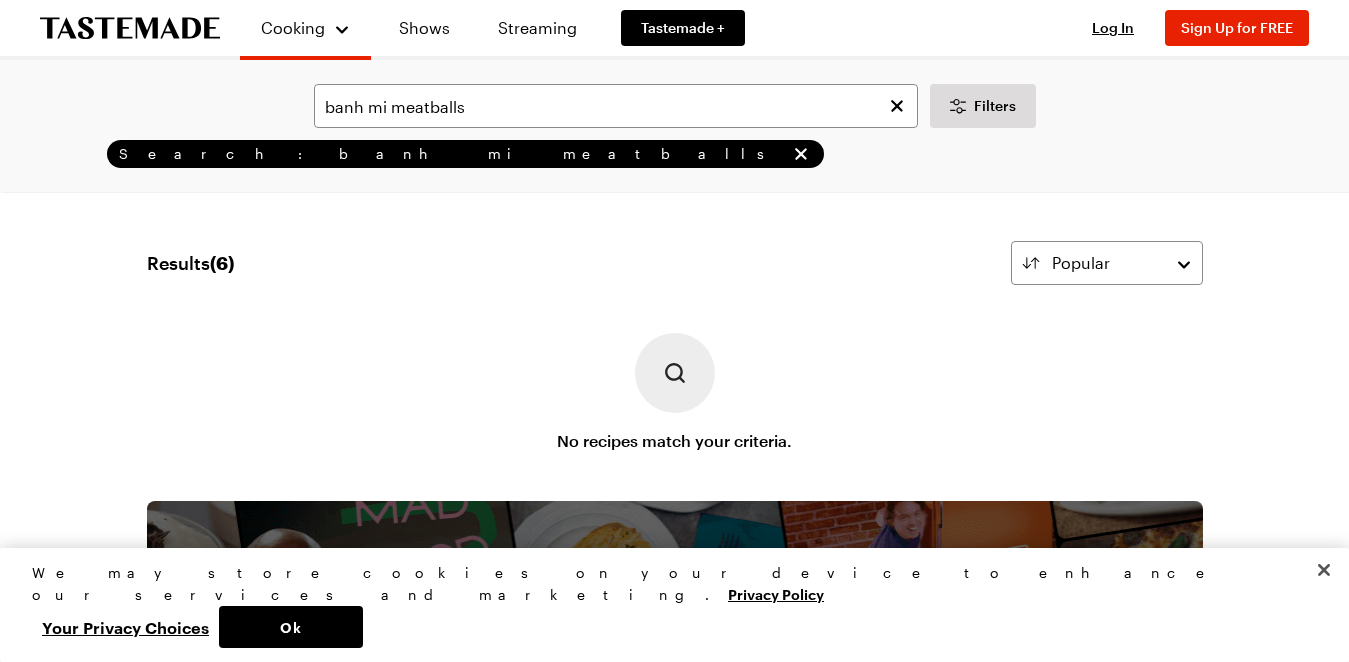 type 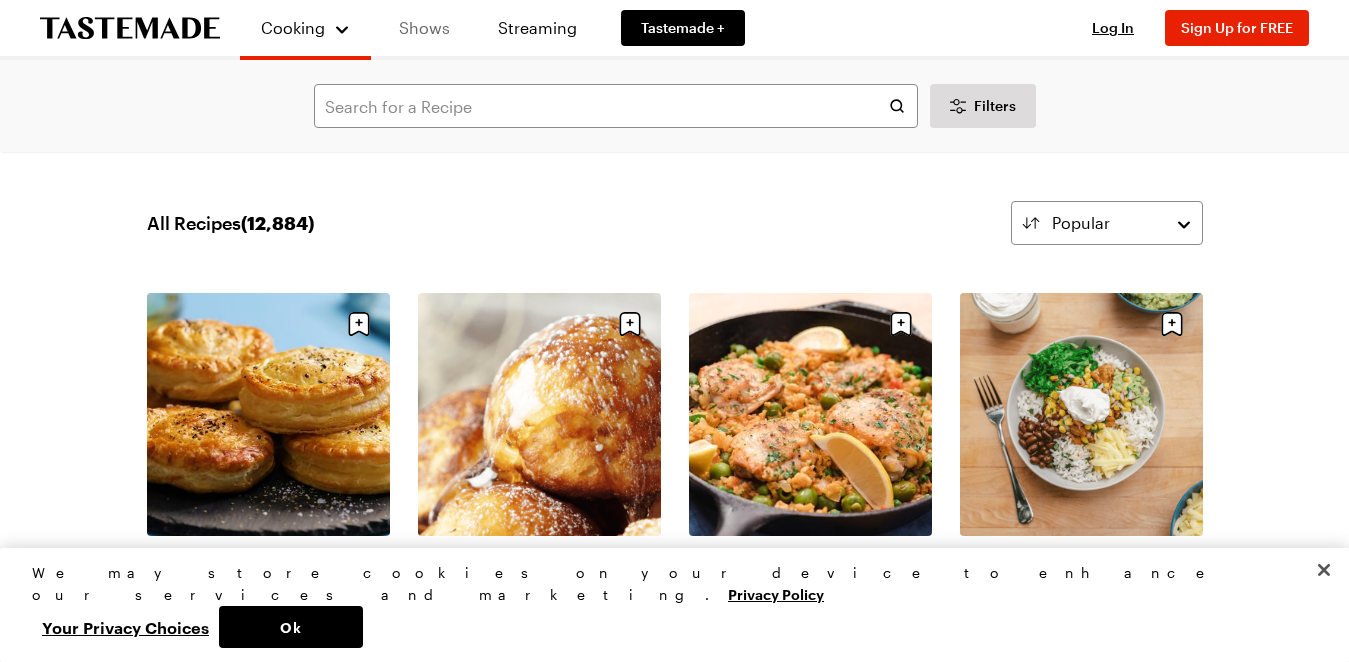 click on "Shows" at bounding box center (424, 28) 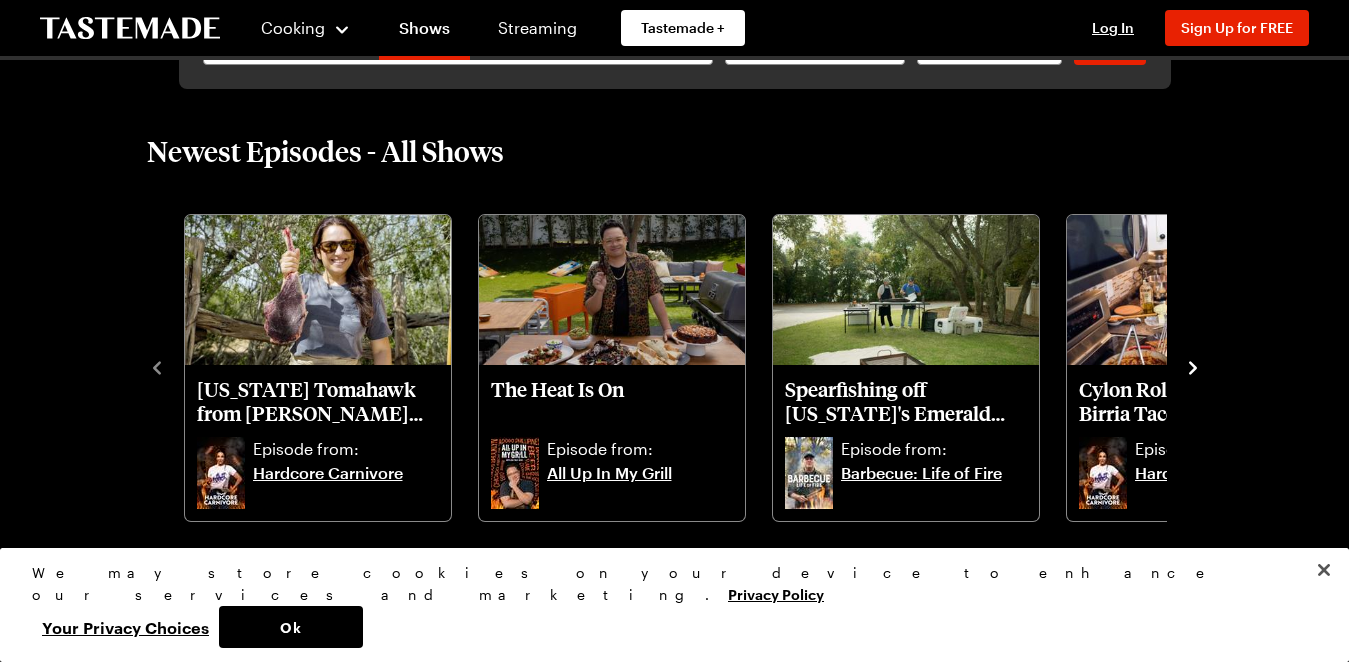 scroll, scrollTop: 300, scrollLeft: 0, axis: vertical 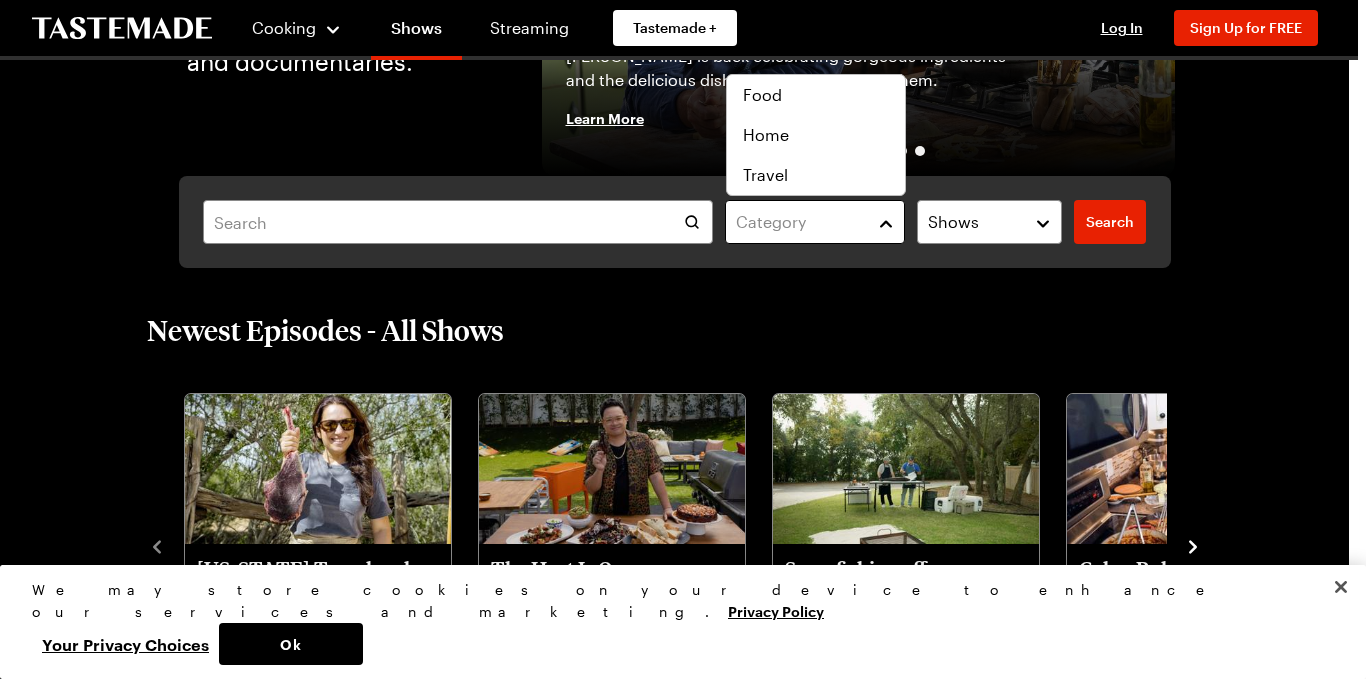 click on "Category" at bounding box center (815, 222) 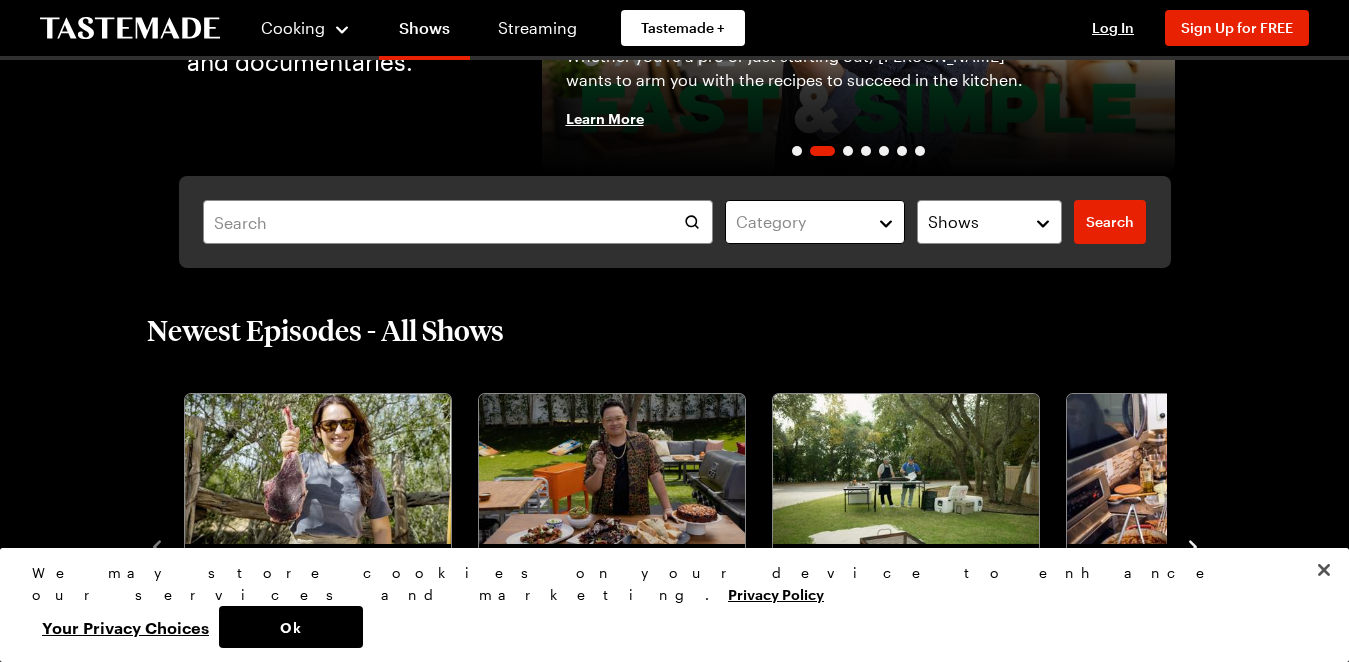 click on "Category" at bounding box center (815, 222) 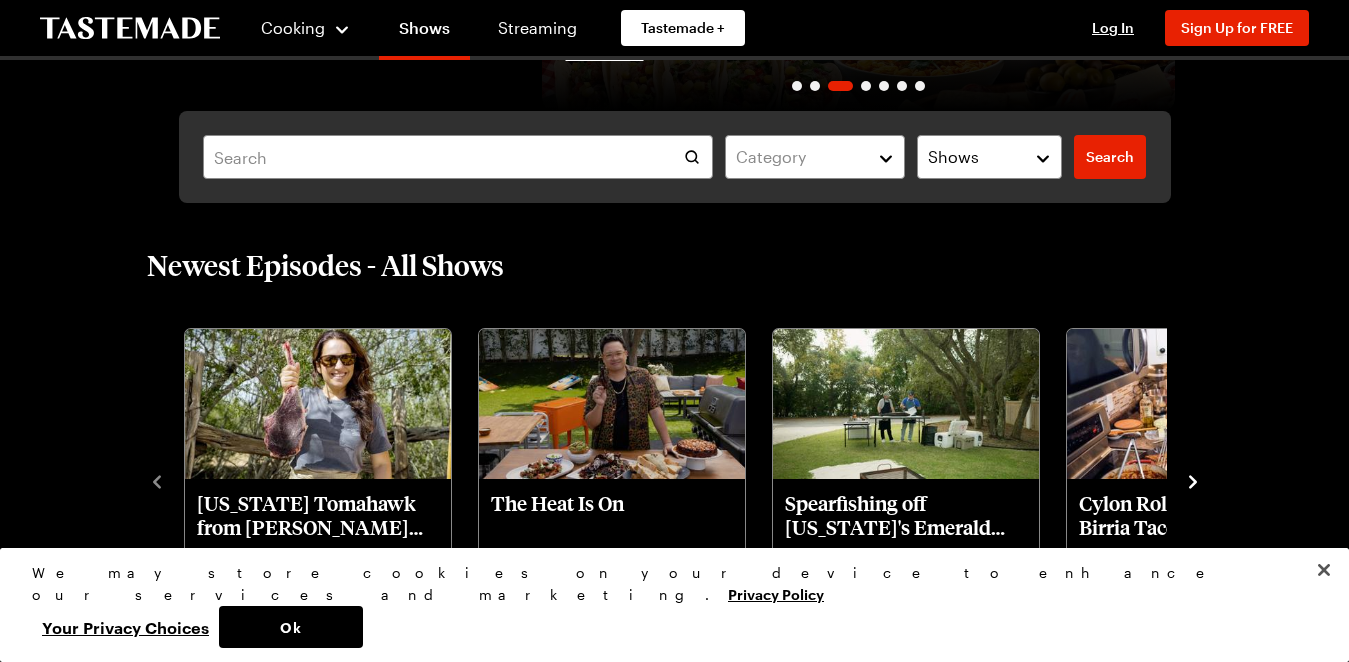 scroll, scrollTop: 300, scrollLeft: 0, axis: vertical 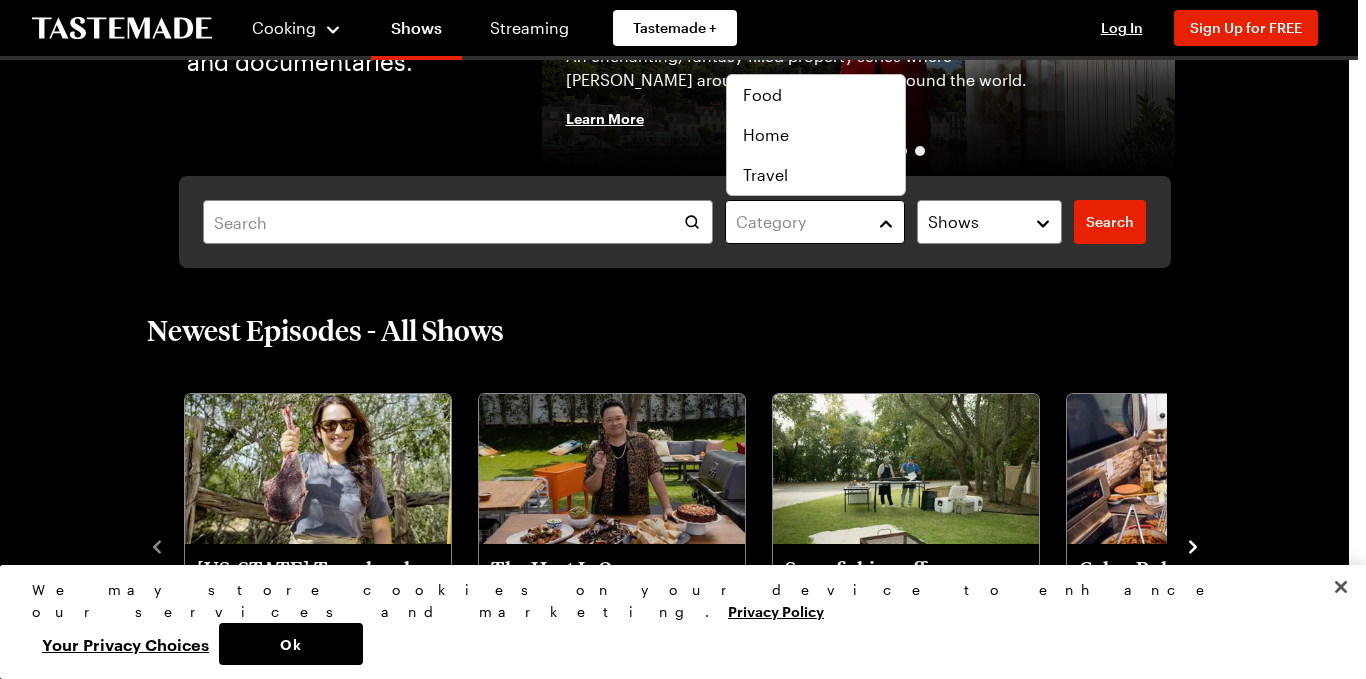 click on "Category" at bounding box center (815, 222) 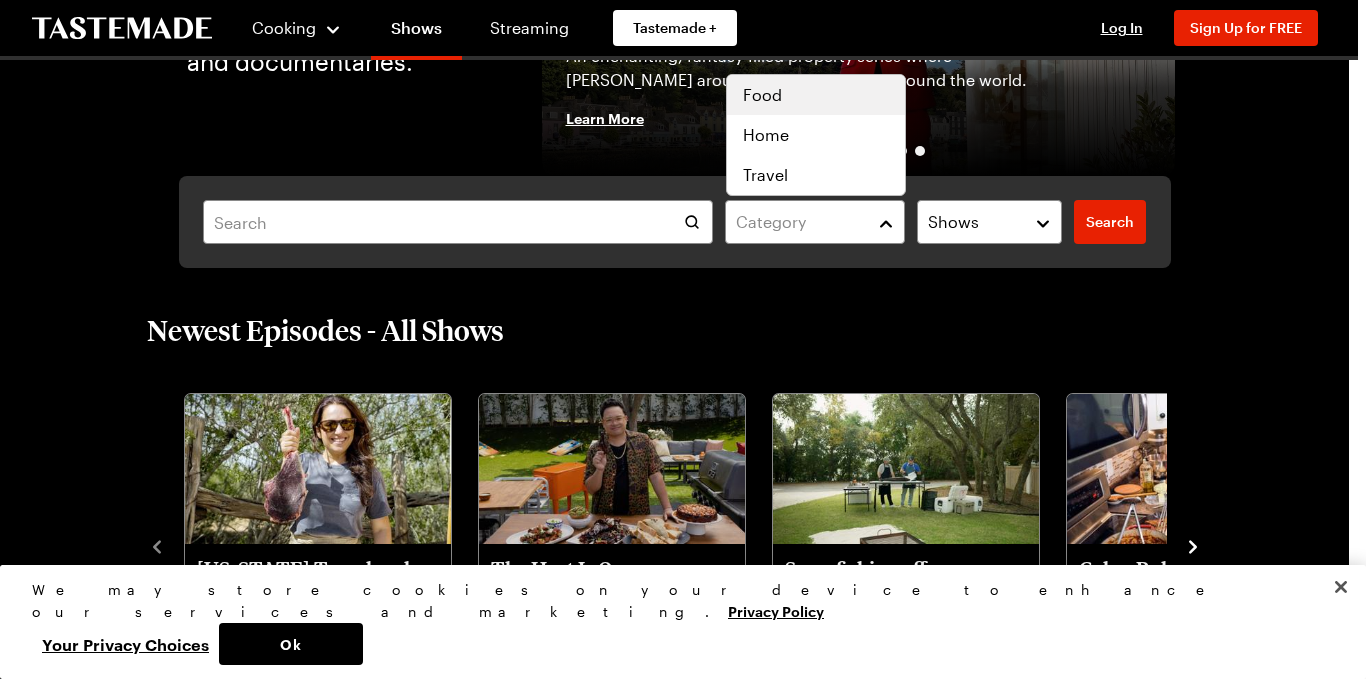 click on "Food" at bounding box center (816, 95) 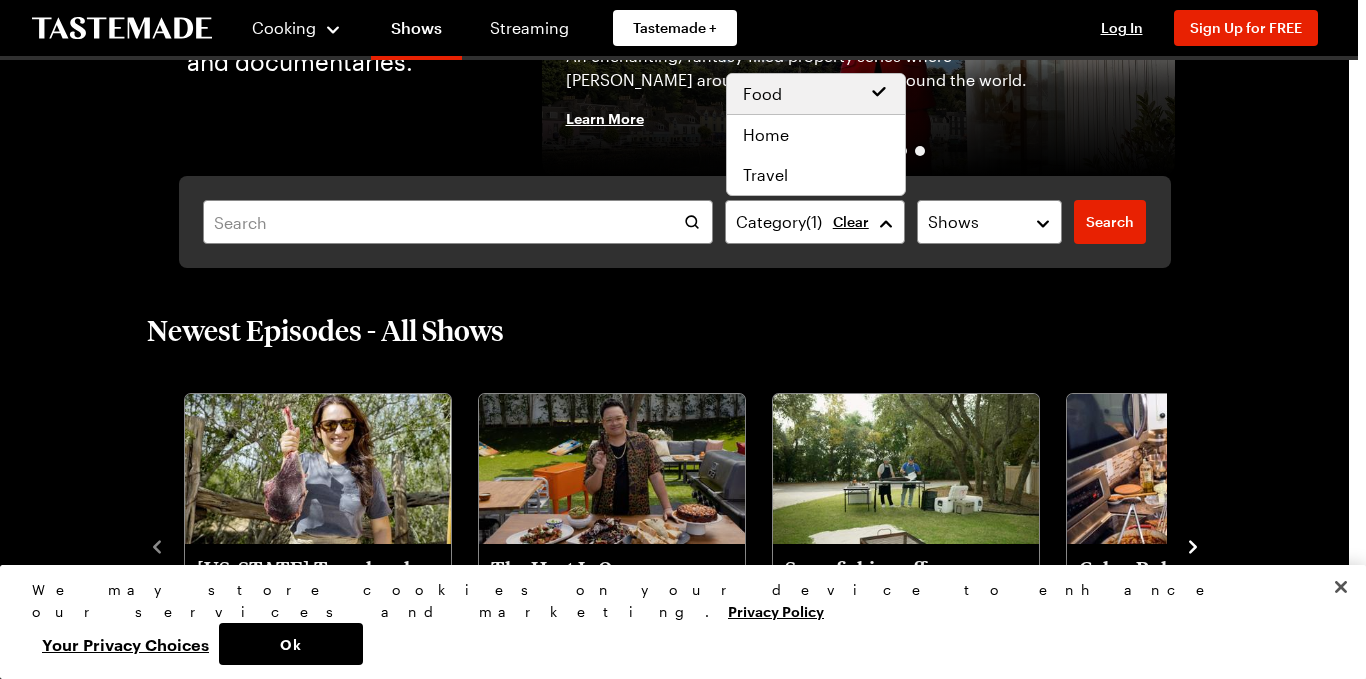 click on "Category  ( 1 ) Clear Shows Search Search" at bounding box center (675, 222) 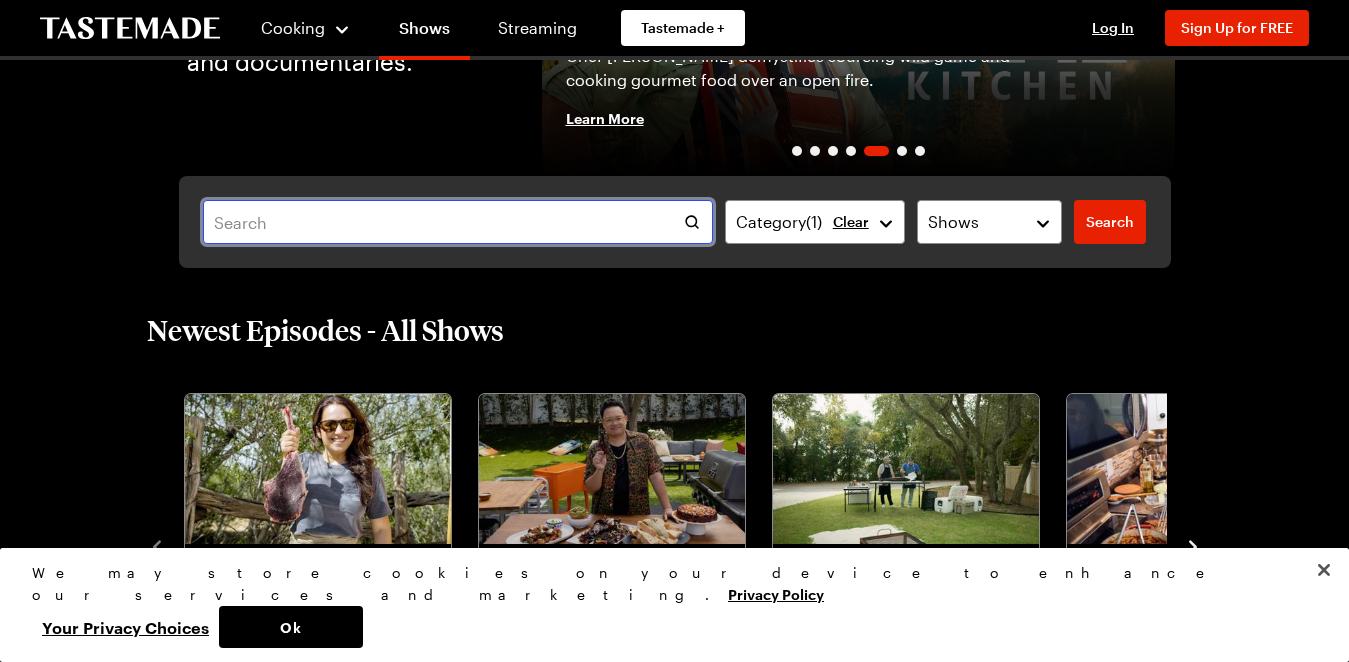 click at bounding box center [458, 222] 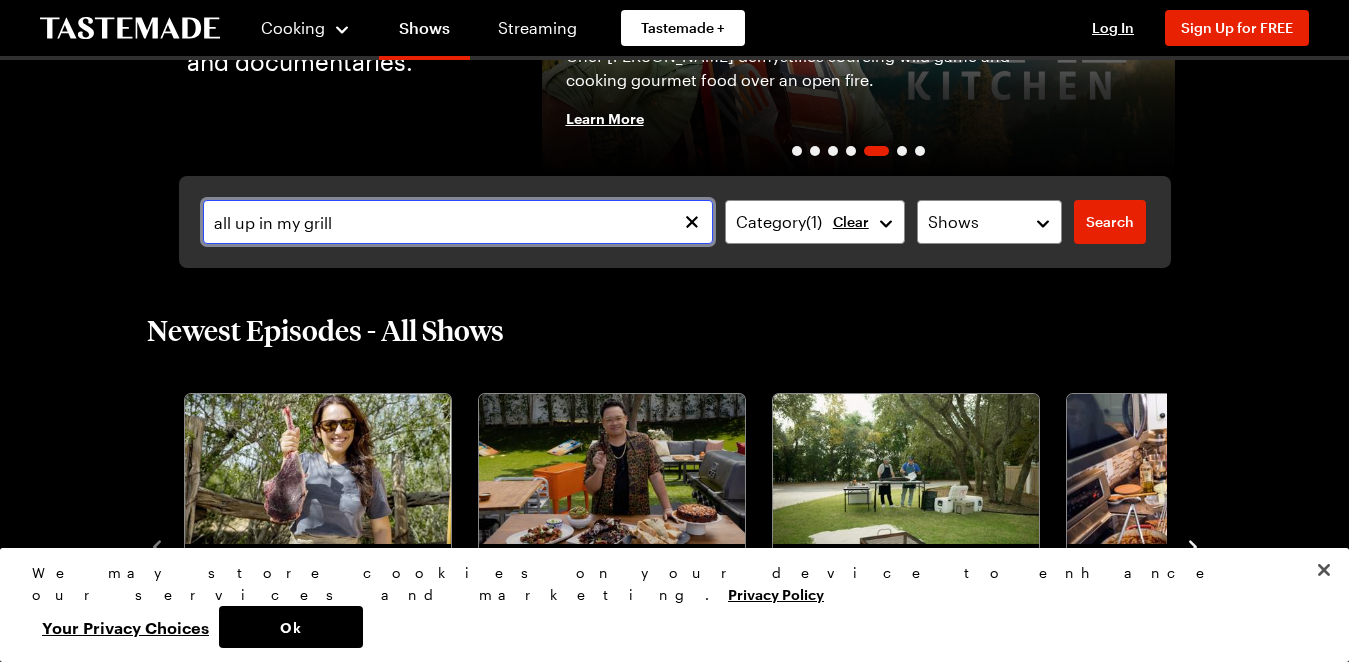 type on "all up in my grill" 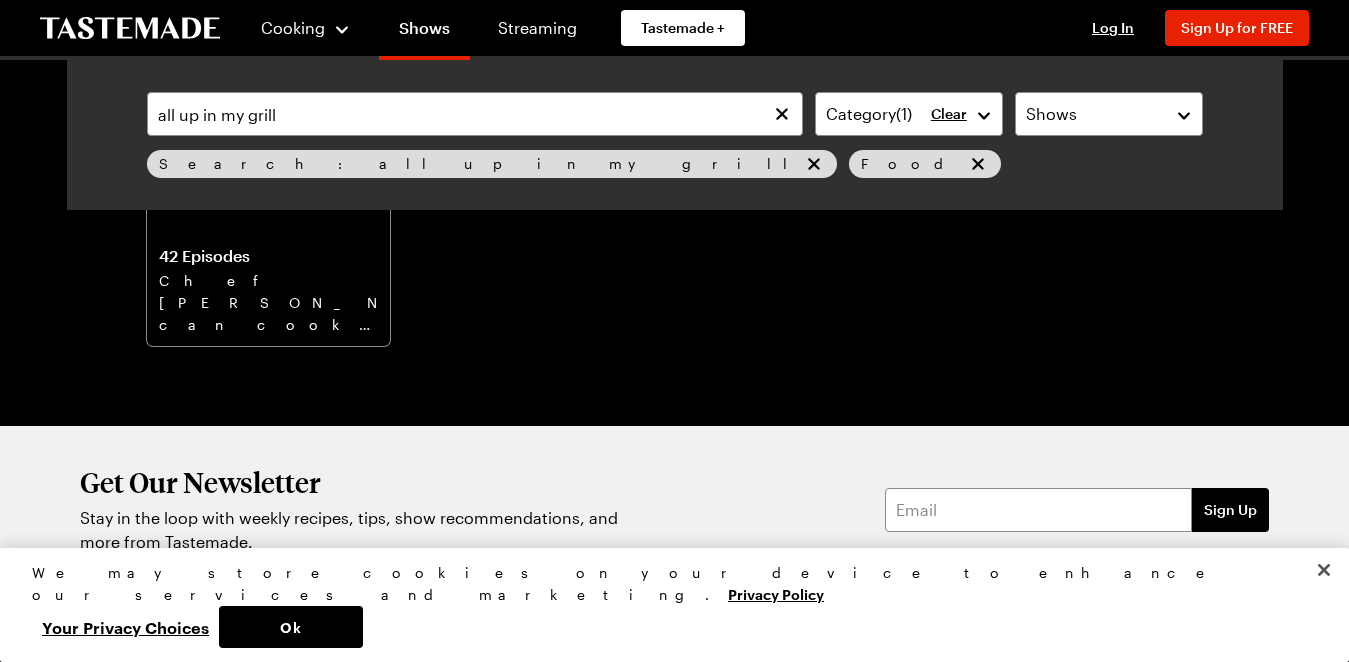 scroll, scrollTop: 200, scrollLeft: 0, axis: vertical 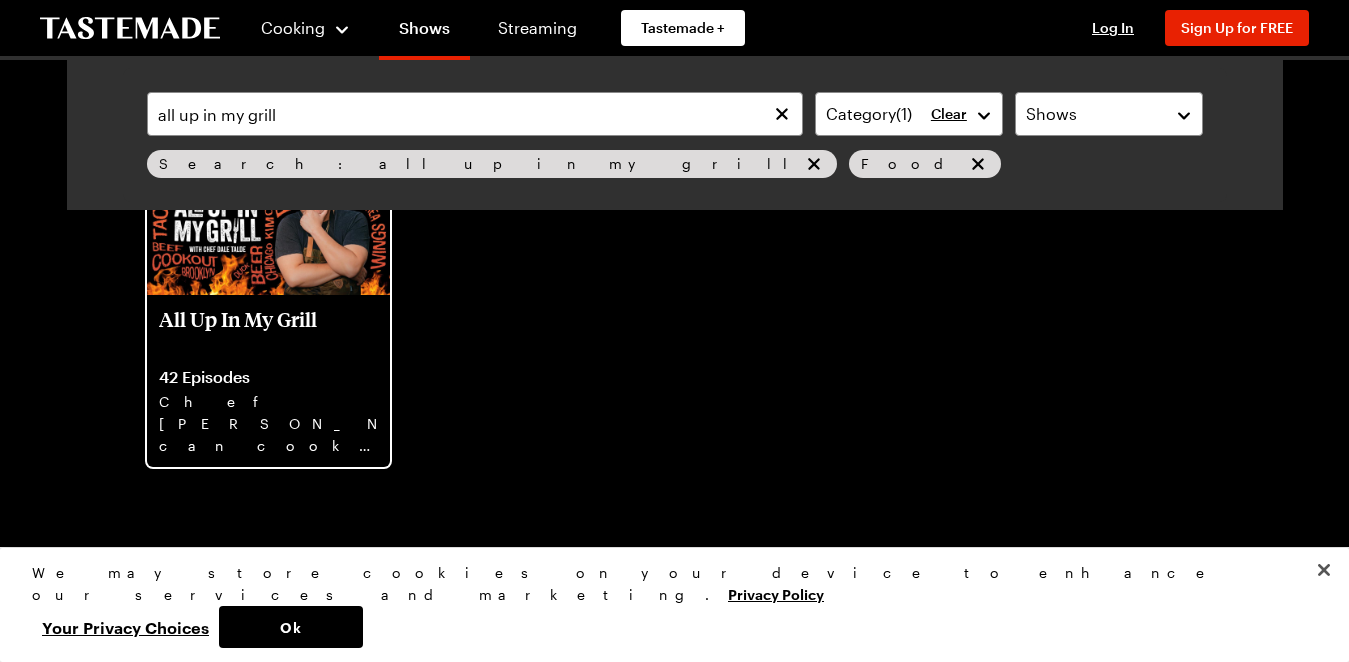 click on "All Up In My Grill" at bounding box center (268, 331) 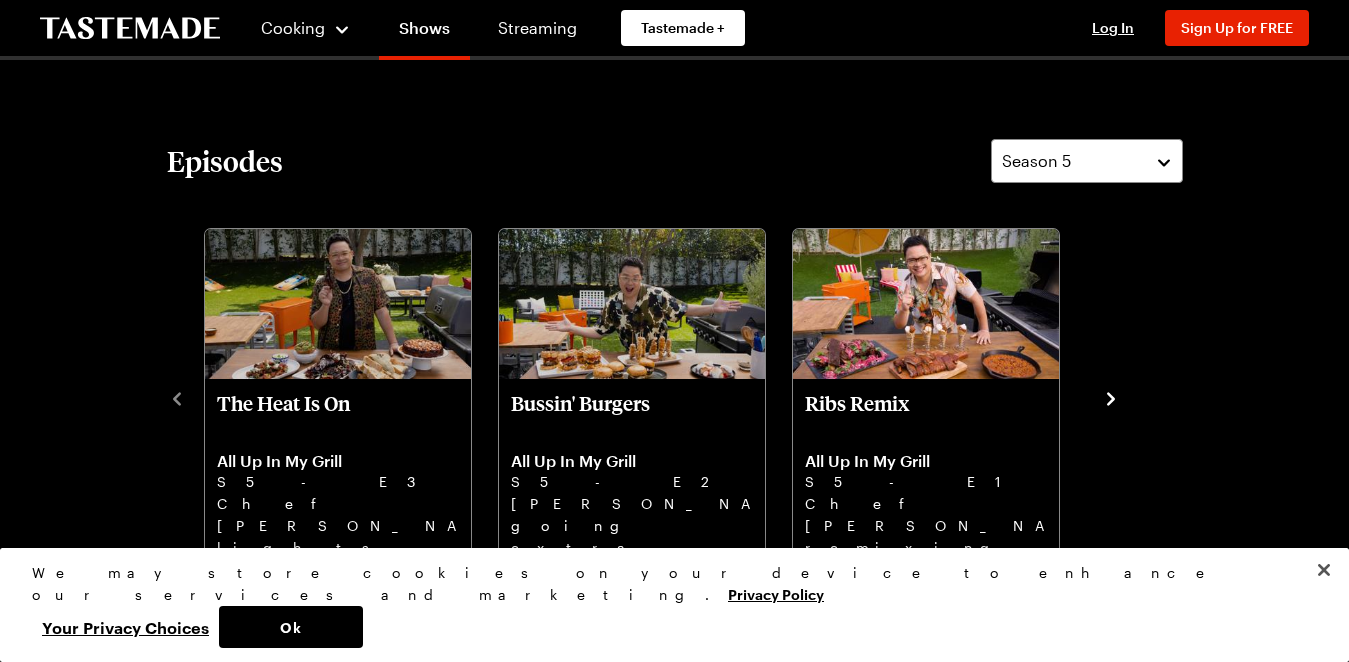 scroll, scrollTop: 400, scrollLeft: 0, axis: vertical 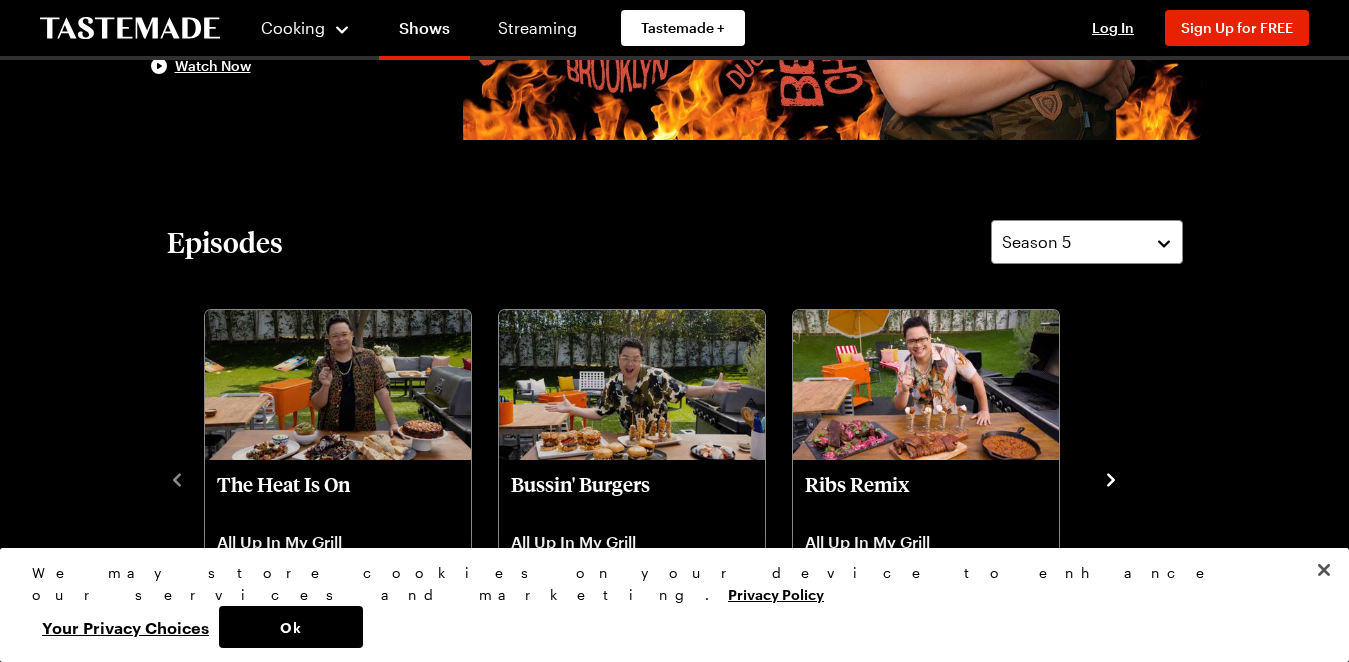 click 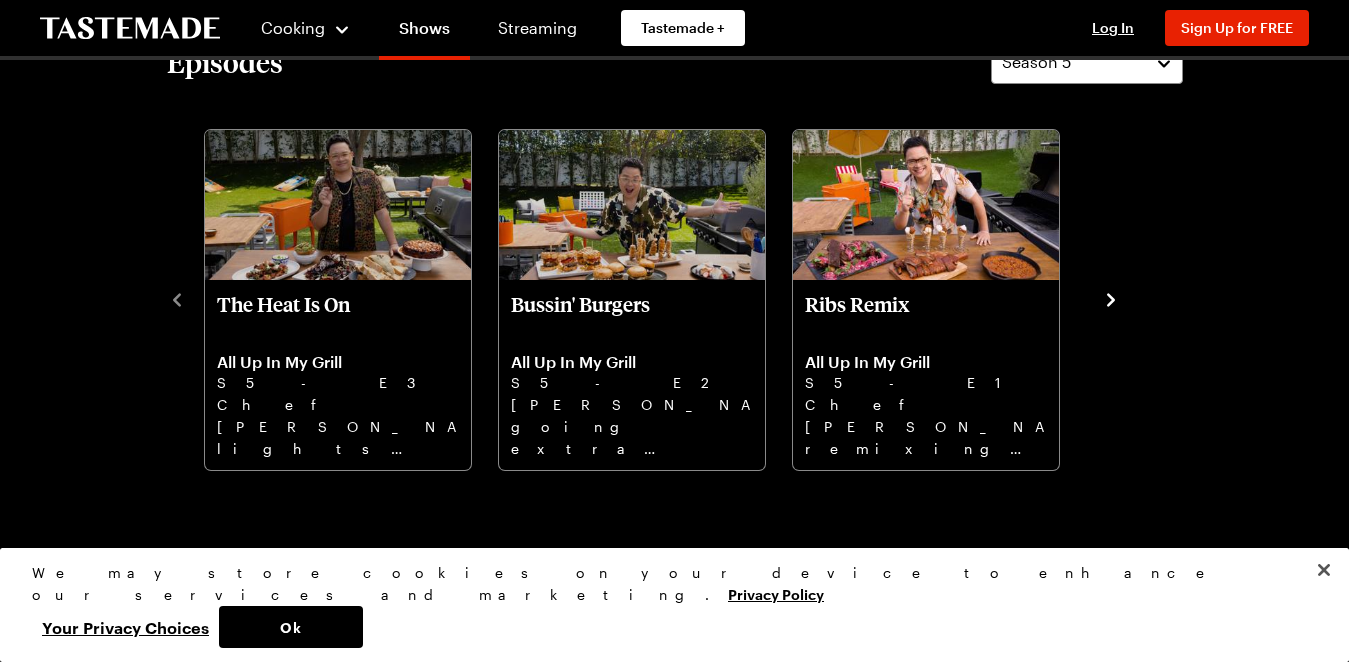 scroll, scrollTop: 600, scrollLeft: 0, axis: vertical 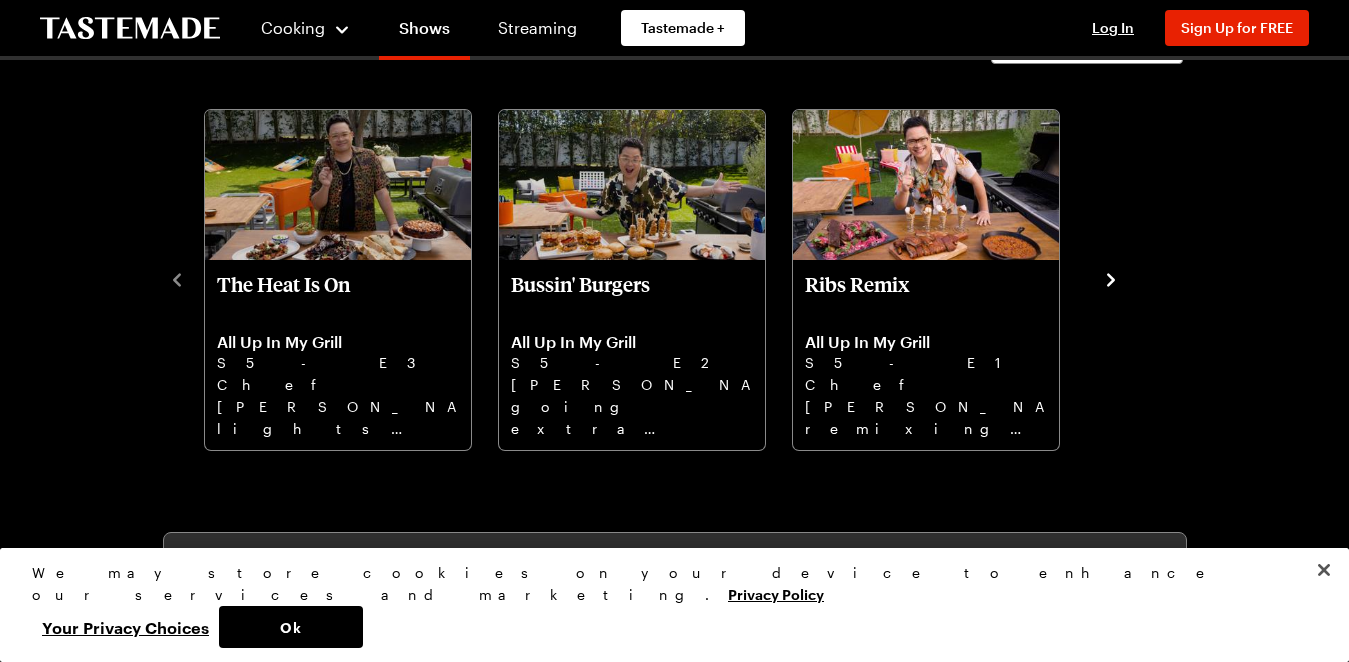 click 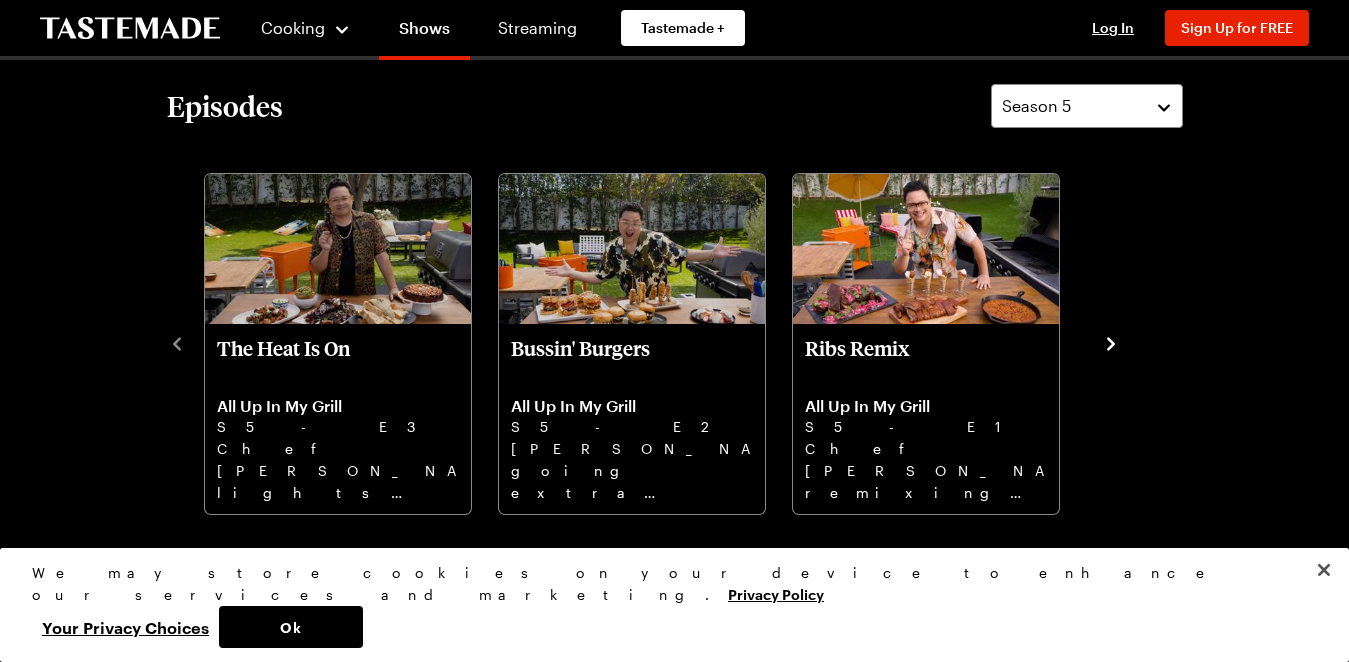 scroll, scrollTop: 500, scrollLeft: 0, axis: vertical 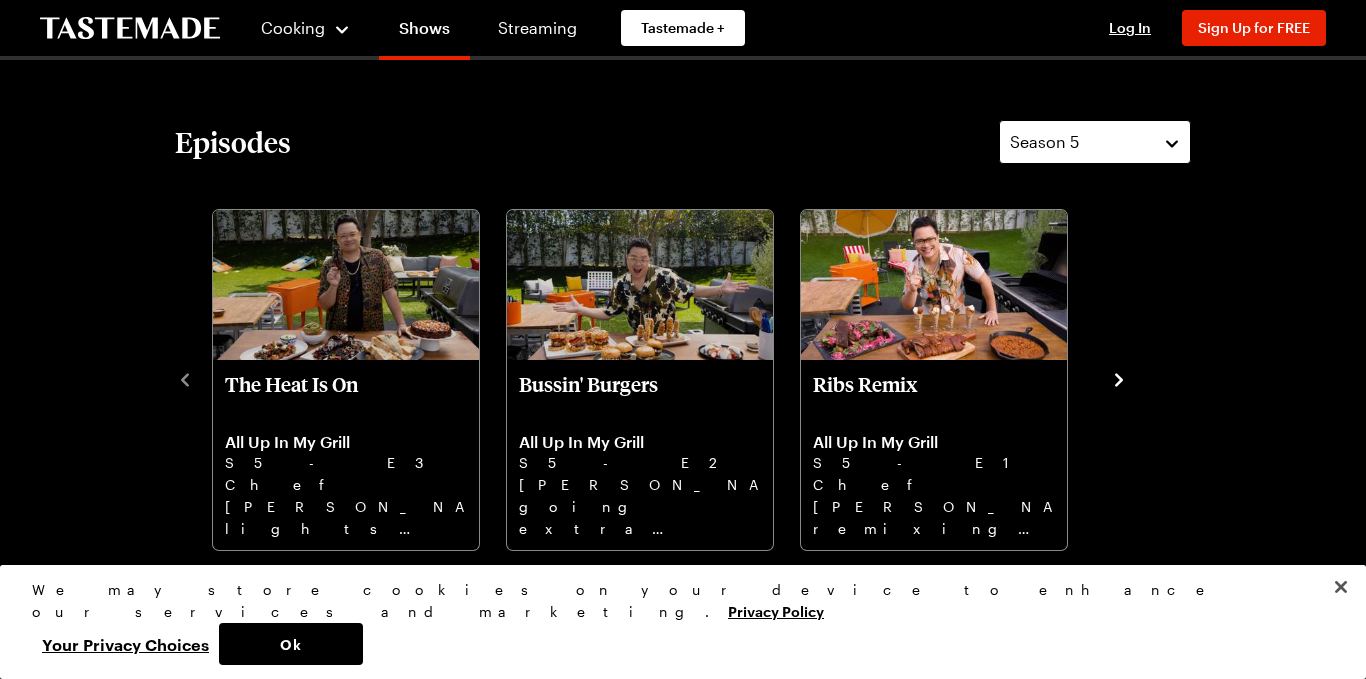 click on "Season 5" at bounding box center (1095, 142) 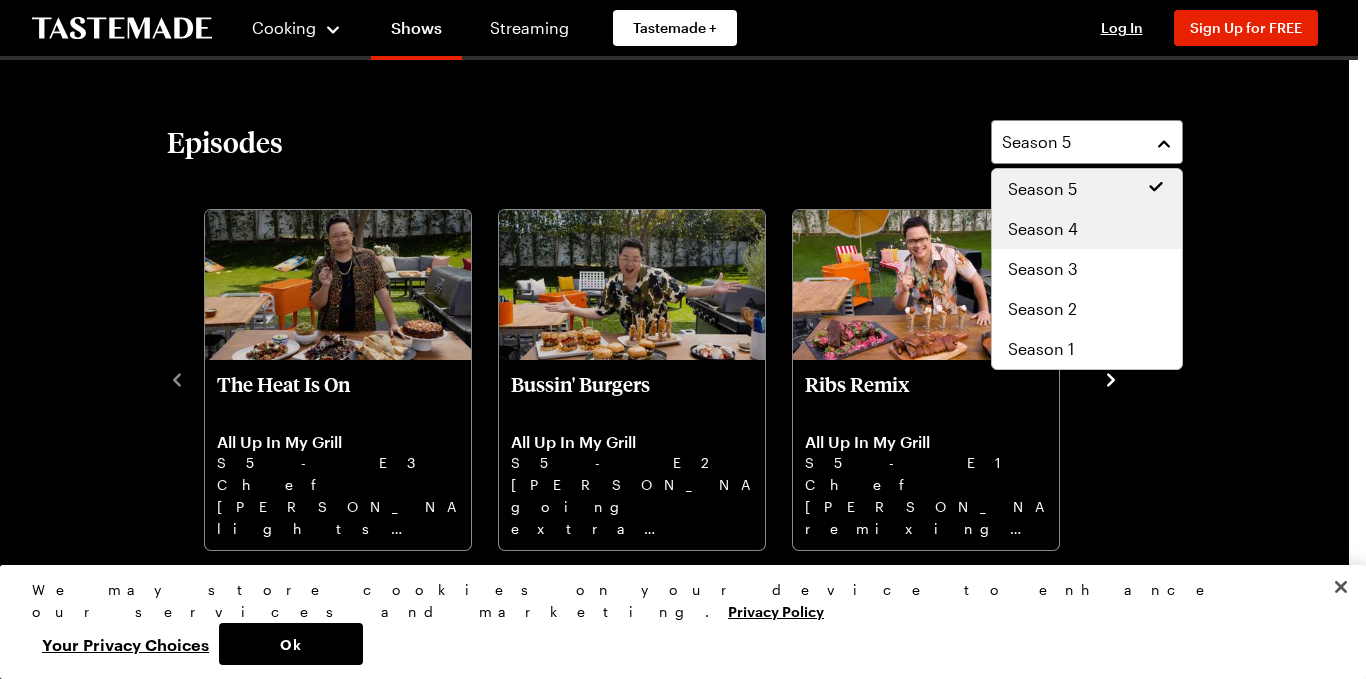 click on "Season 4" at bounding box center (1087, 229) 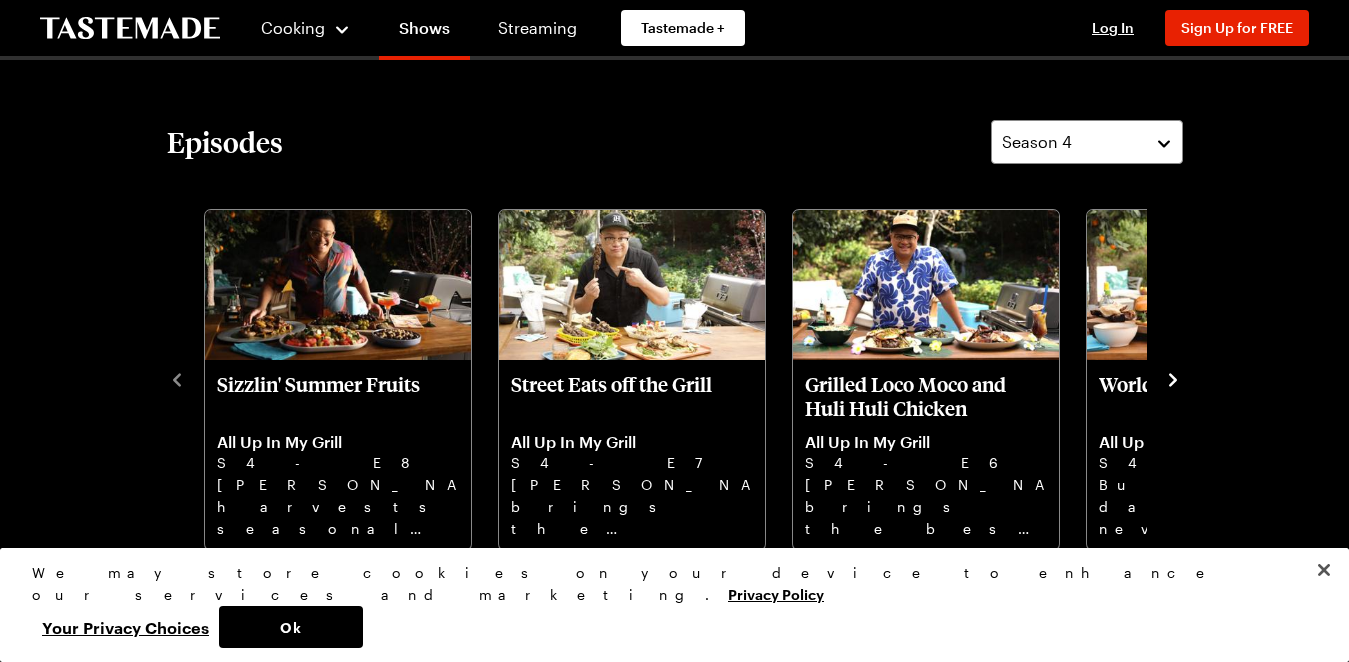 click 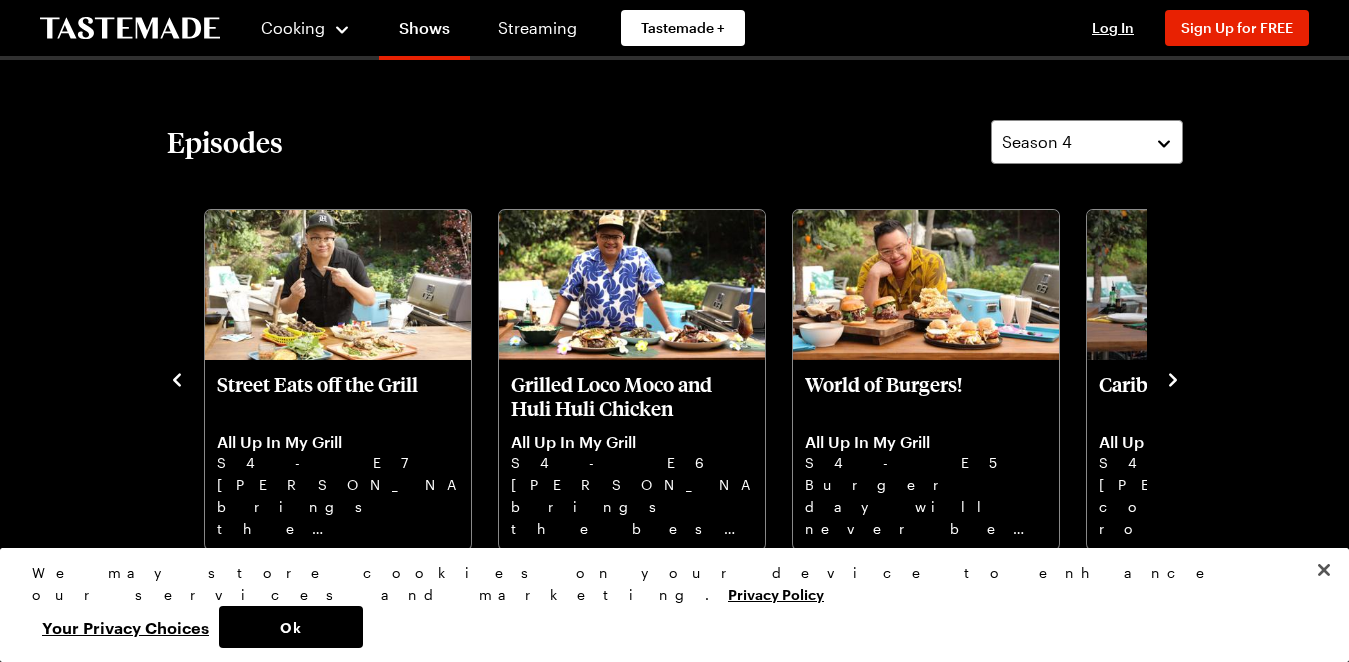 click 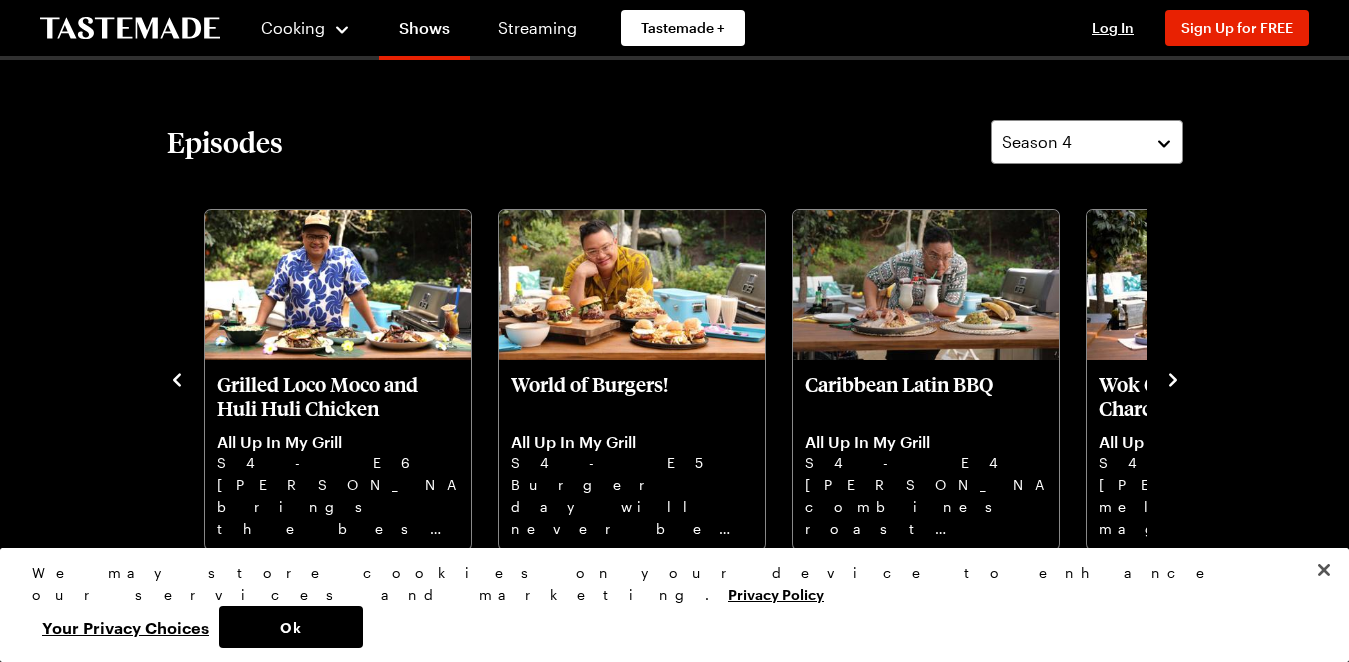 click 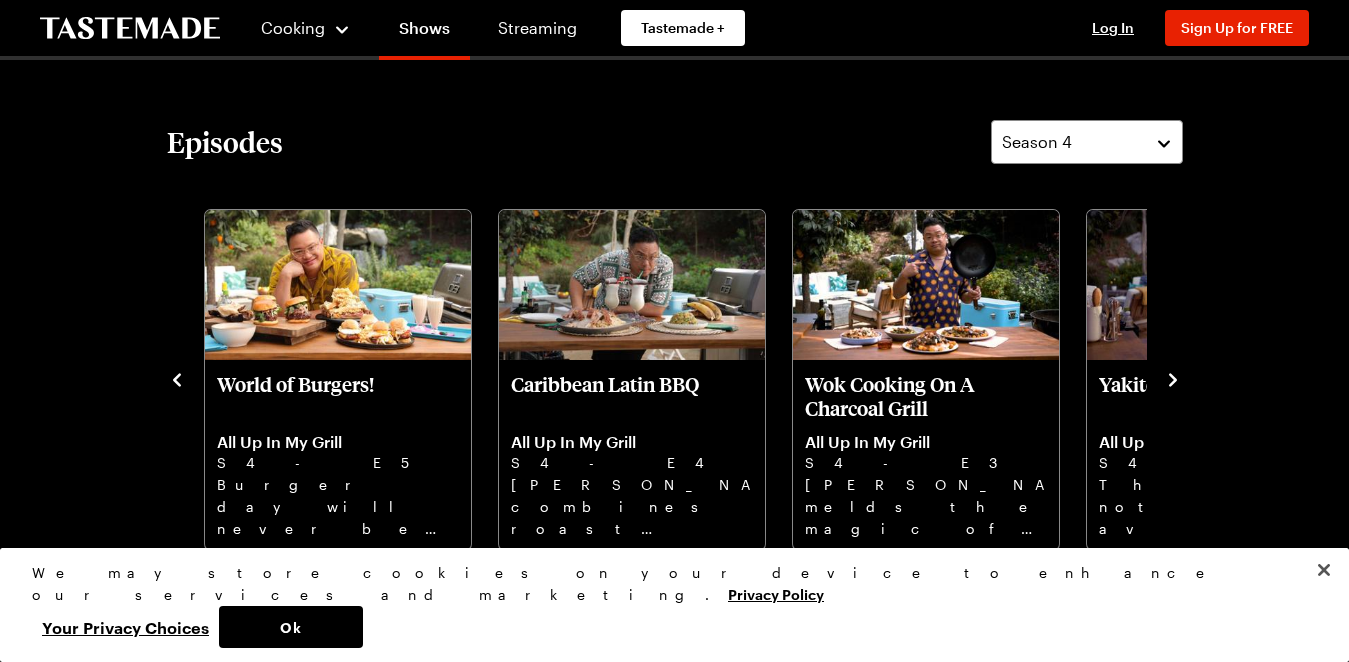 click 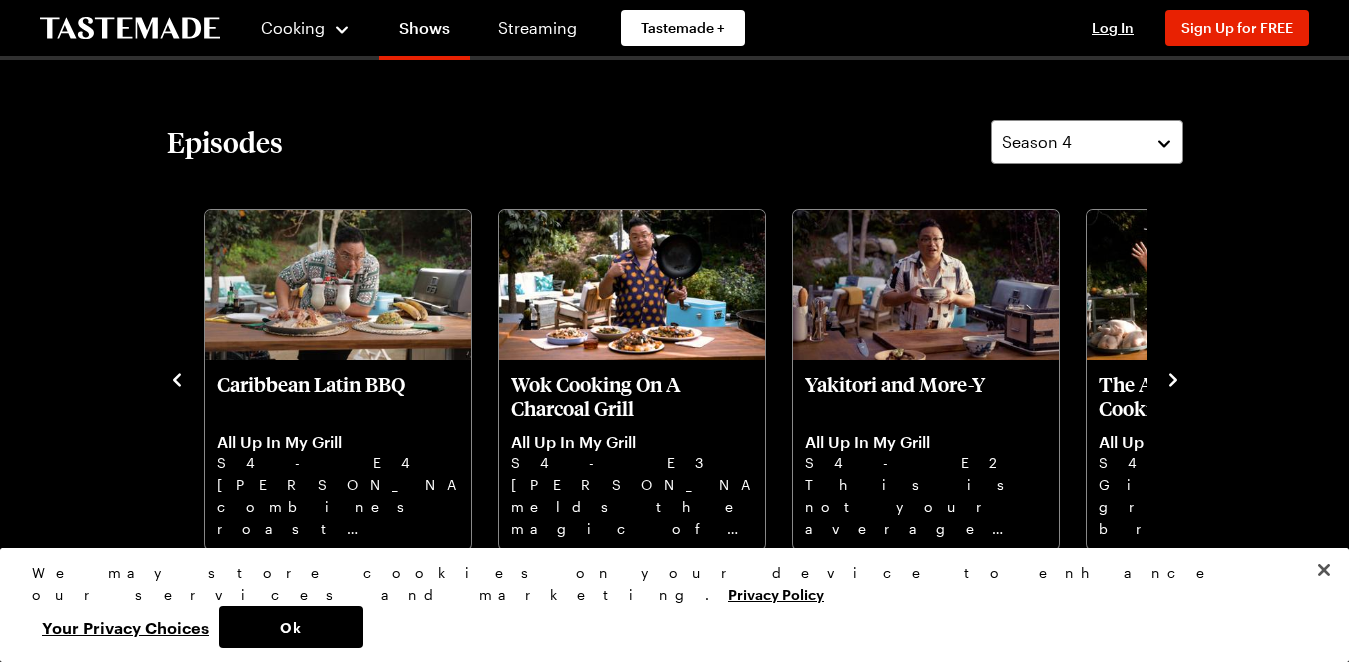 click 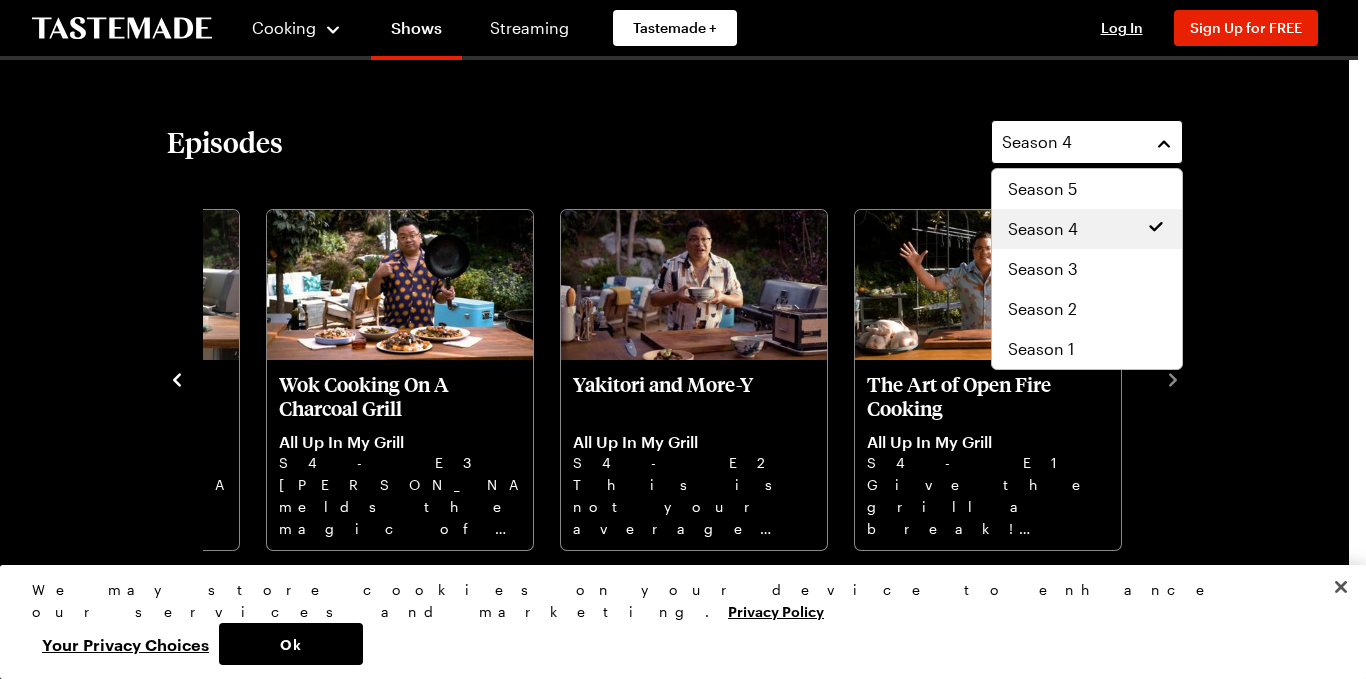 click on "Season 4" at bounding box center (1087, 142) 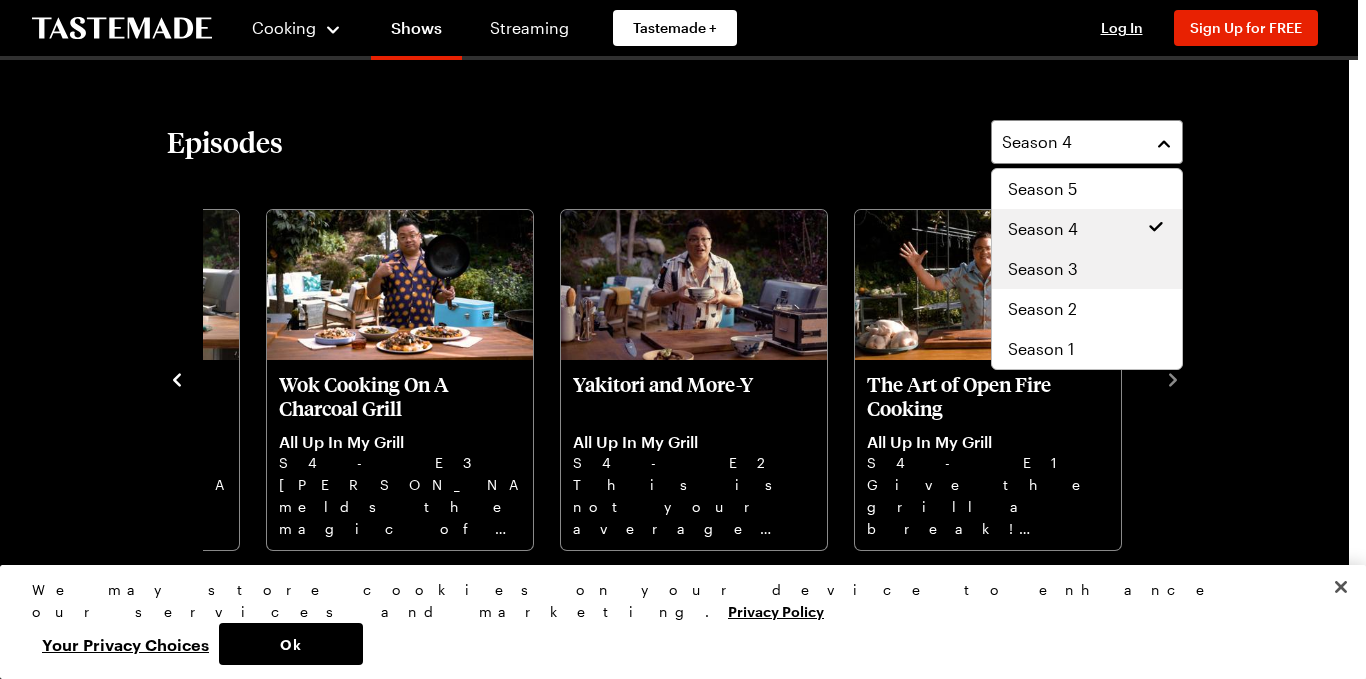 click on "Season 3" at bounding box center (1087, 269) 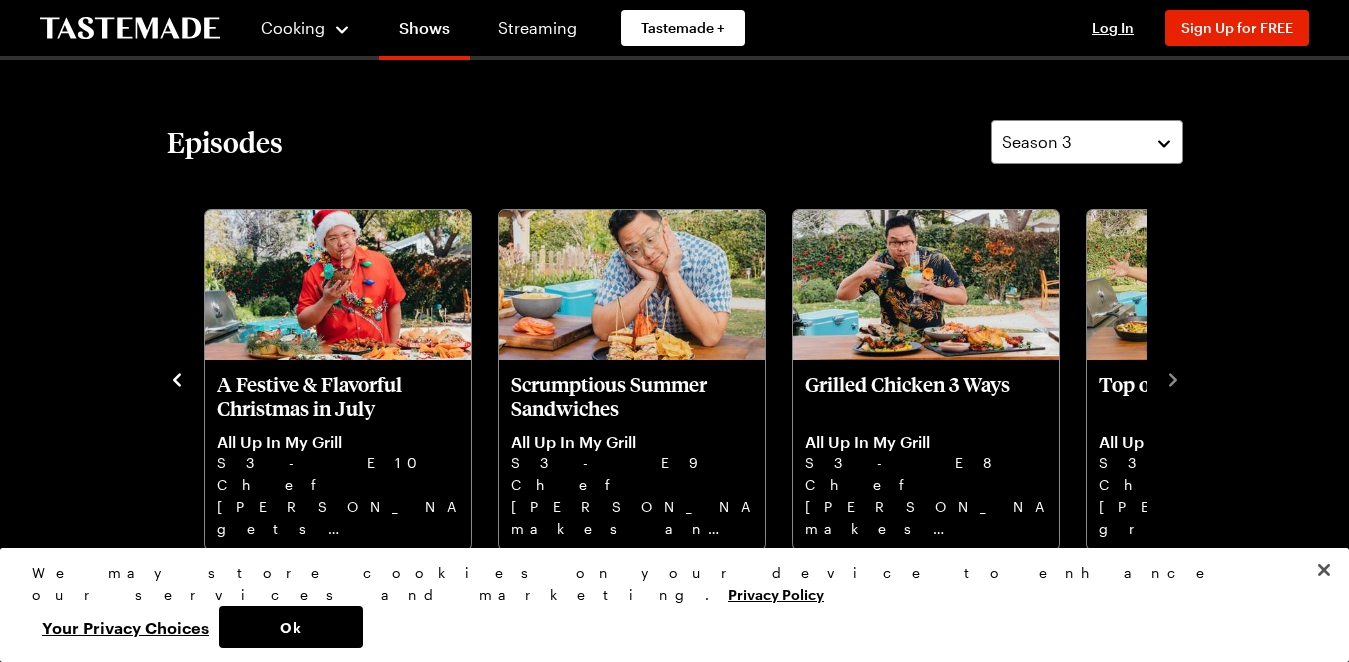 click 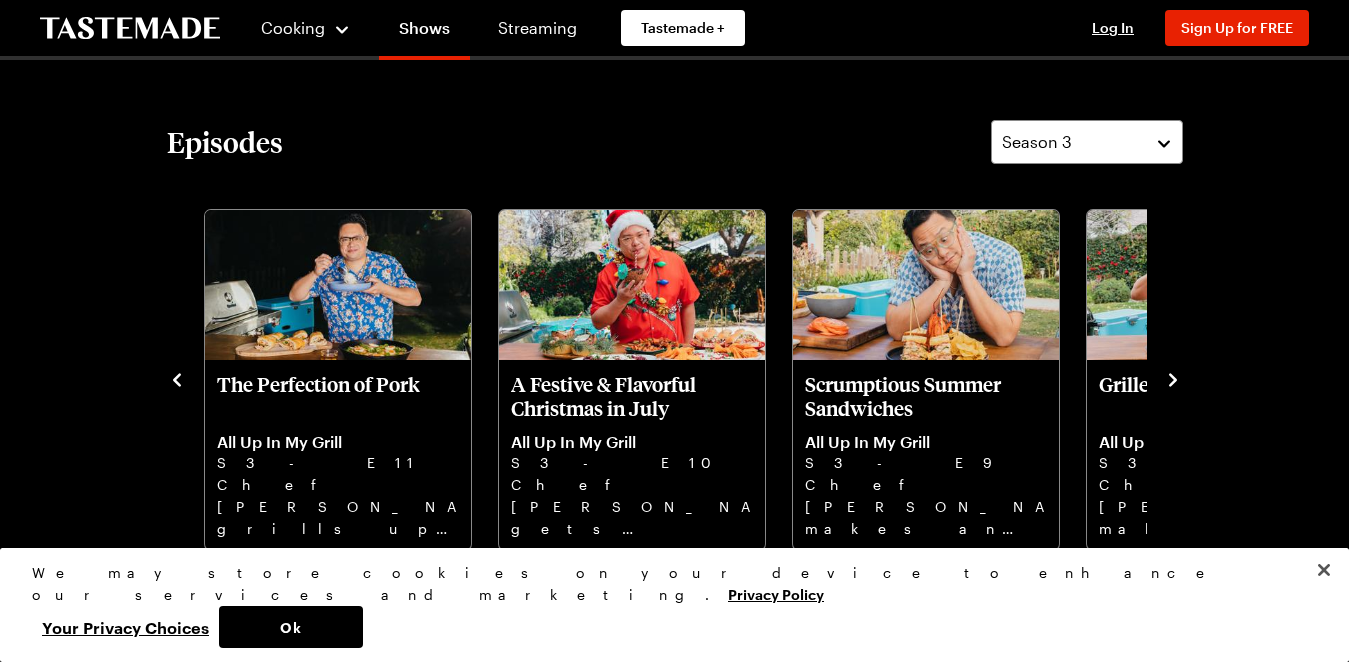 click 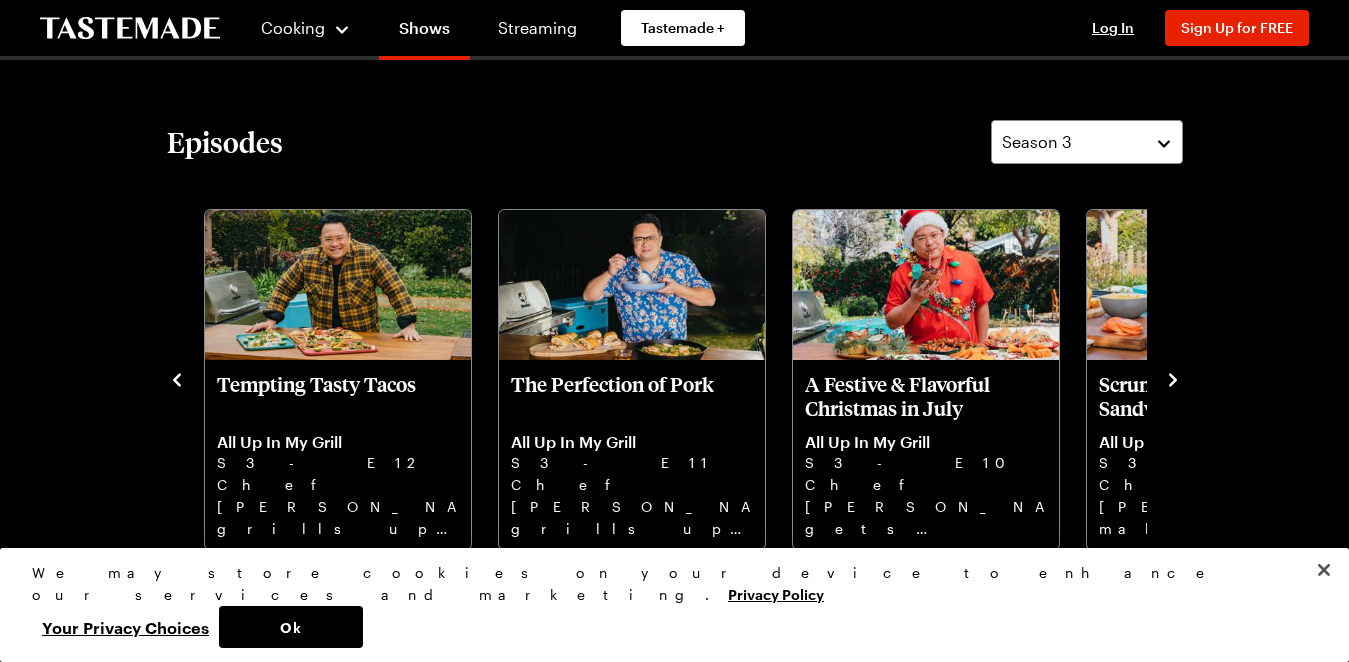 click 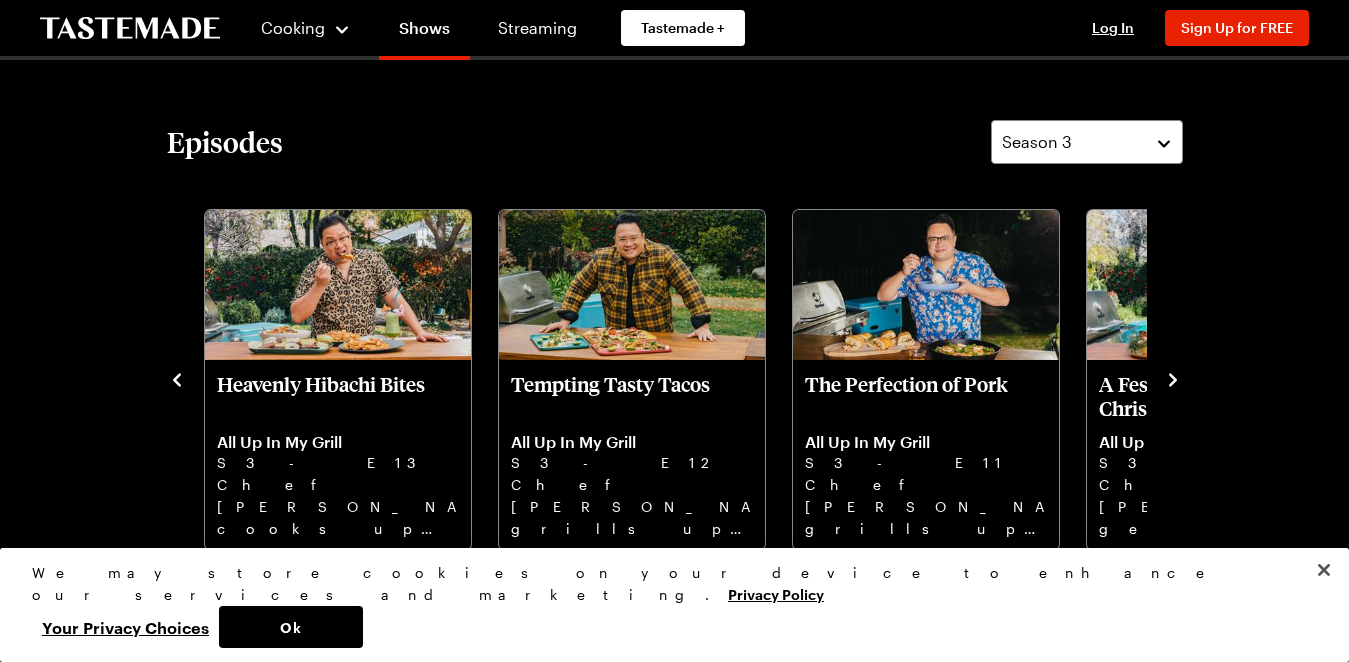 click 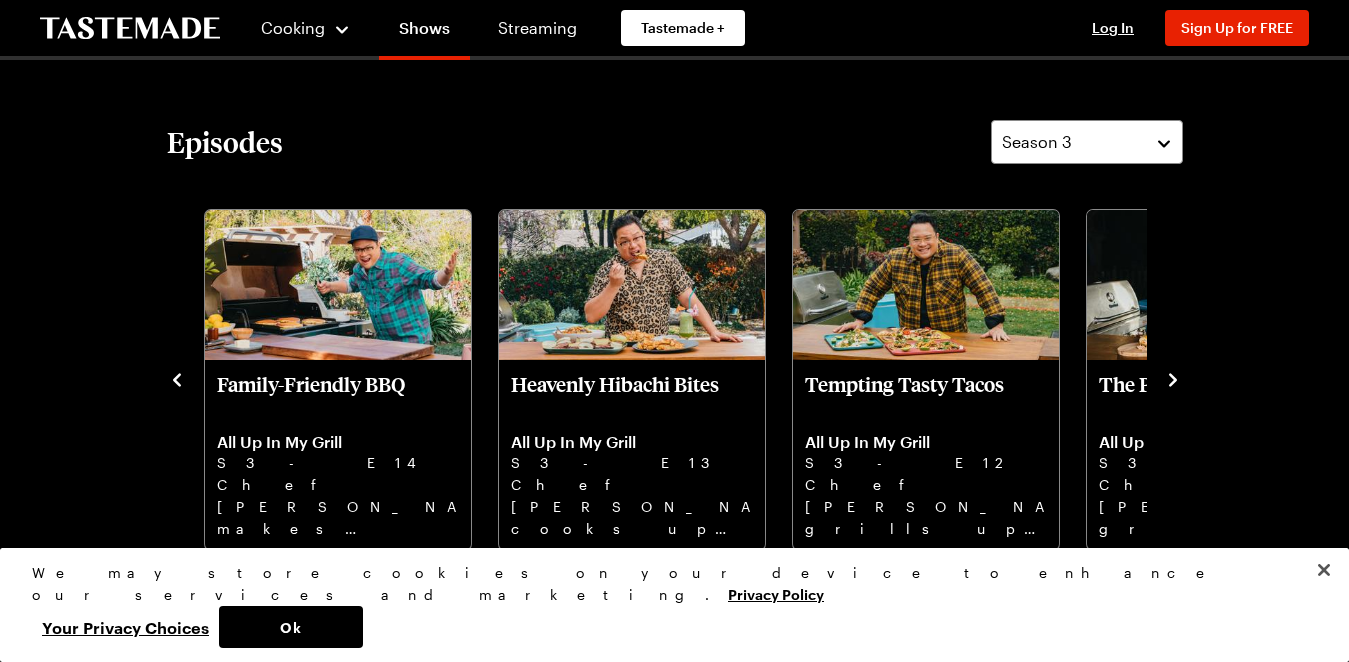 click 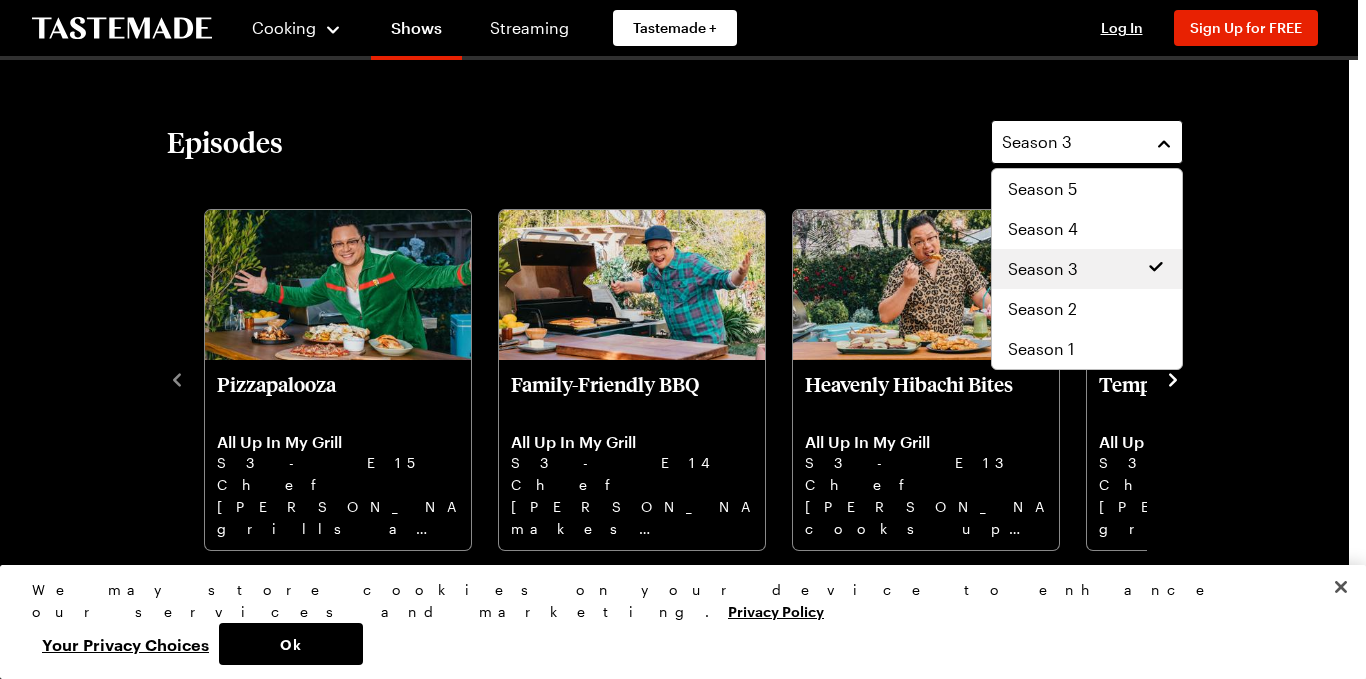 click on "Season 3" at bounding box center [1037, 142] 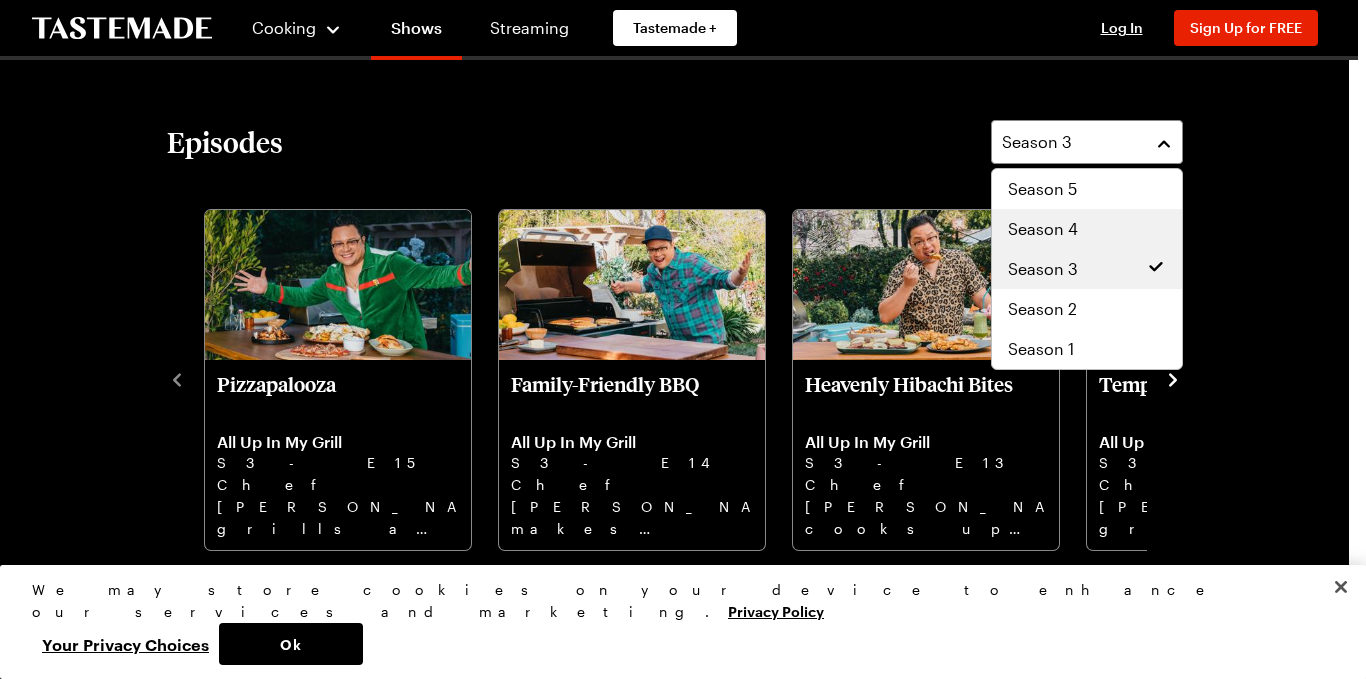 click on "Season 4" at bounding box center (1043, 229) 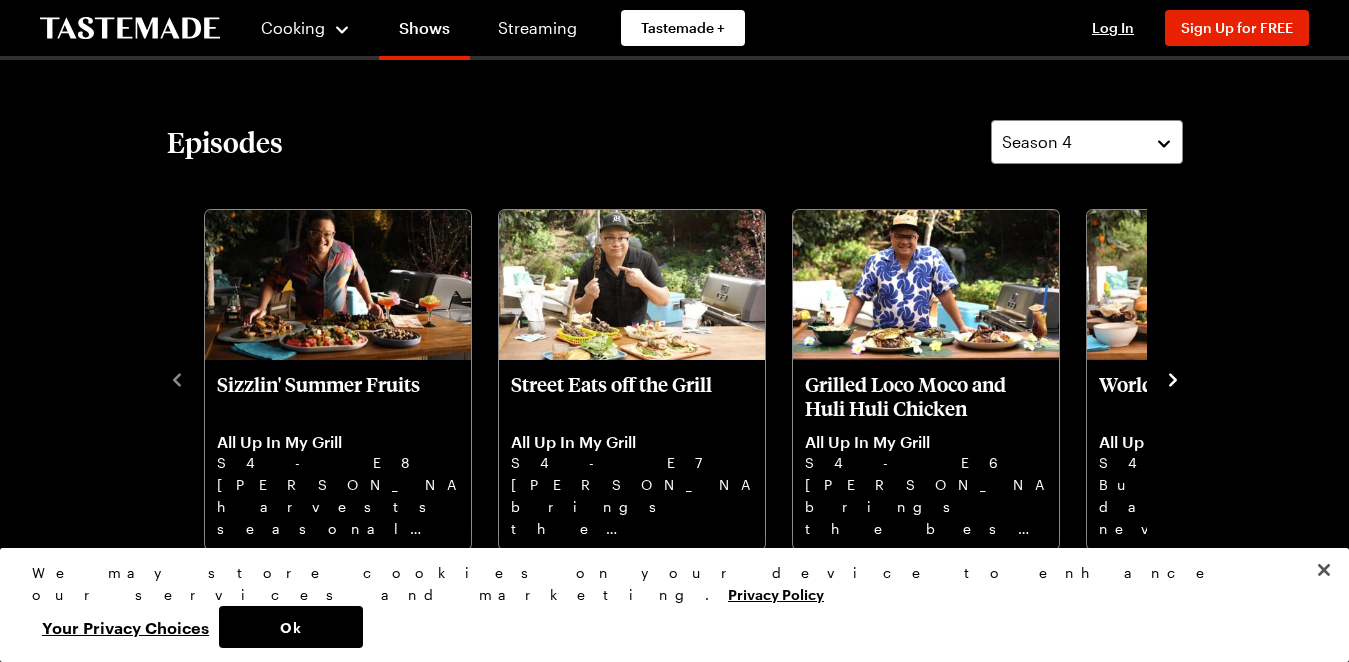 click 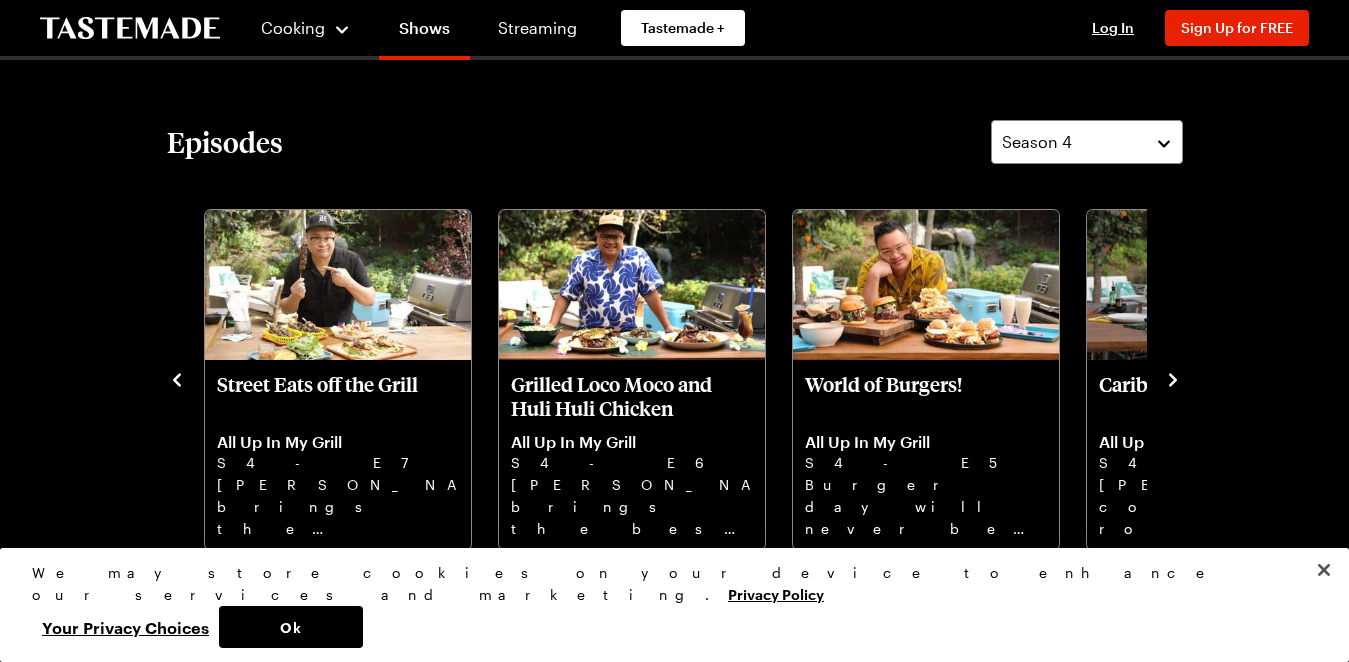 click 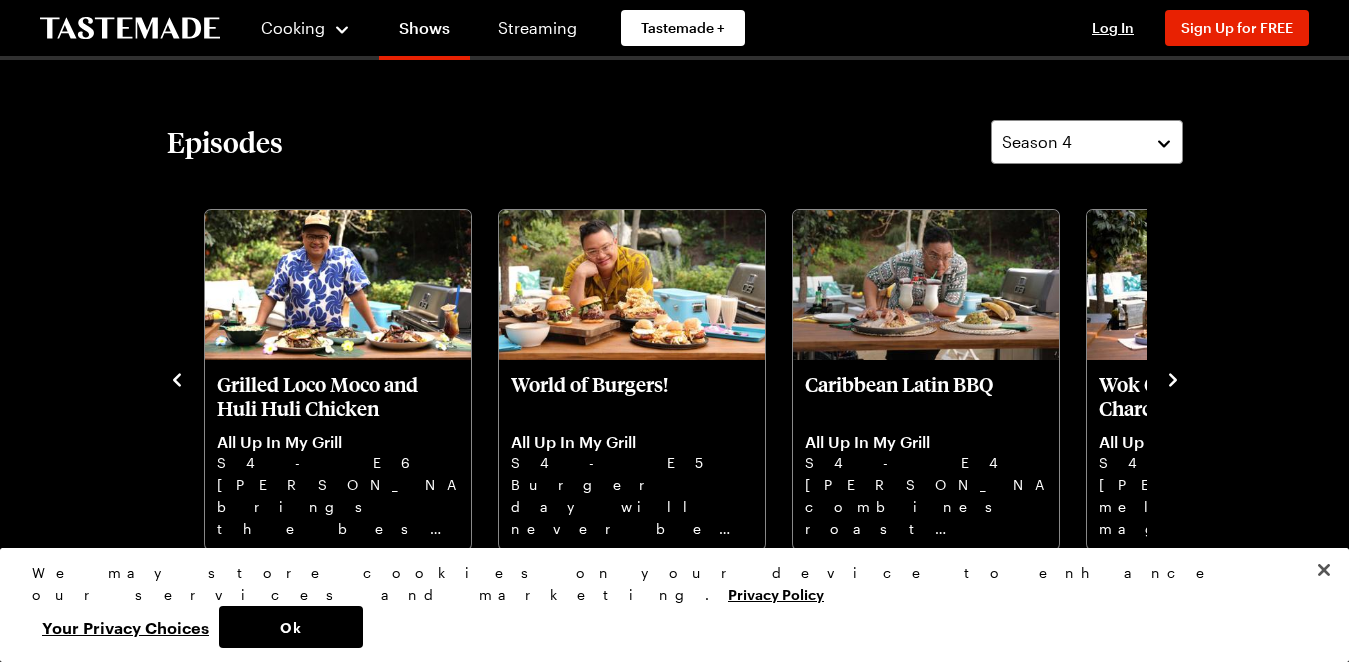 click 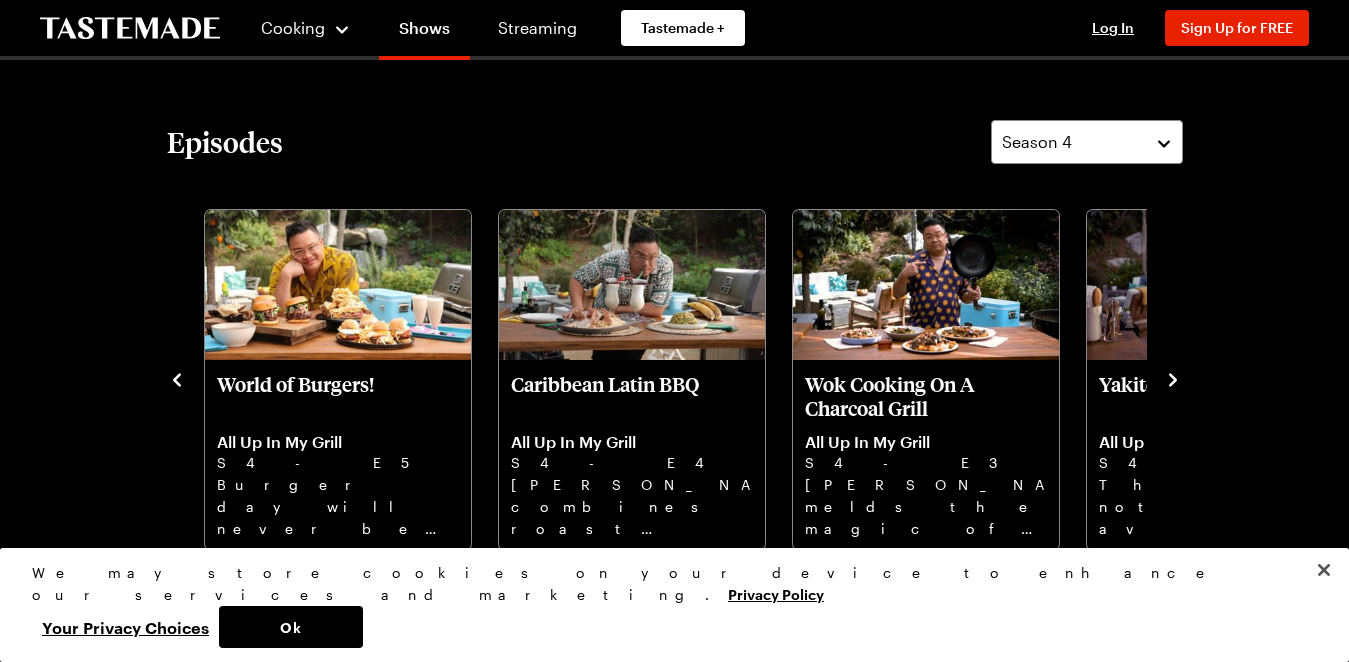 click 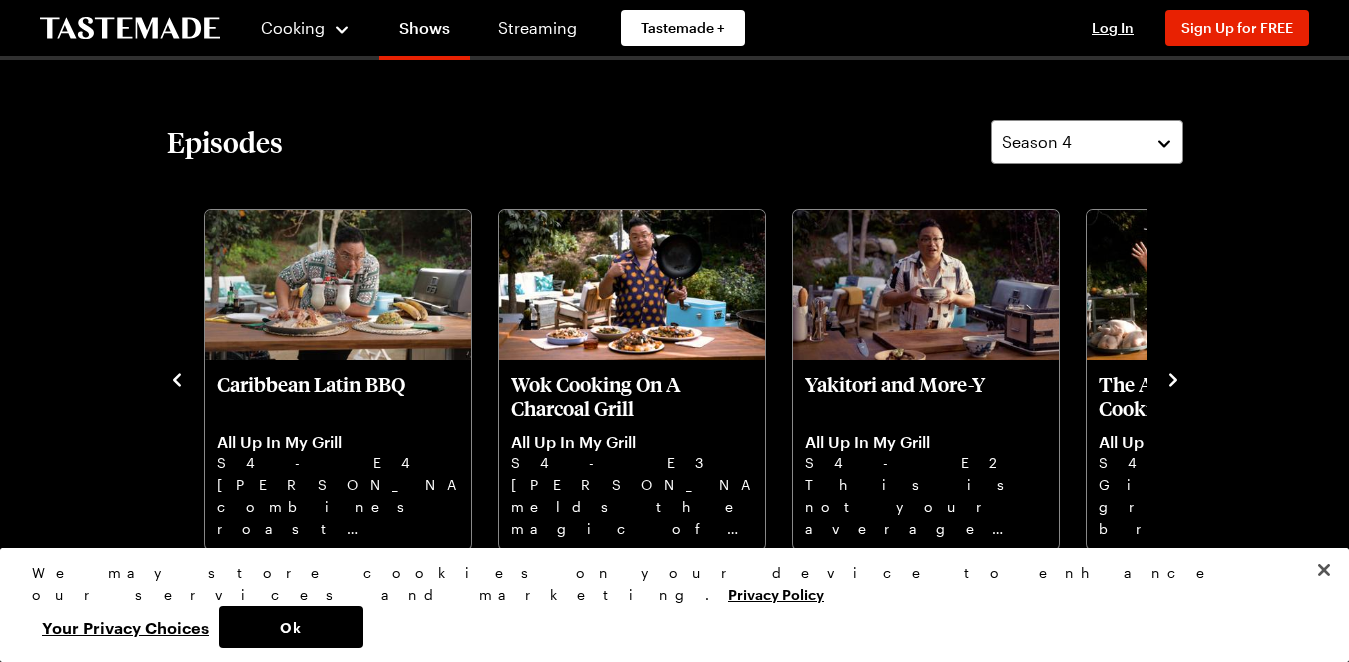 click 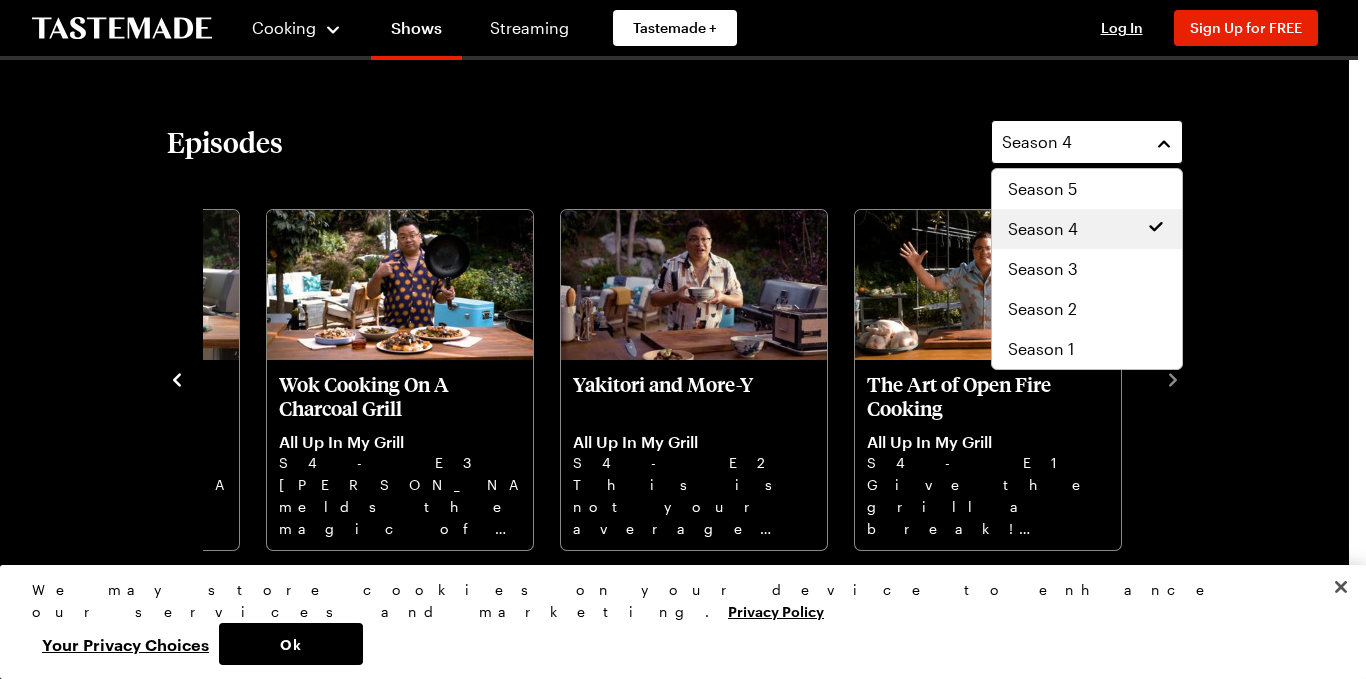 click on "Season 4" at bounding box center (1087, 142) 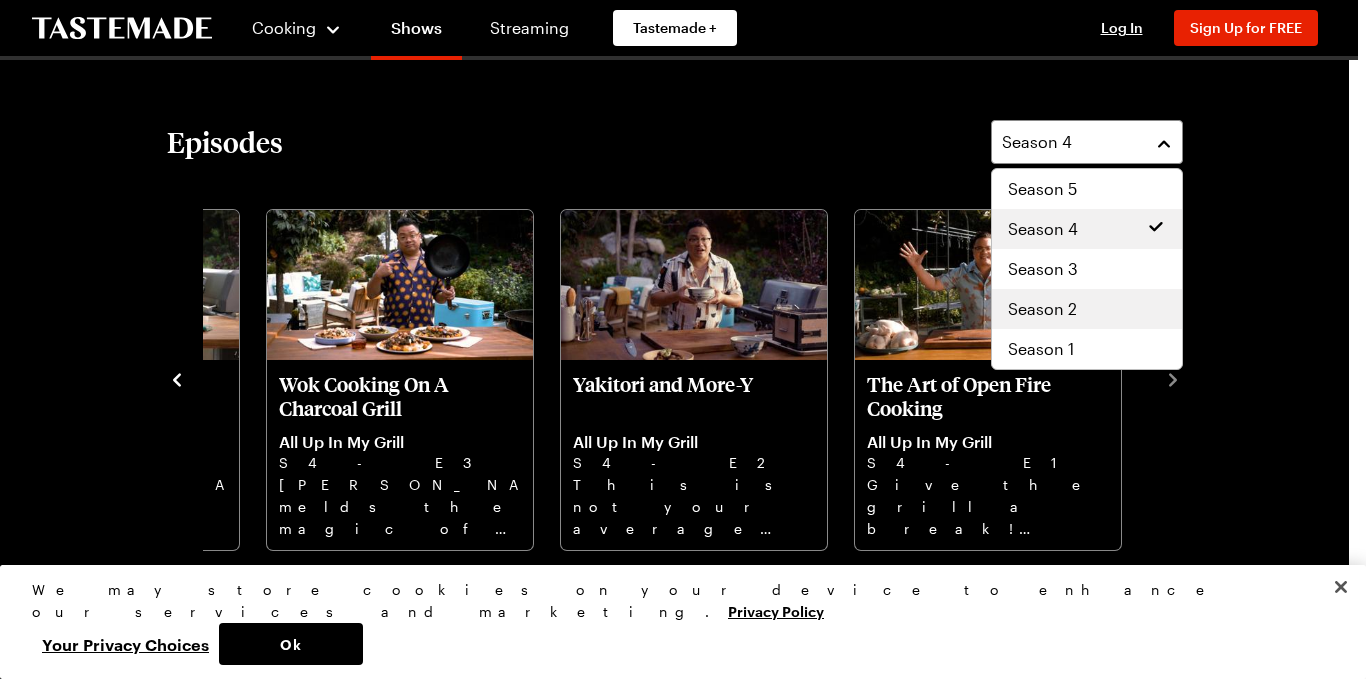 click on "Season 2" at bounding box center (1087, 309) 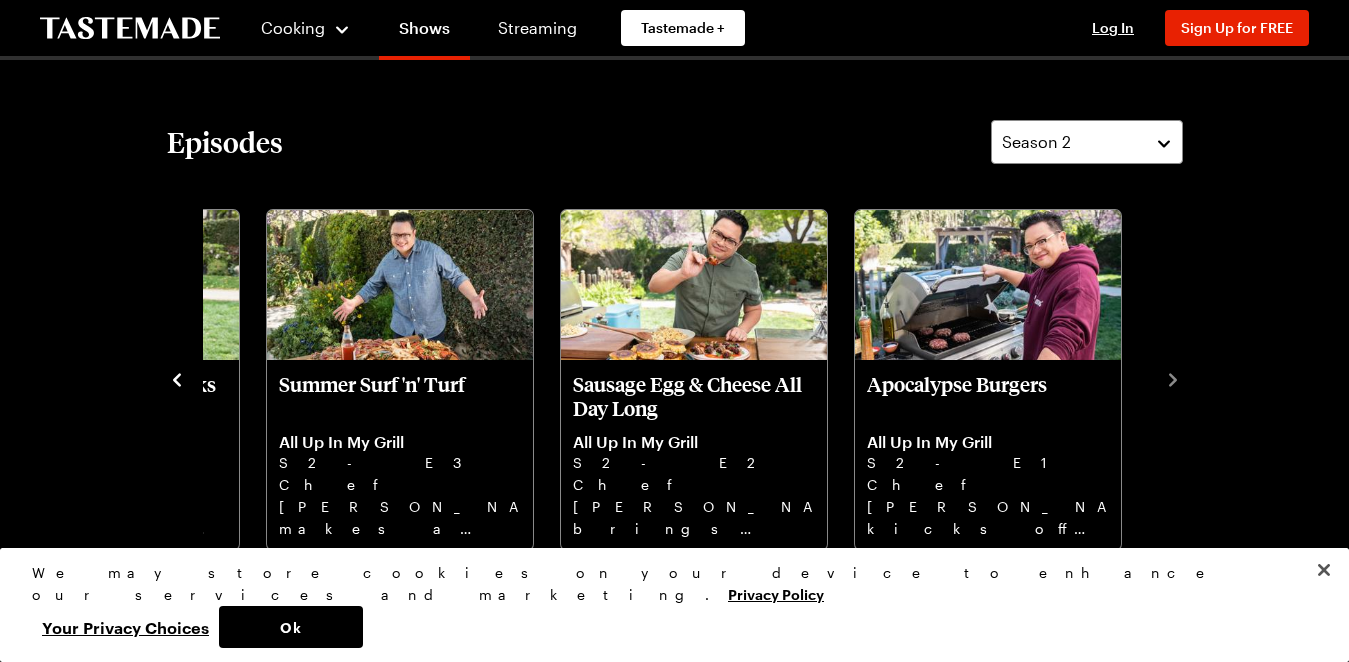 click 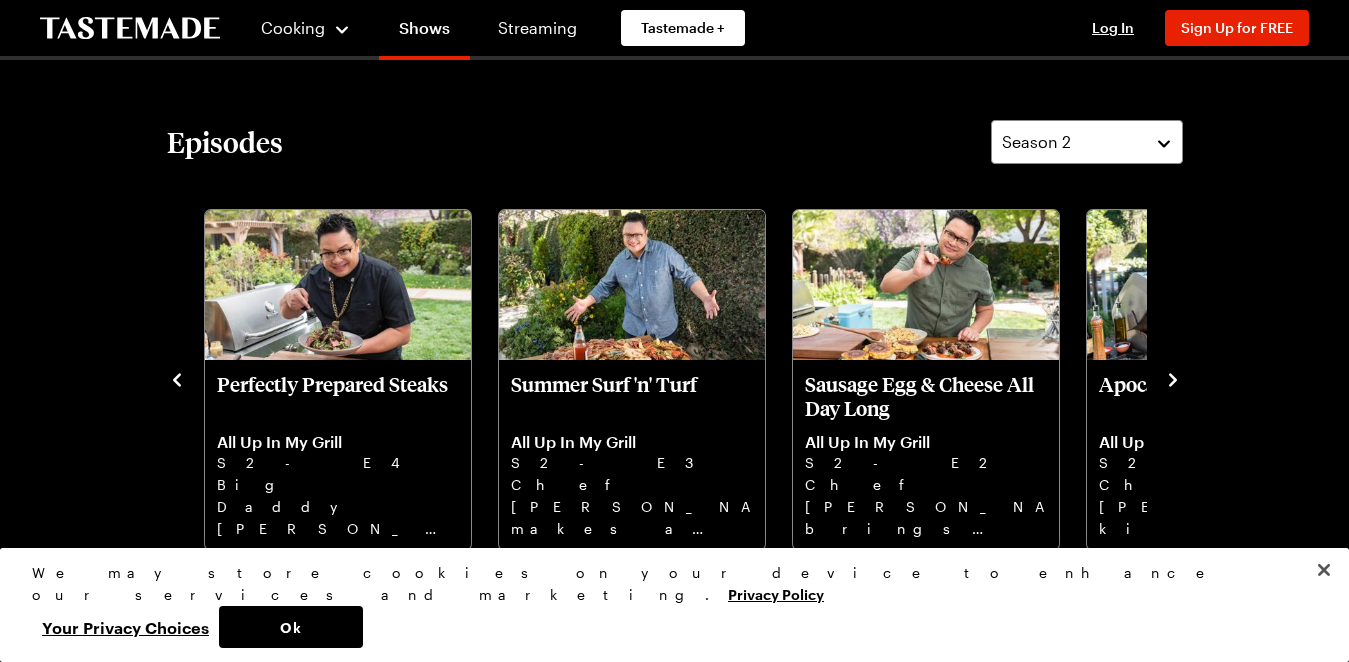 click 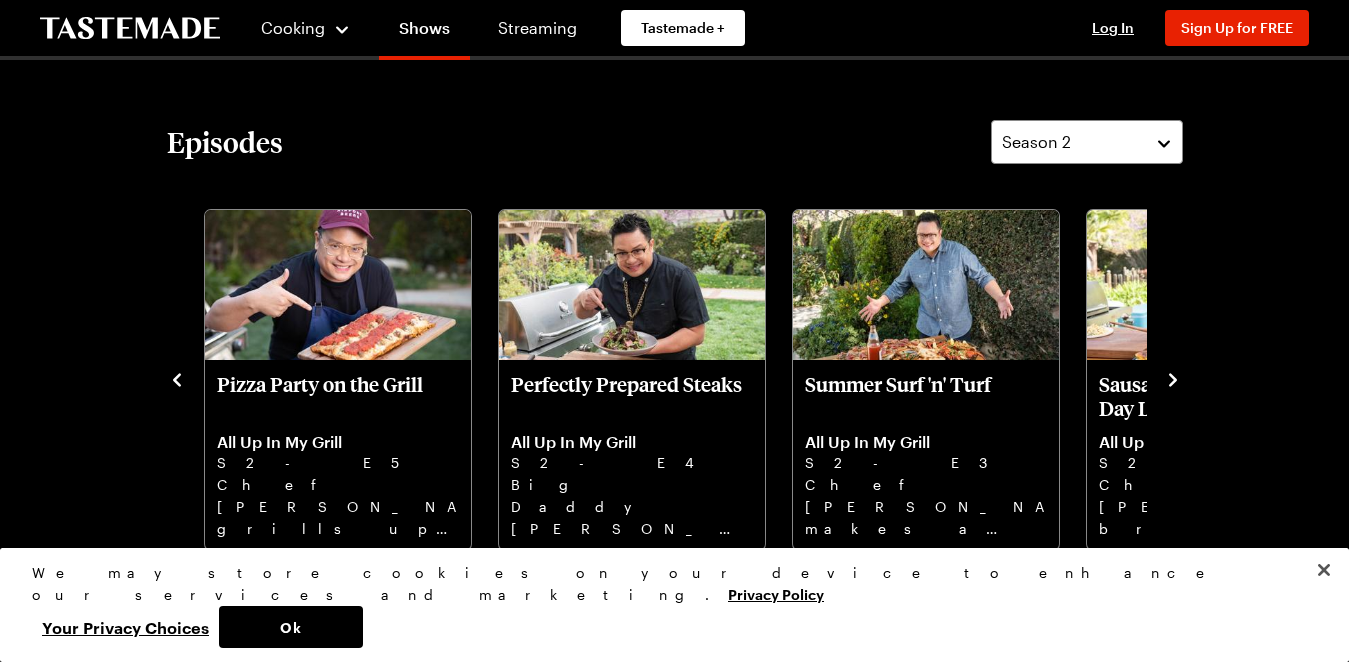 click 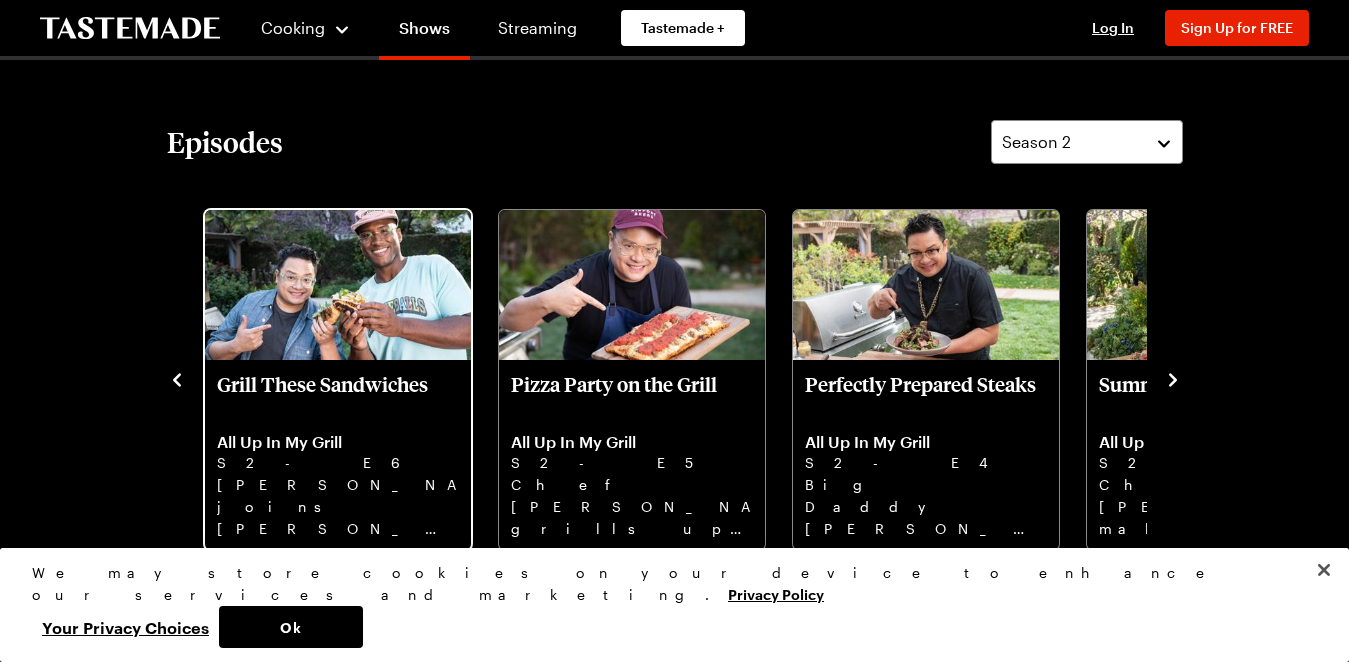 click on "Grill These Sandwiches" at bounding box center (338, 396) 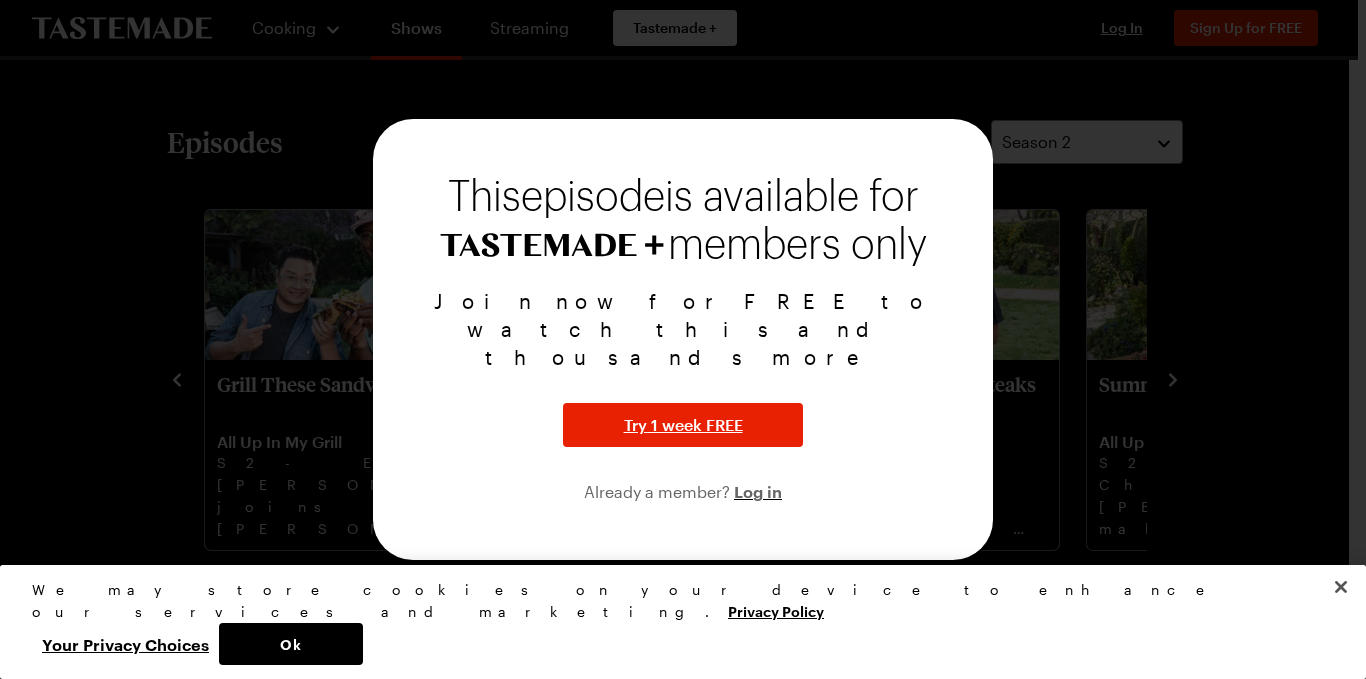 click at bounding box center (683, 339) 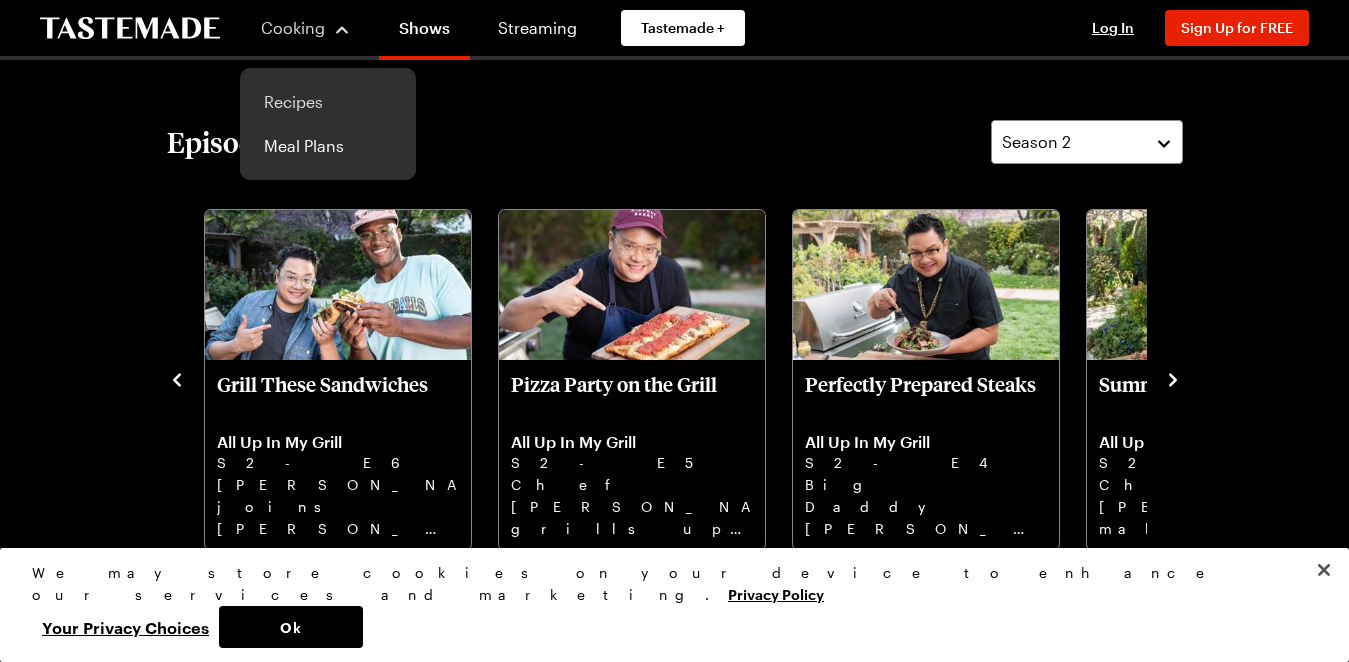 click on "Recipes" at bounding box center [328, 102] 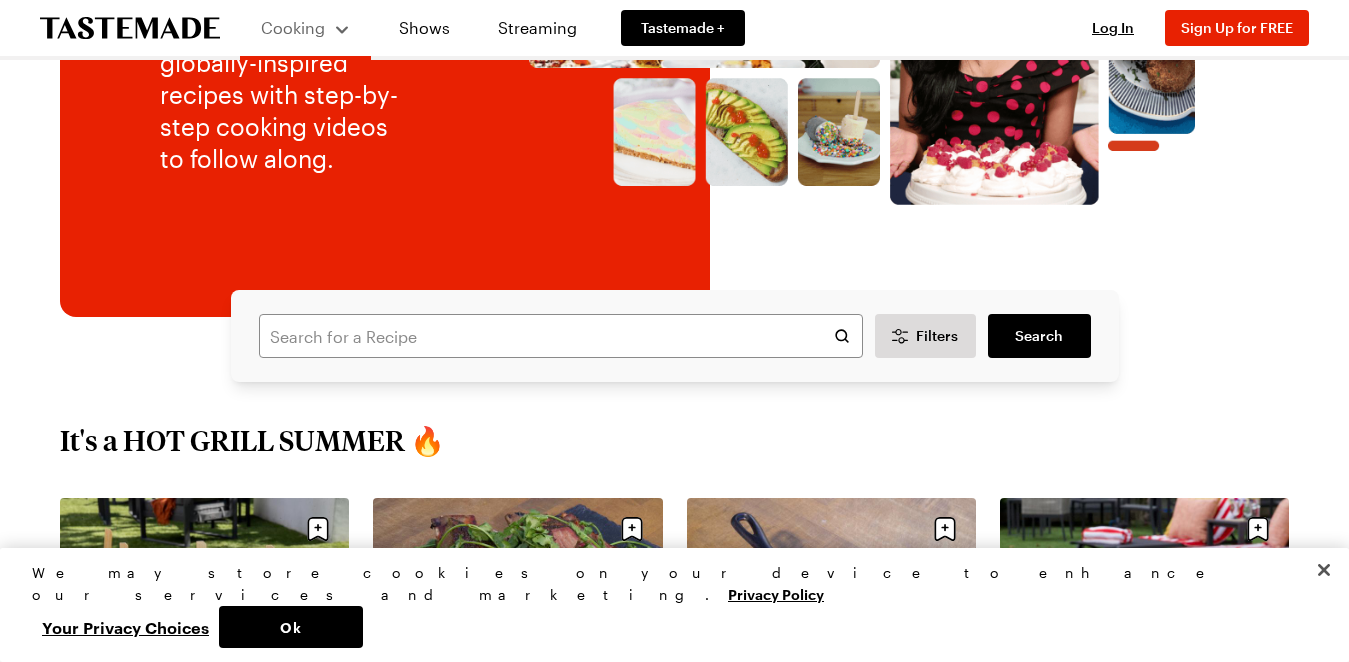 scroll, scrollTop: 400, scrollLeft: 0, axis: vertical 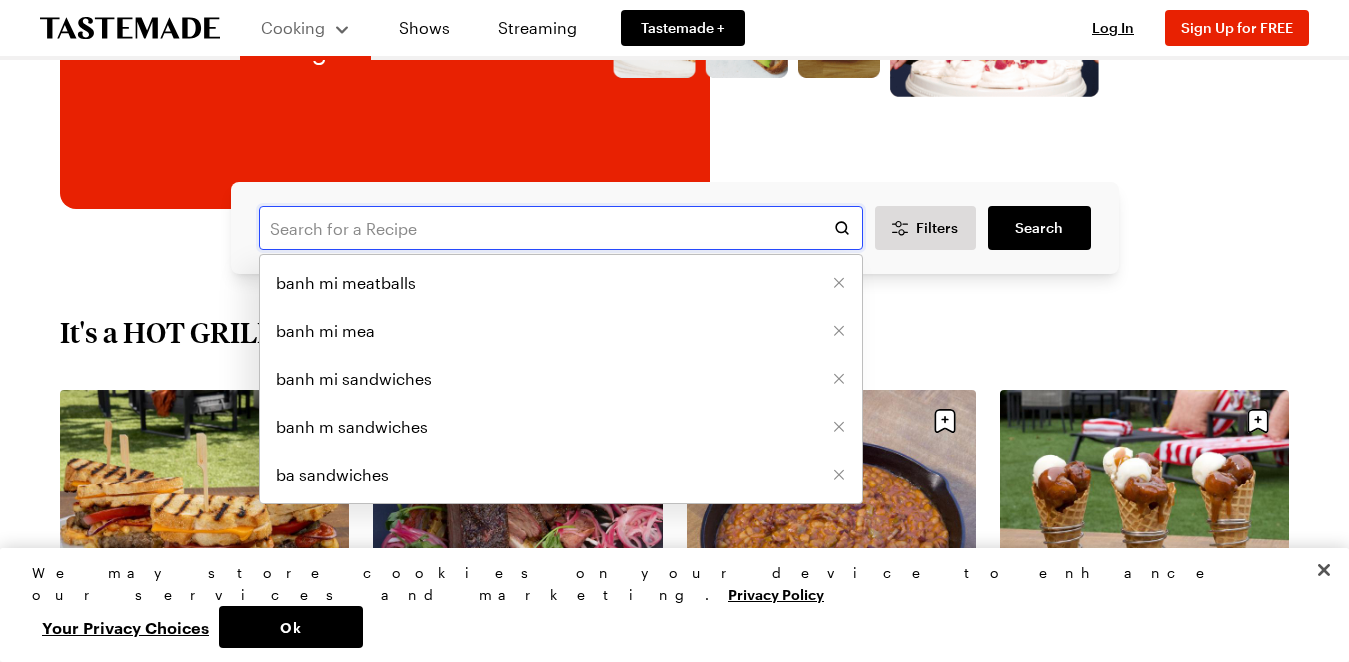 drag, startPoint x: 468, startPoint y: 230, endPoint x: 463, endPoint y: 221, distance: 10.29563 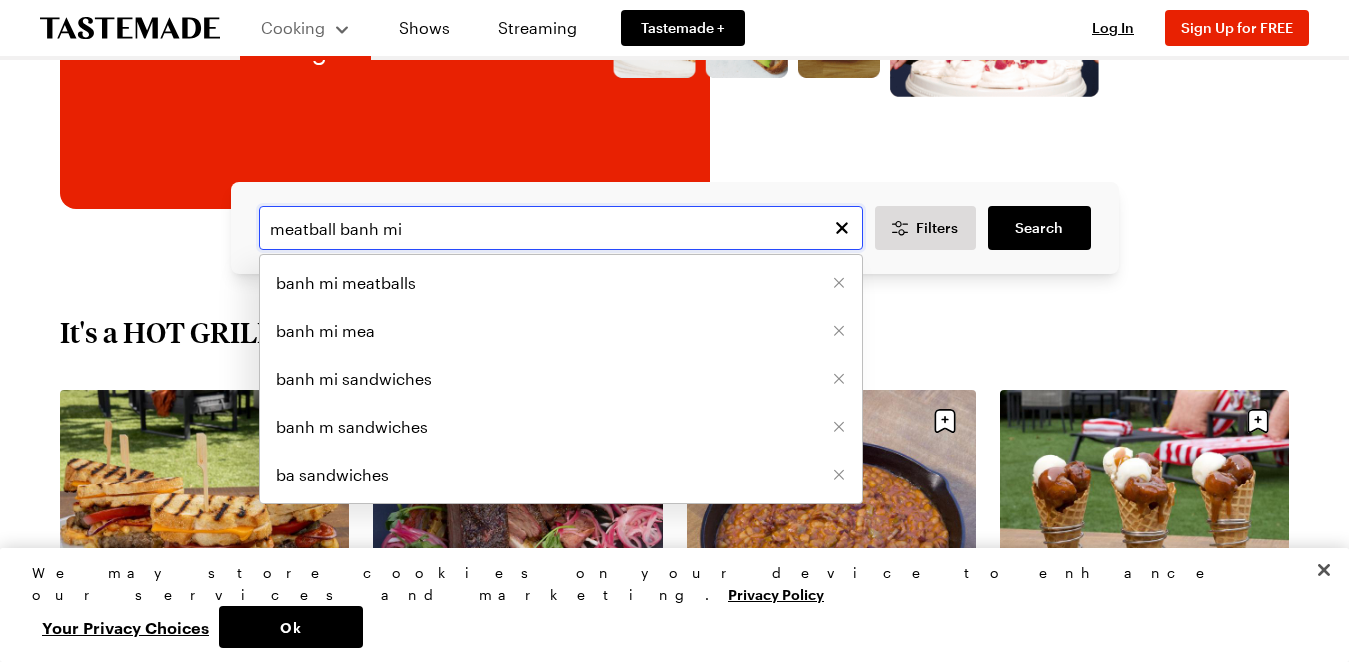 type on "meatball banh mi" 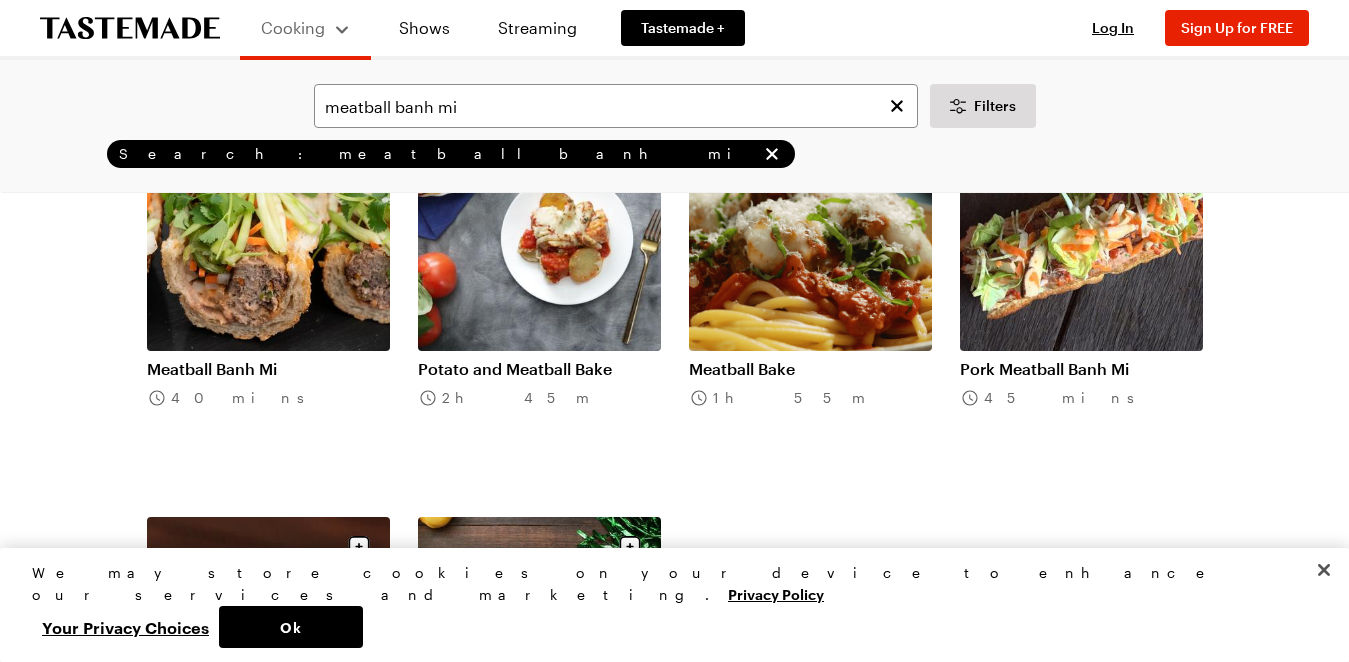scroll, scrollTop: 100, scrollLeft: 0, axis: vertical 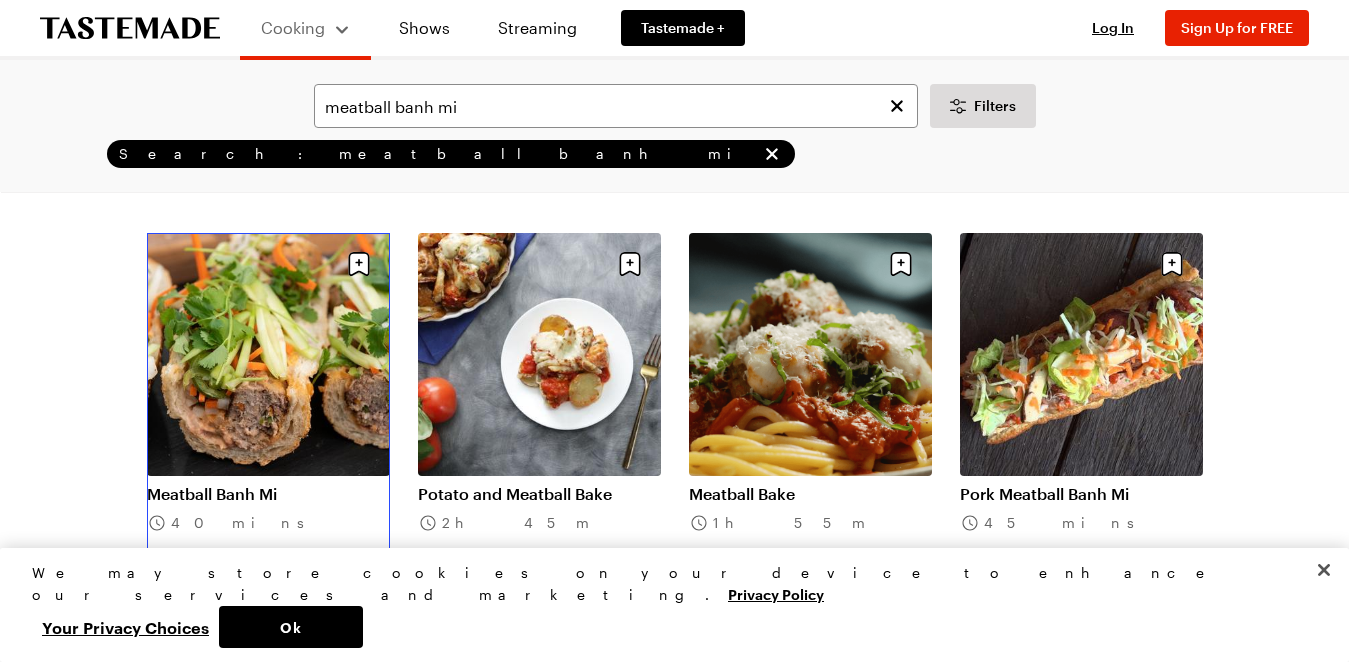 click on "Meatball Banh Mi" at bounding box center [268, 494] 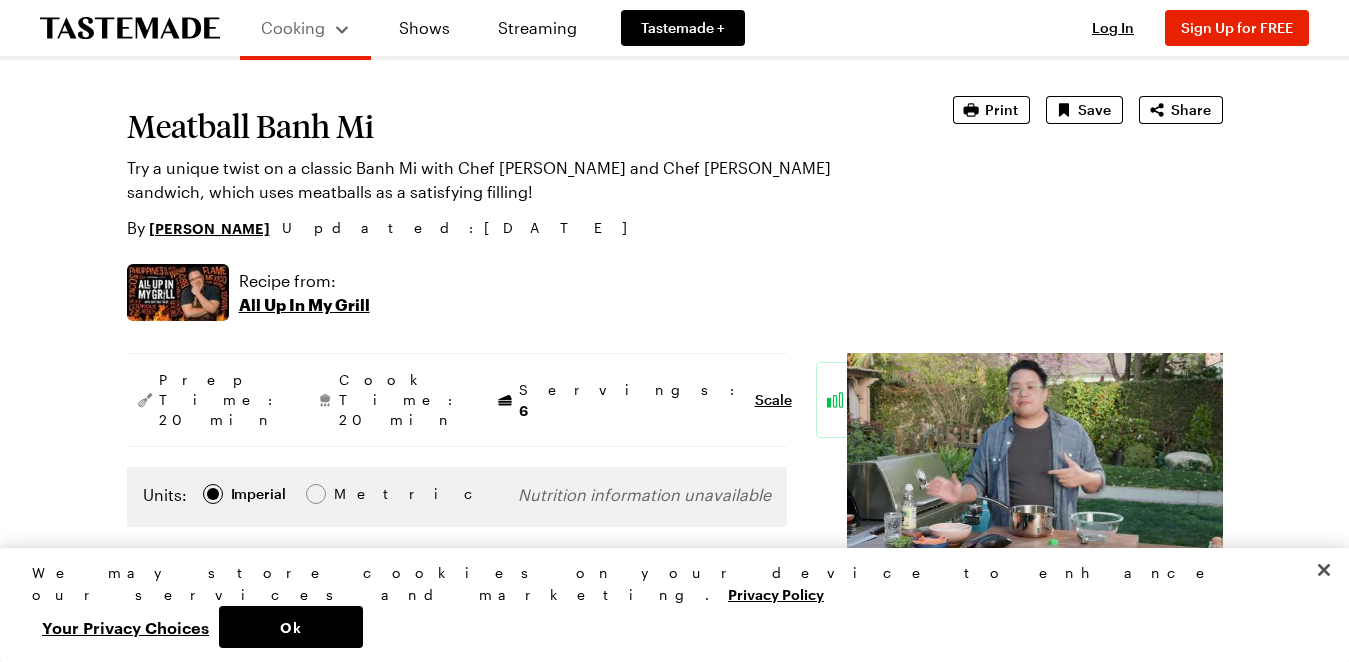 scroll, scrollTop: 0, scrollLeft: 0, axis: both 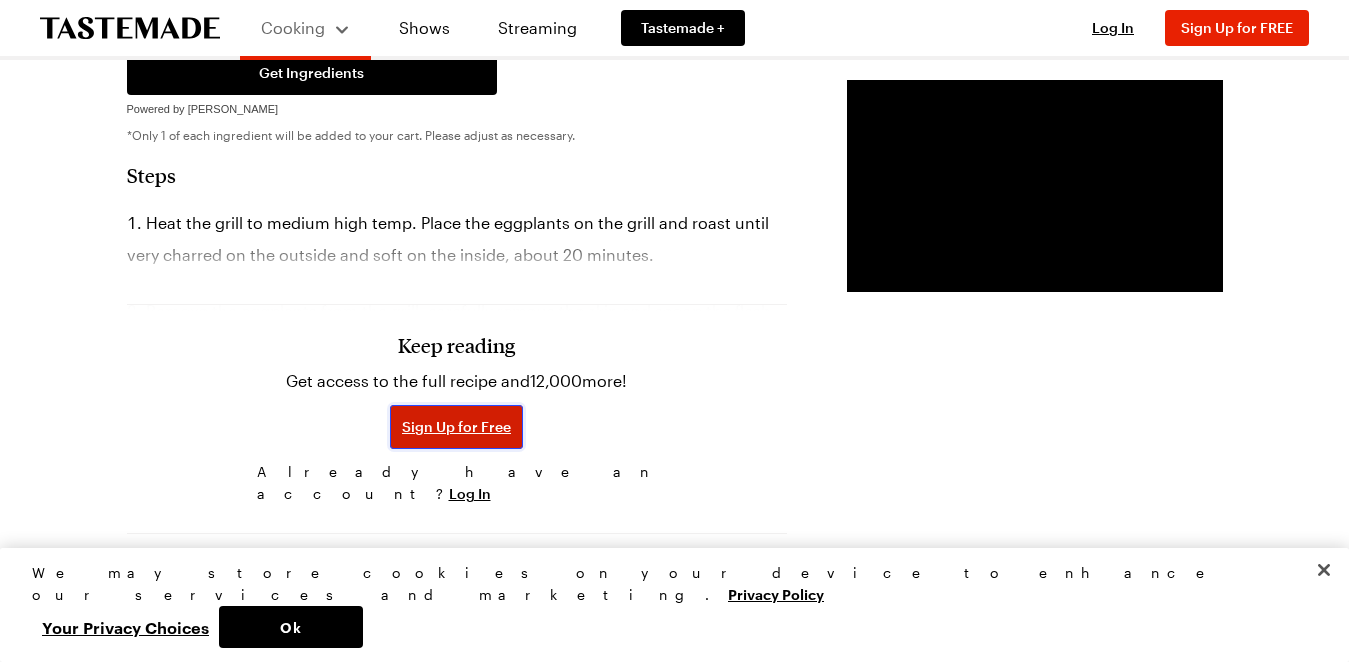 click on "Sign Up for Free" at bounding box center [456, 427] 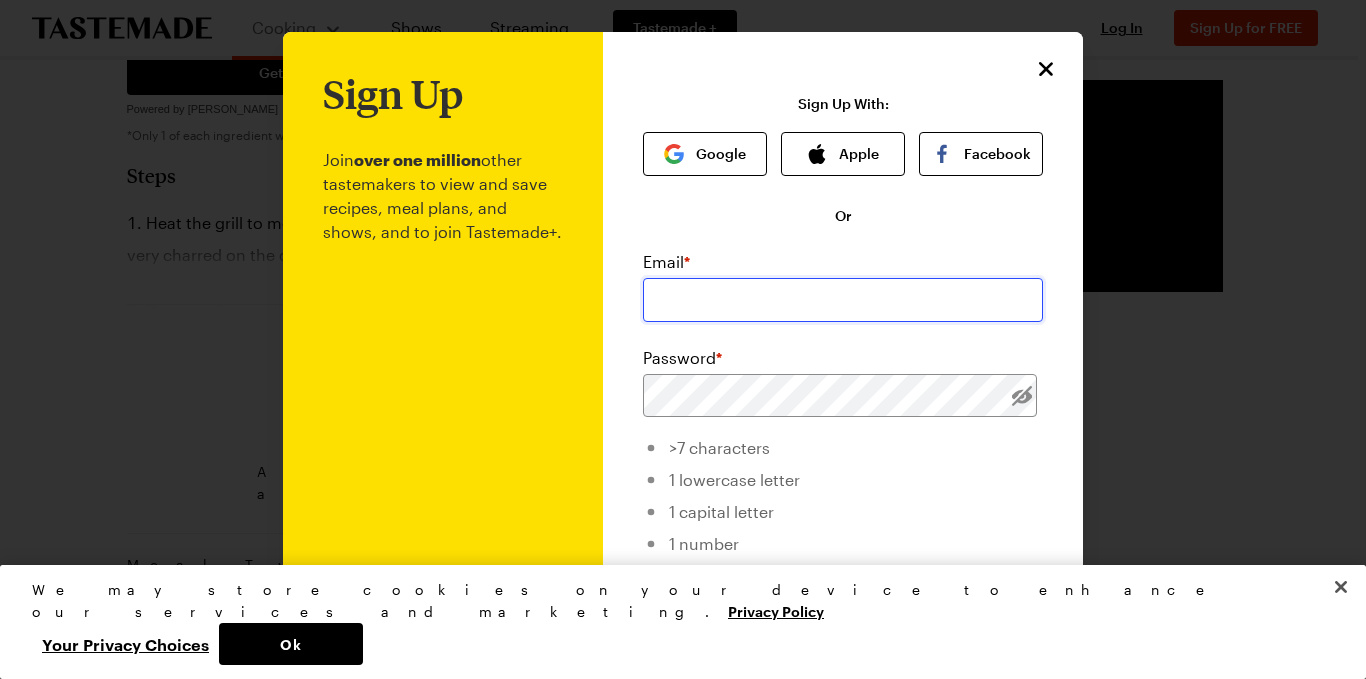 click at bounding box center [843, 300] 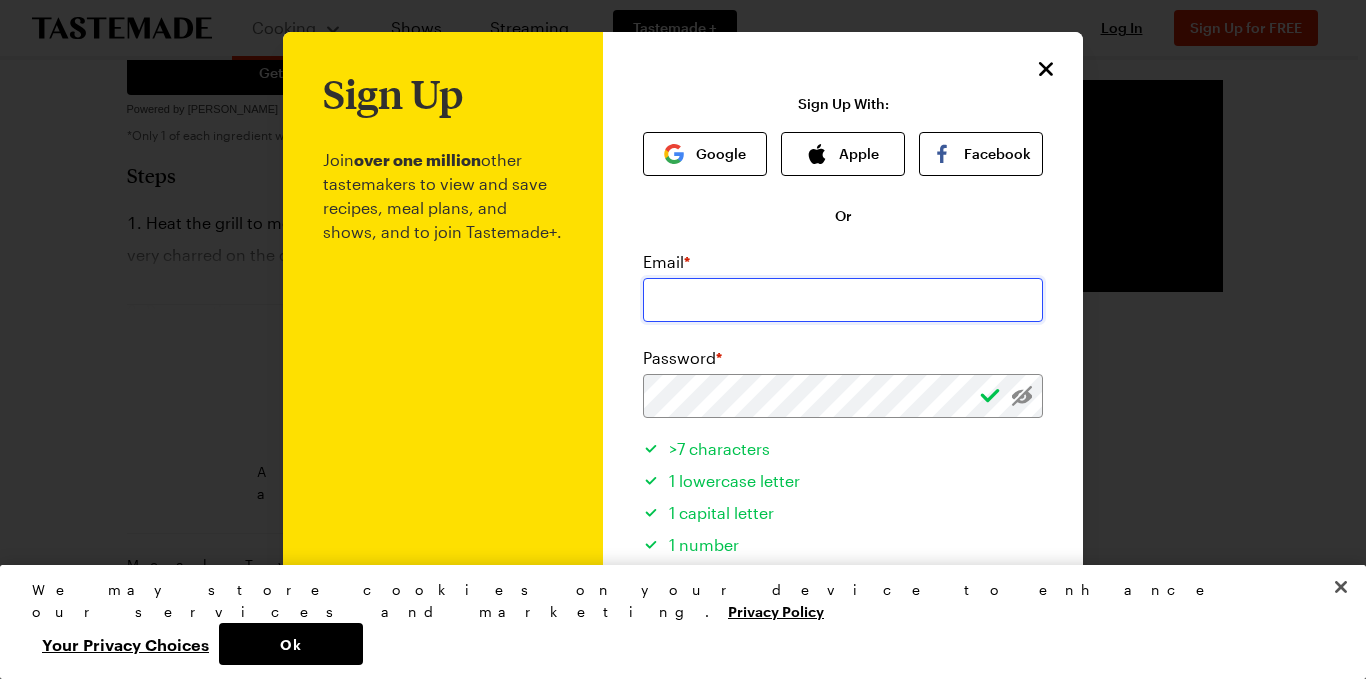 click at bounding box center (843, 300) 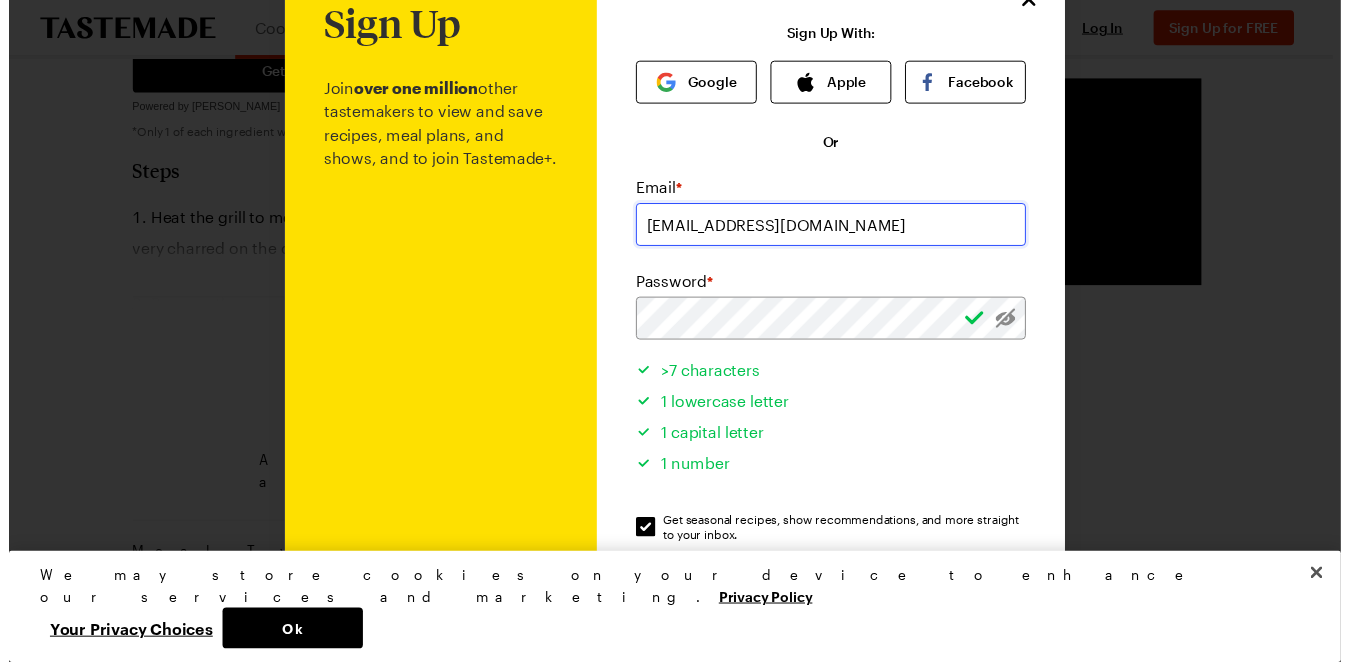scroll, scrollTop: 200, scrollLeft: 0, axis: vertical 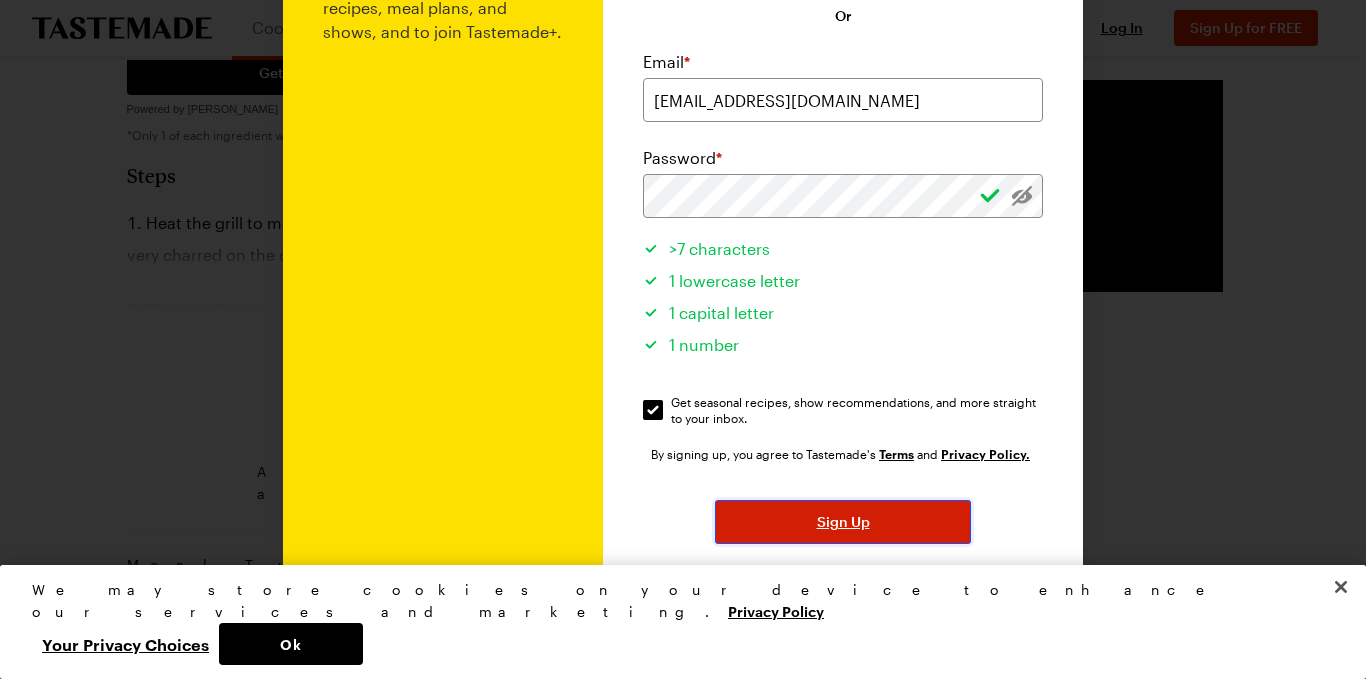 click on "Sign Up" at bounding box center [843, 522] 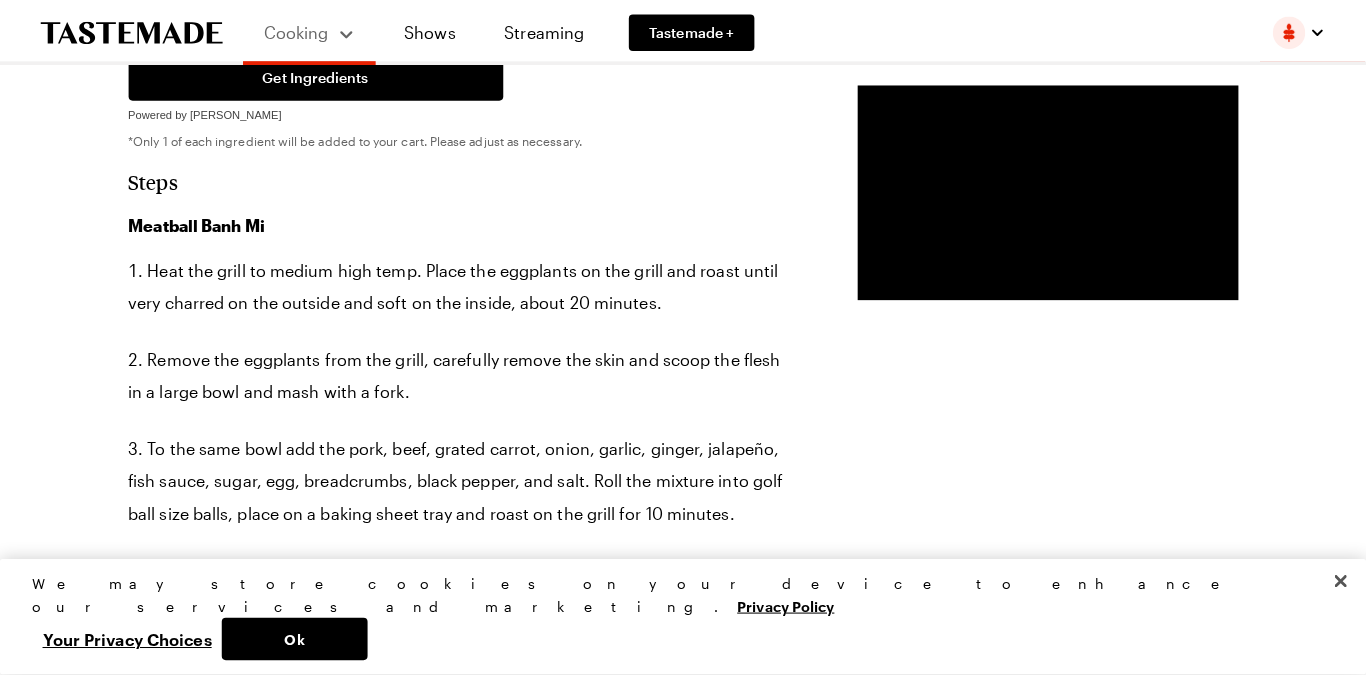 scroll, scrollTop: 0, scrollLeft: 0, axis: both 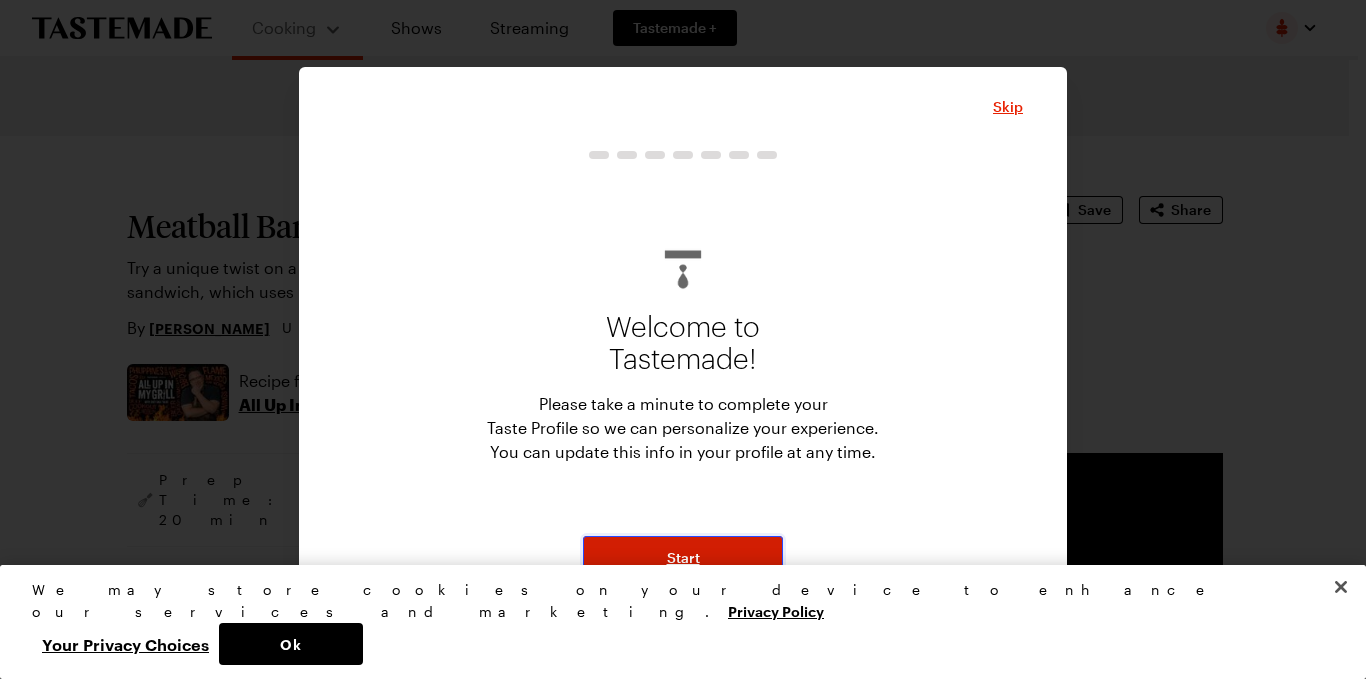 click on "Start" at bounding box center (683, 558) 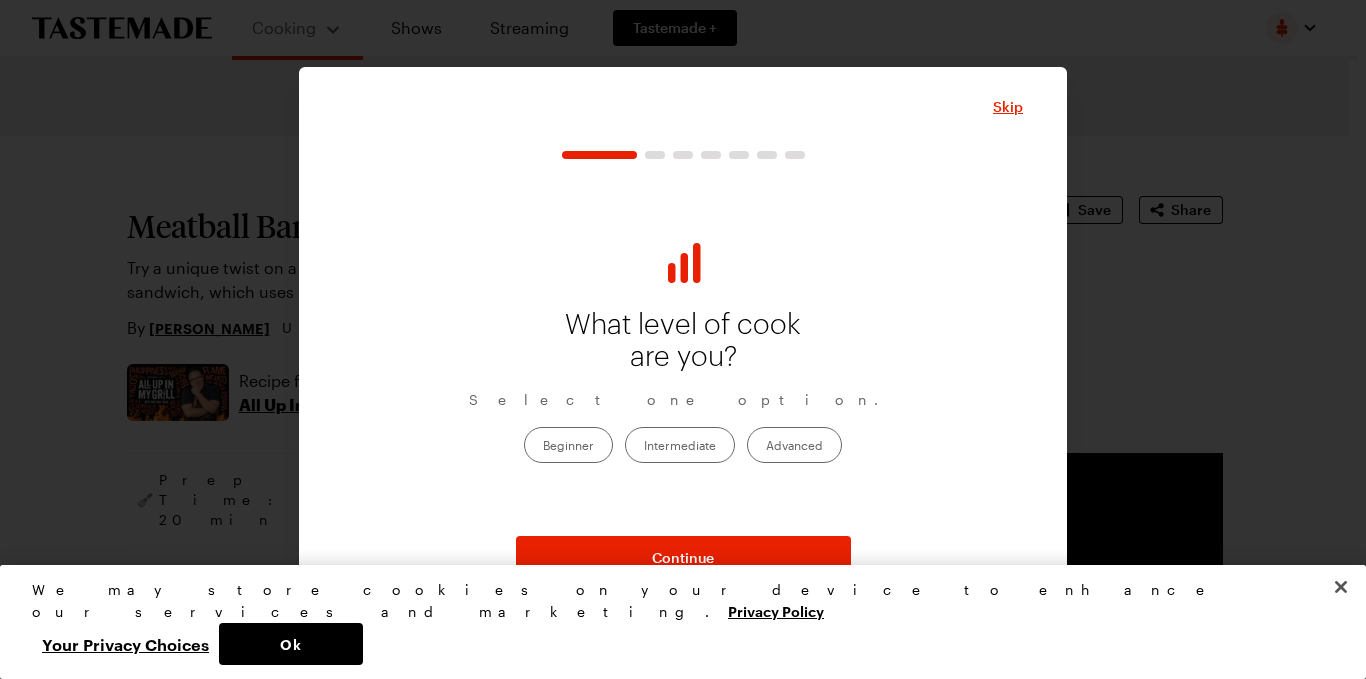 click on "Intermediate" at bounding box center [680, 445] 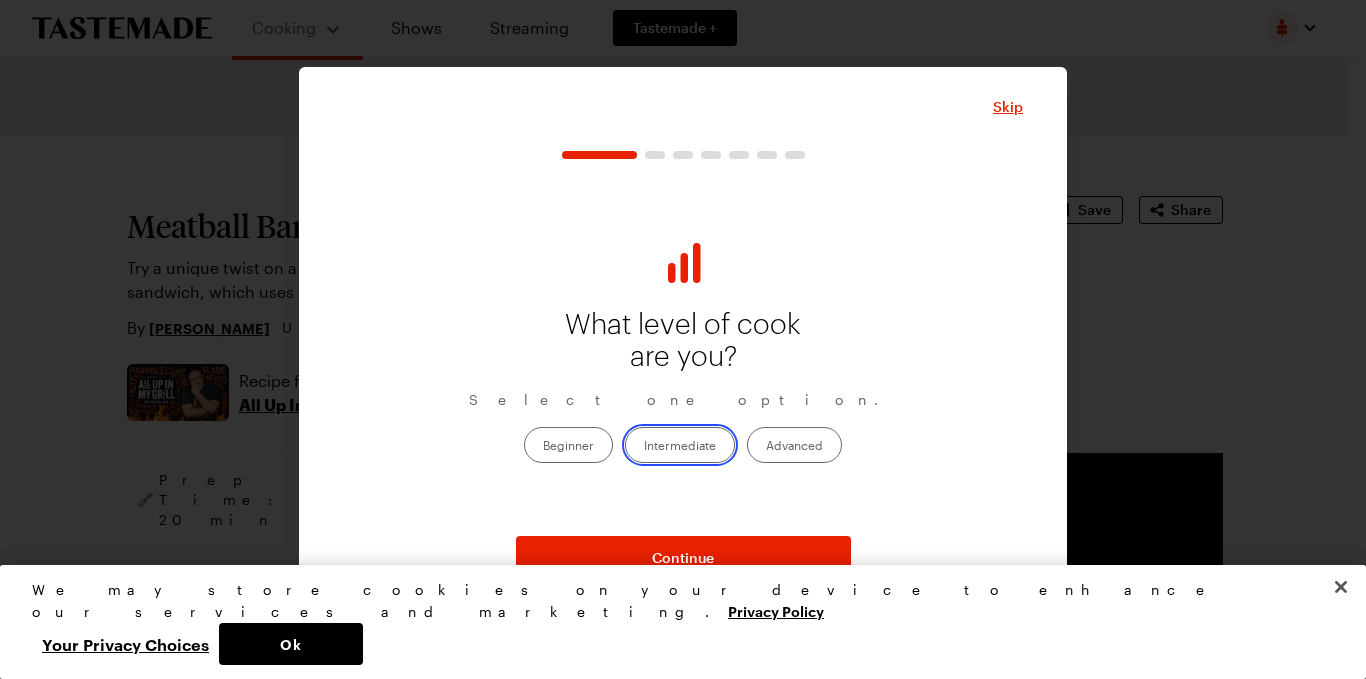 click on "Intermediate" at bounding box center (644, 446) 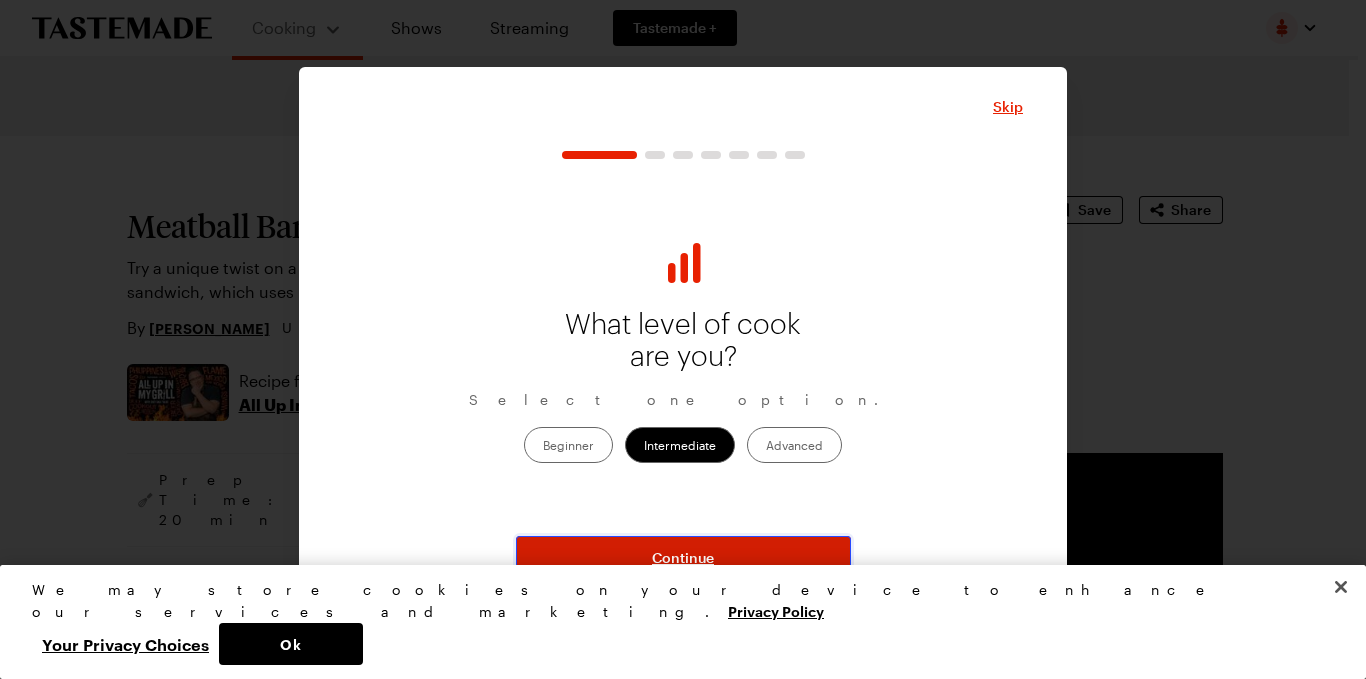 click on "Continue" at bounding box center (683, 558) 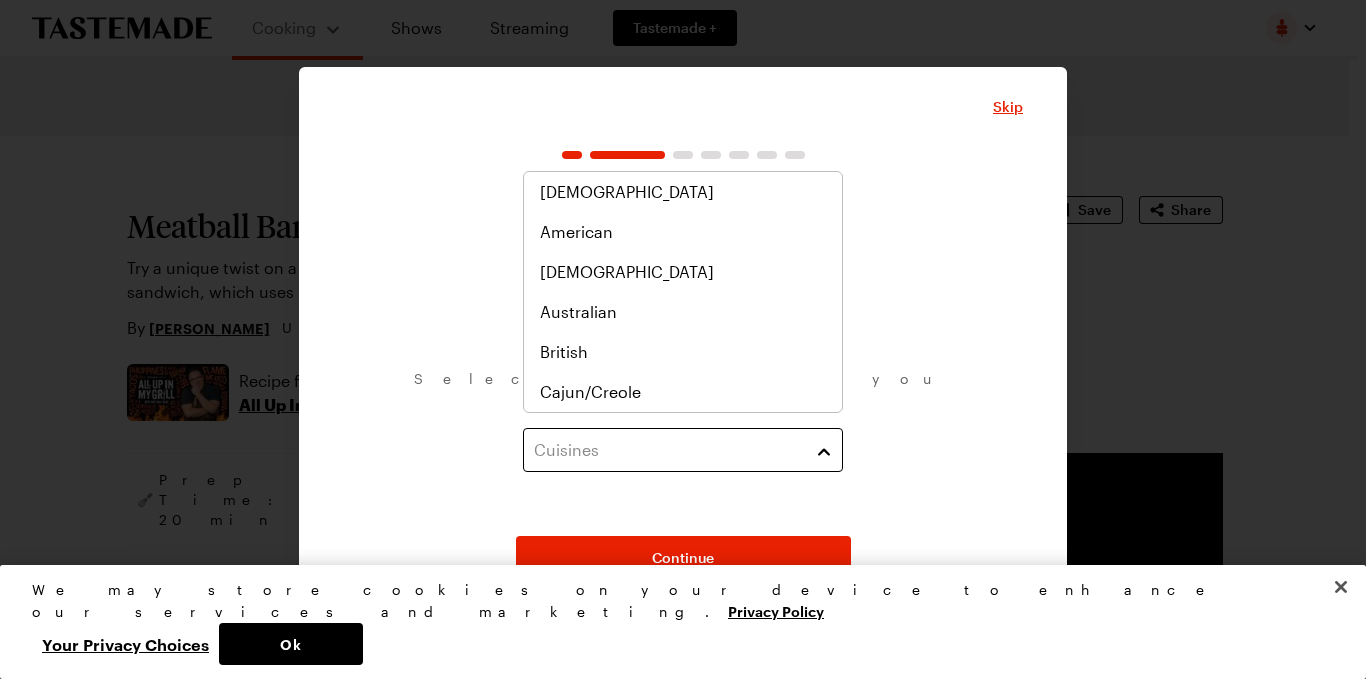 click on "Cuisines" at bounding box center (668, 450) 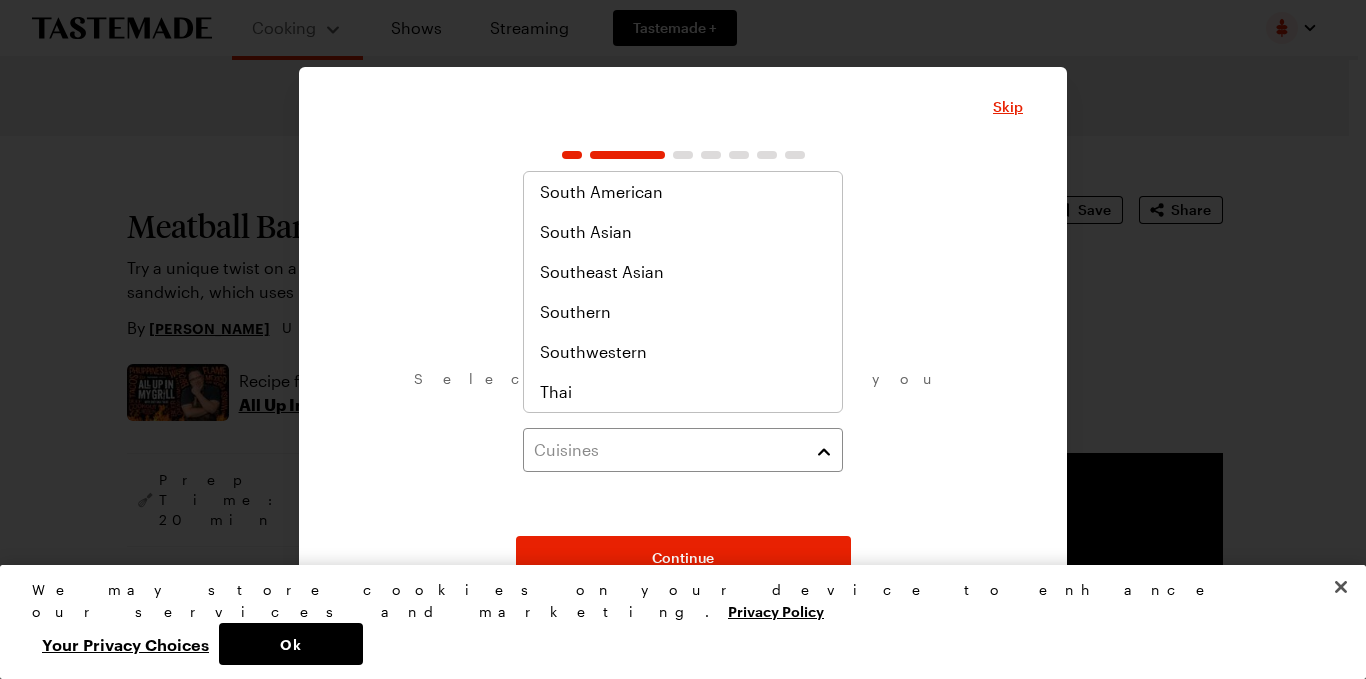 scroll, scrollTop: 0, scrollLeft: 0, axis: both 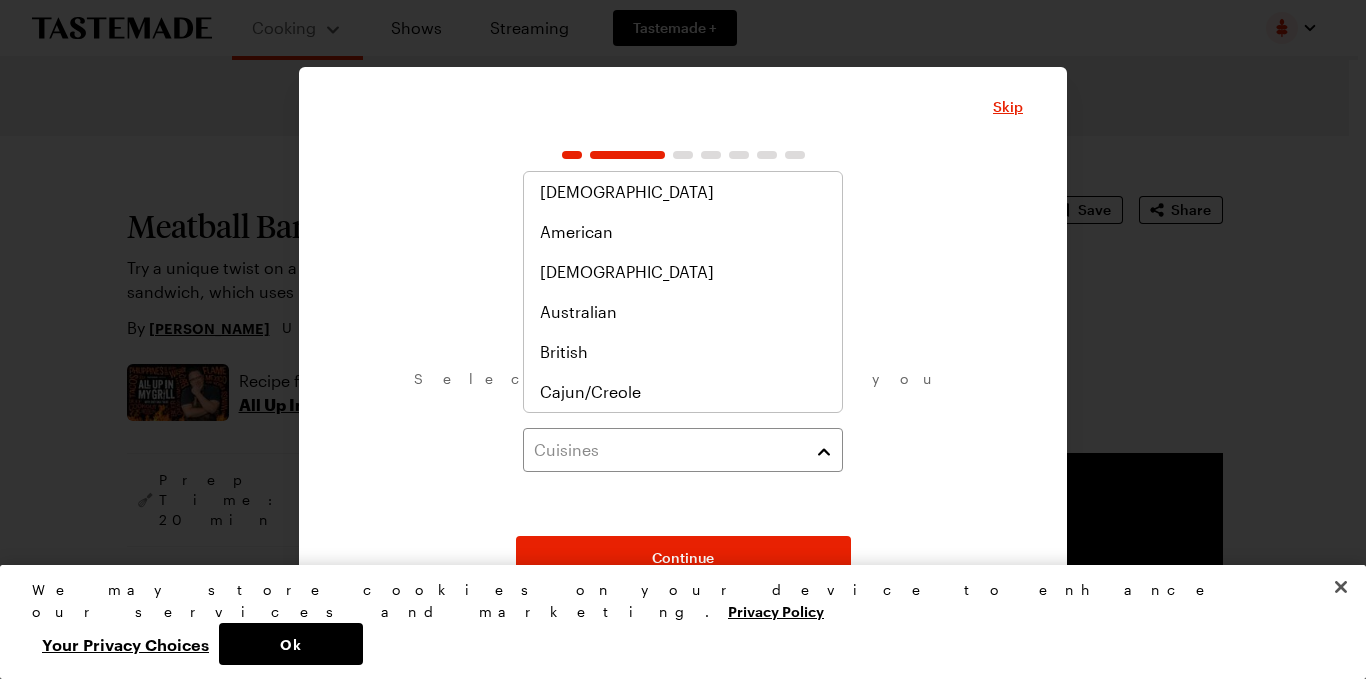 click on "What are your favorite cuisines? Select as many as you like. Cuisines Continue" at bounding box center [683, 365] 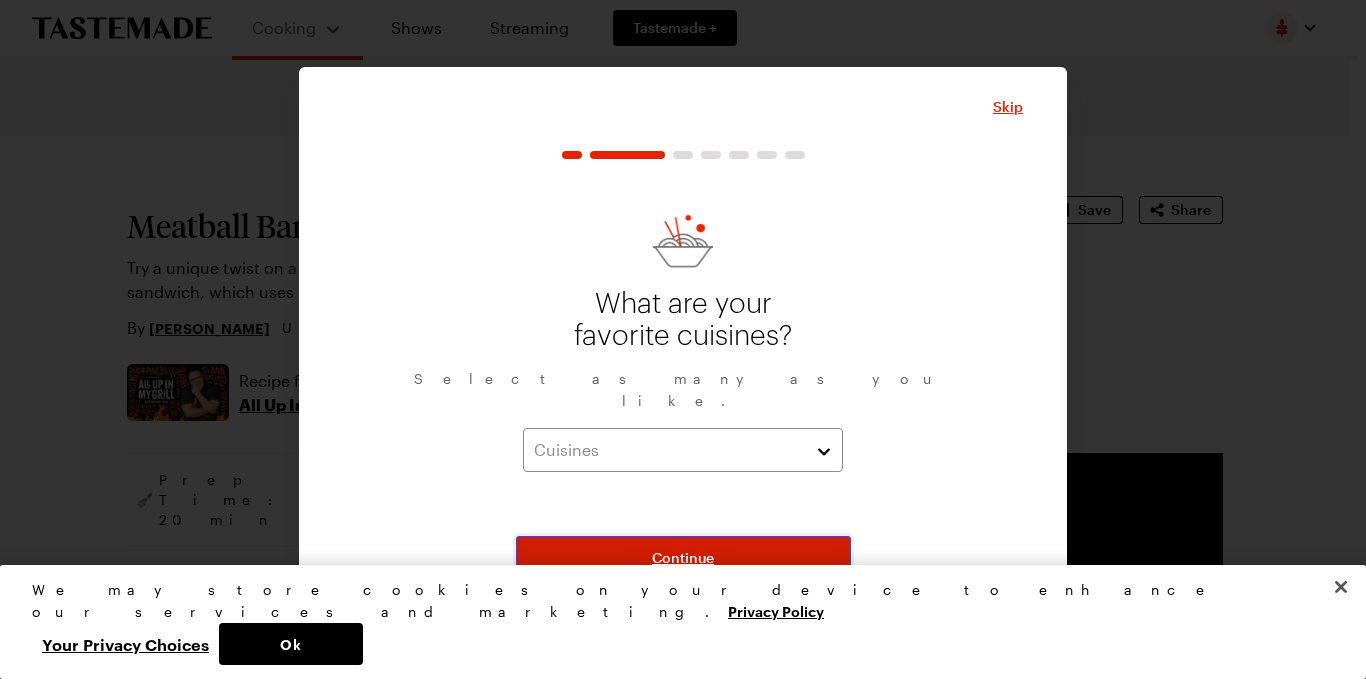 click on "Continue" at bounding box center (683, 558) 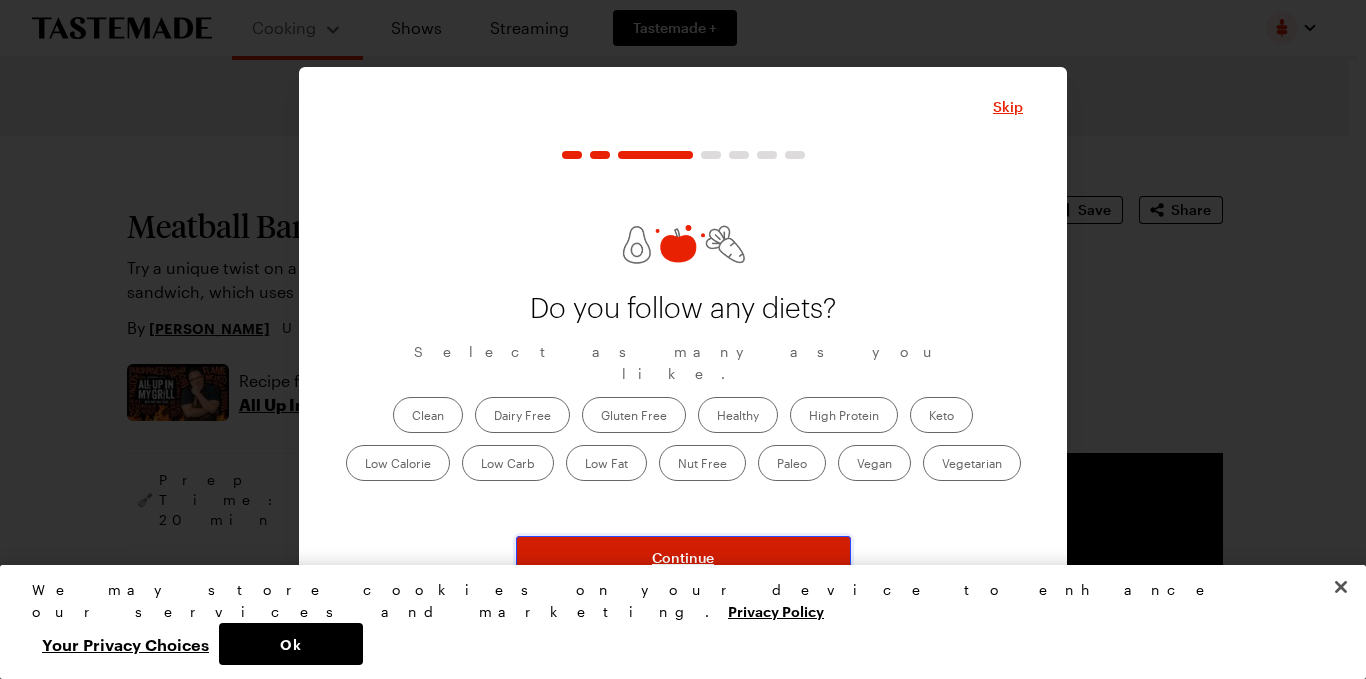 click on "Continue" at bounding box center (683, 558) 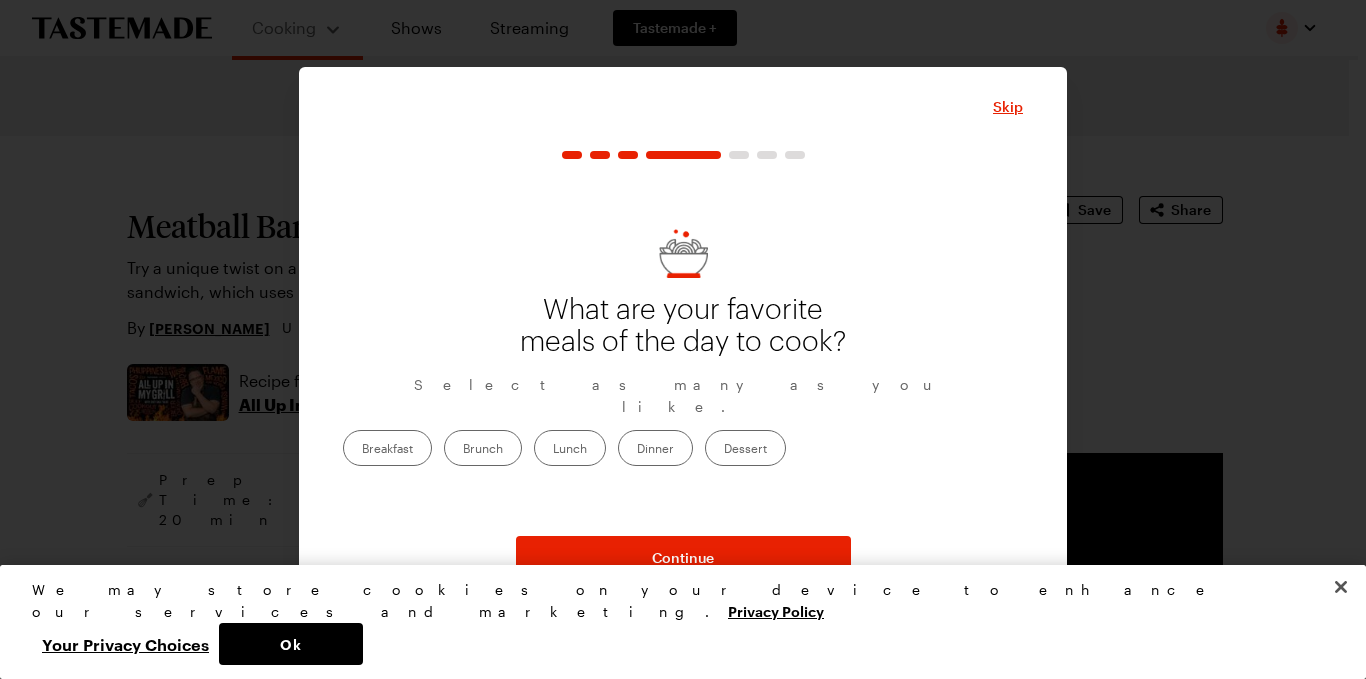 click on "Dinner" at bounding box center [655, 448] 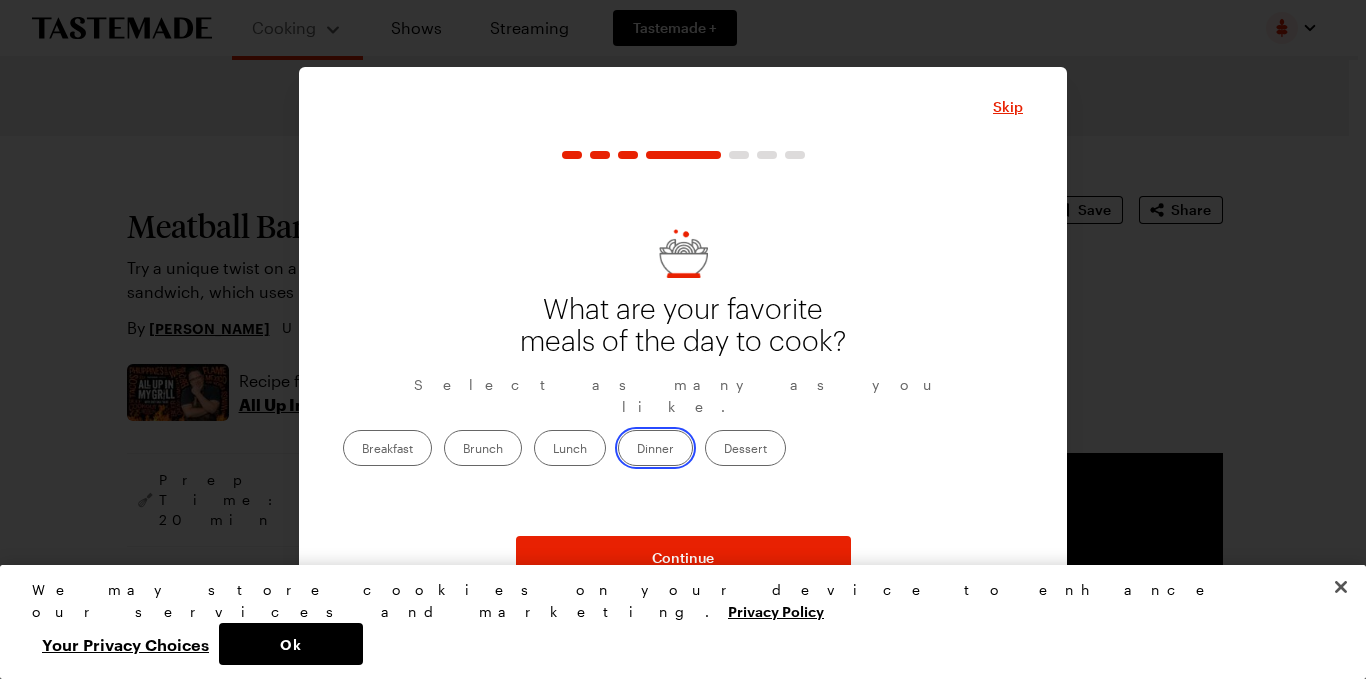 click on "Dinner" at bounding box center [637, 450] 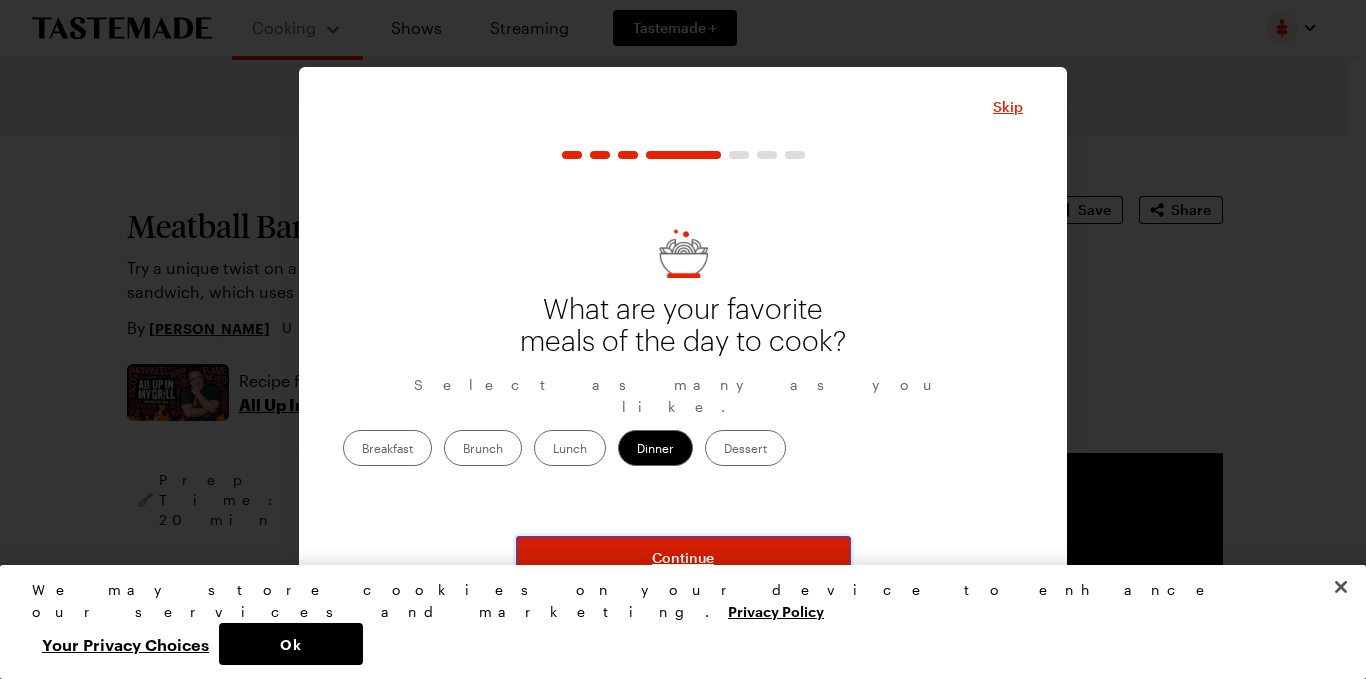 click on "Continue" at bounding box center [683, 558] 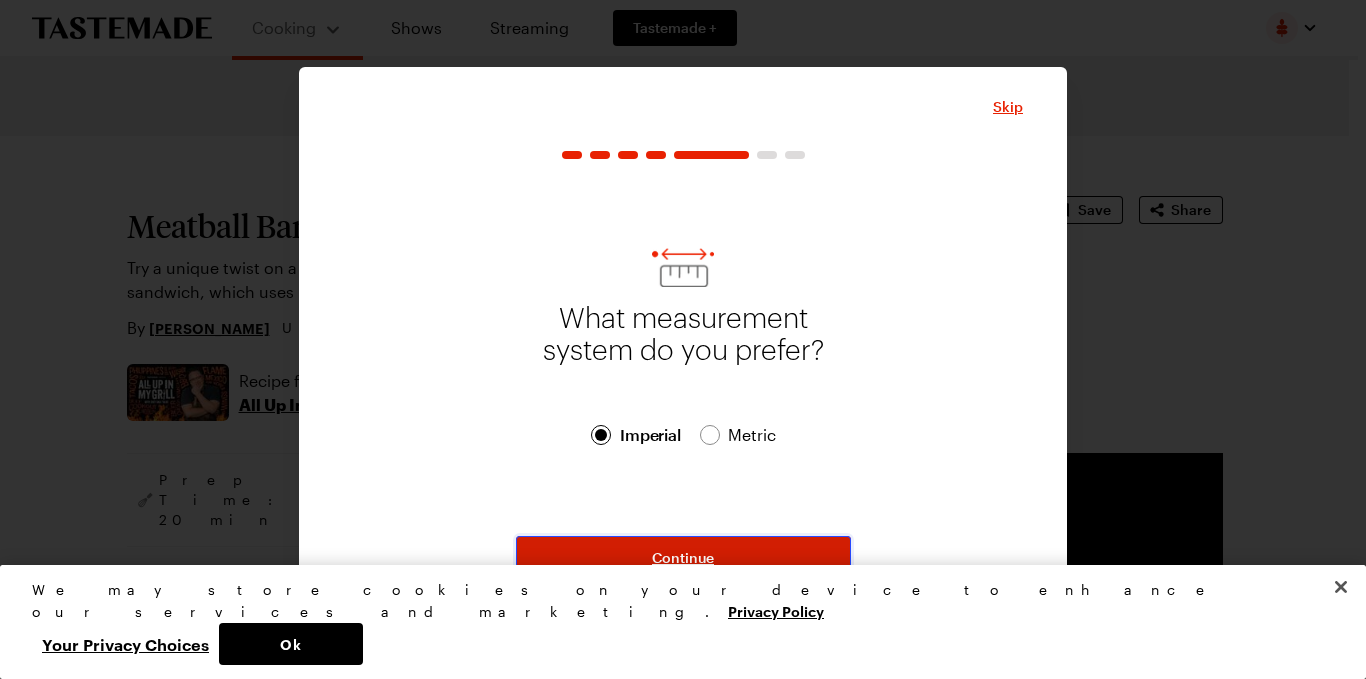 click on "Continue" at bounding box center [683, 558] 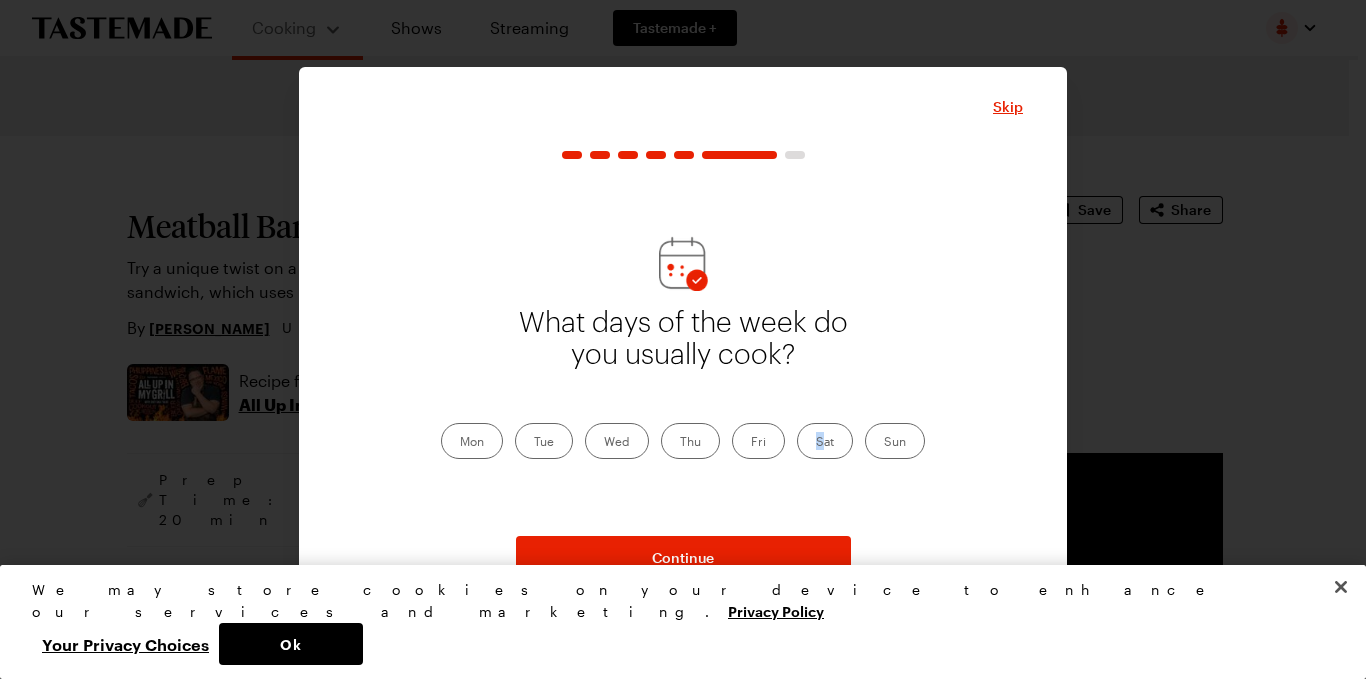 click on "Sat" at bounding box center (825, 441) 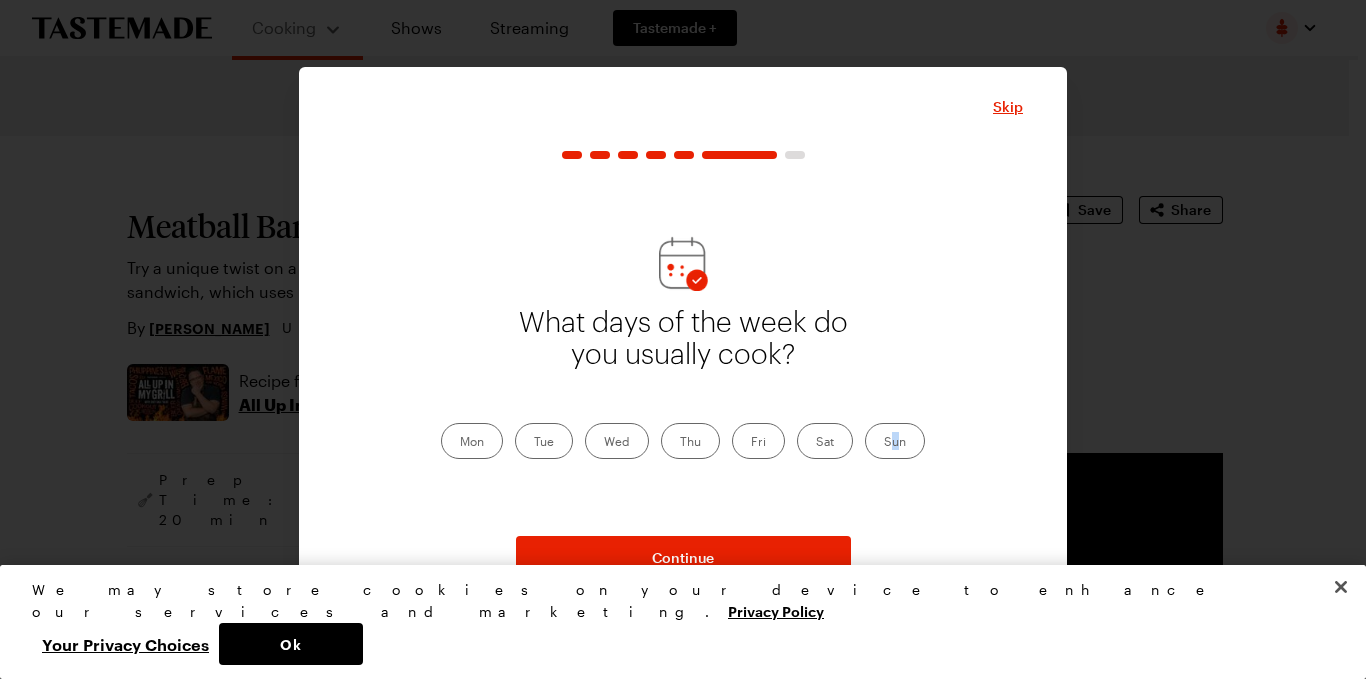 click on "Sun" at bounding box center [895, 441] 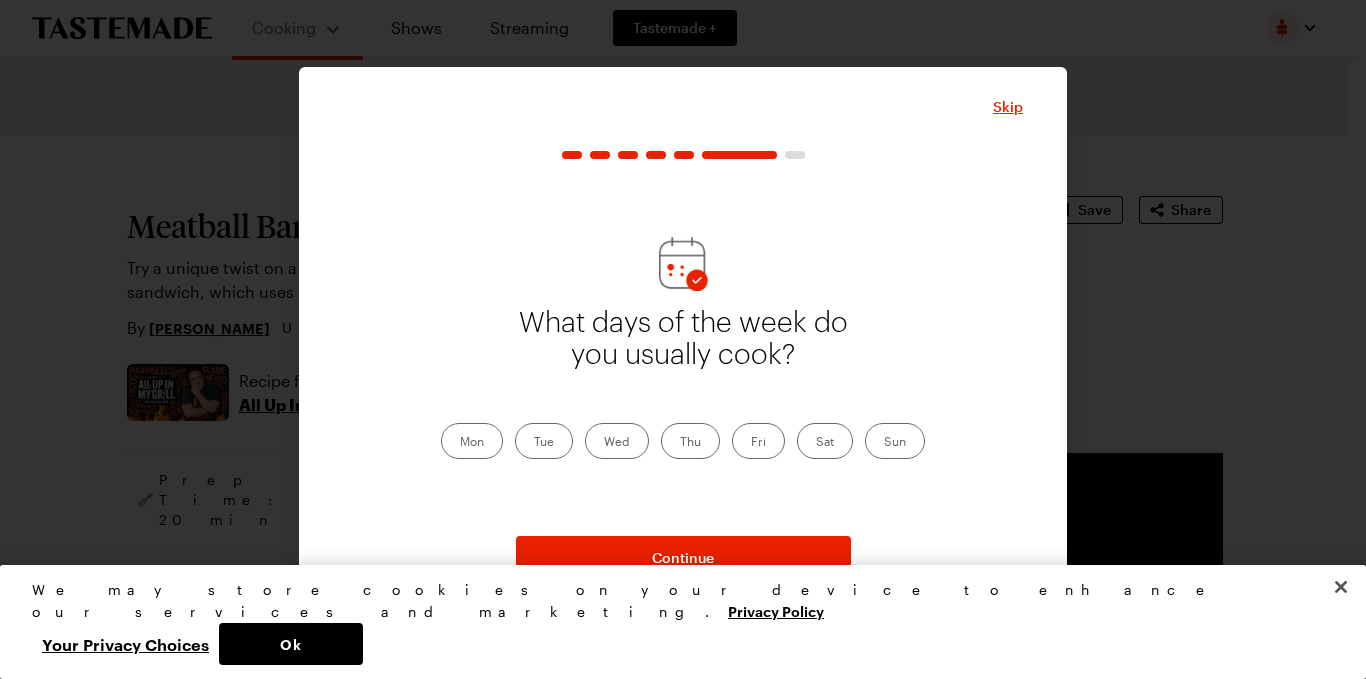 click on "Sat" at bounding box center [825, 441] 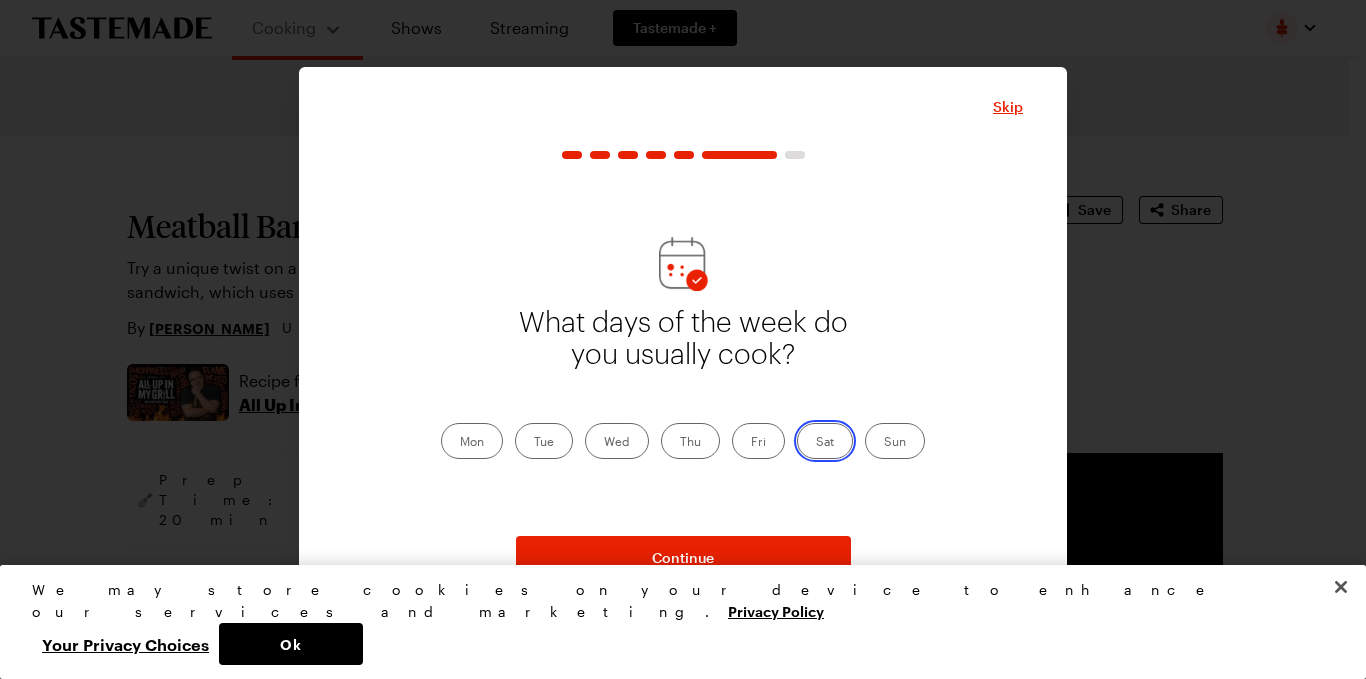click on "Sat" at bounding box center [816, 443] 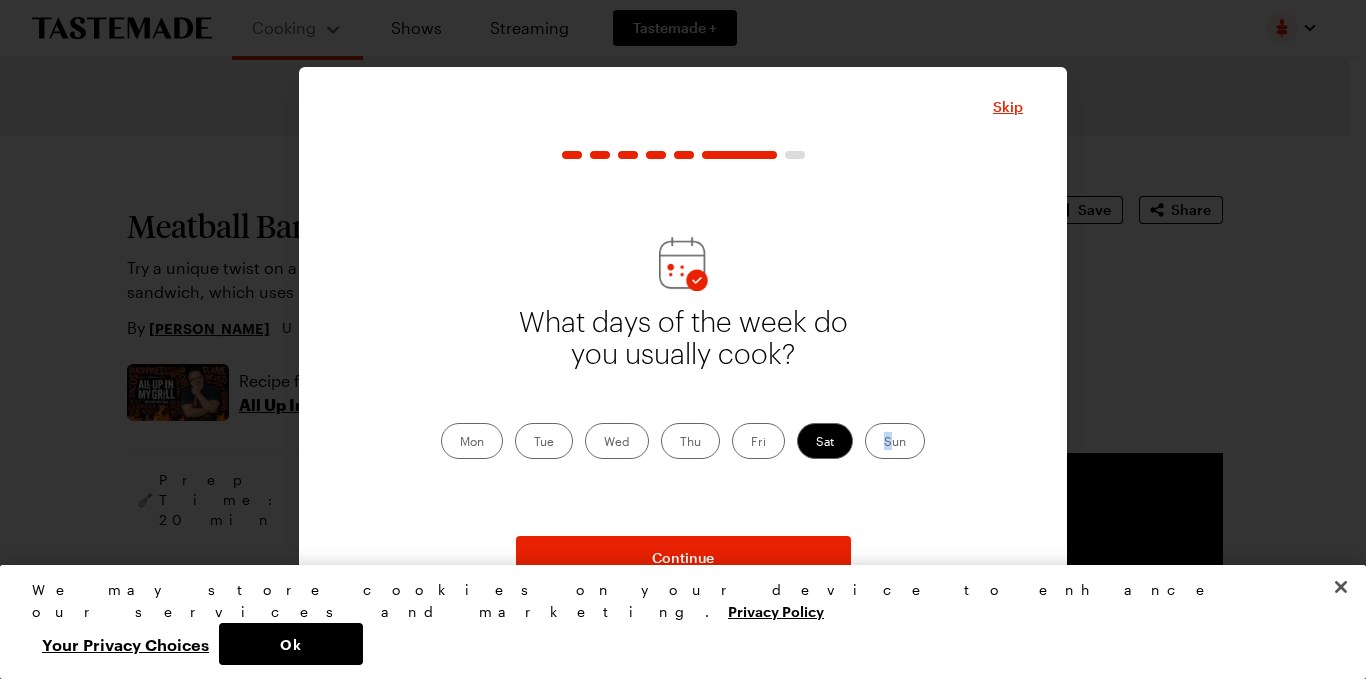 click on "Sun" at bounding box center [895, 441] 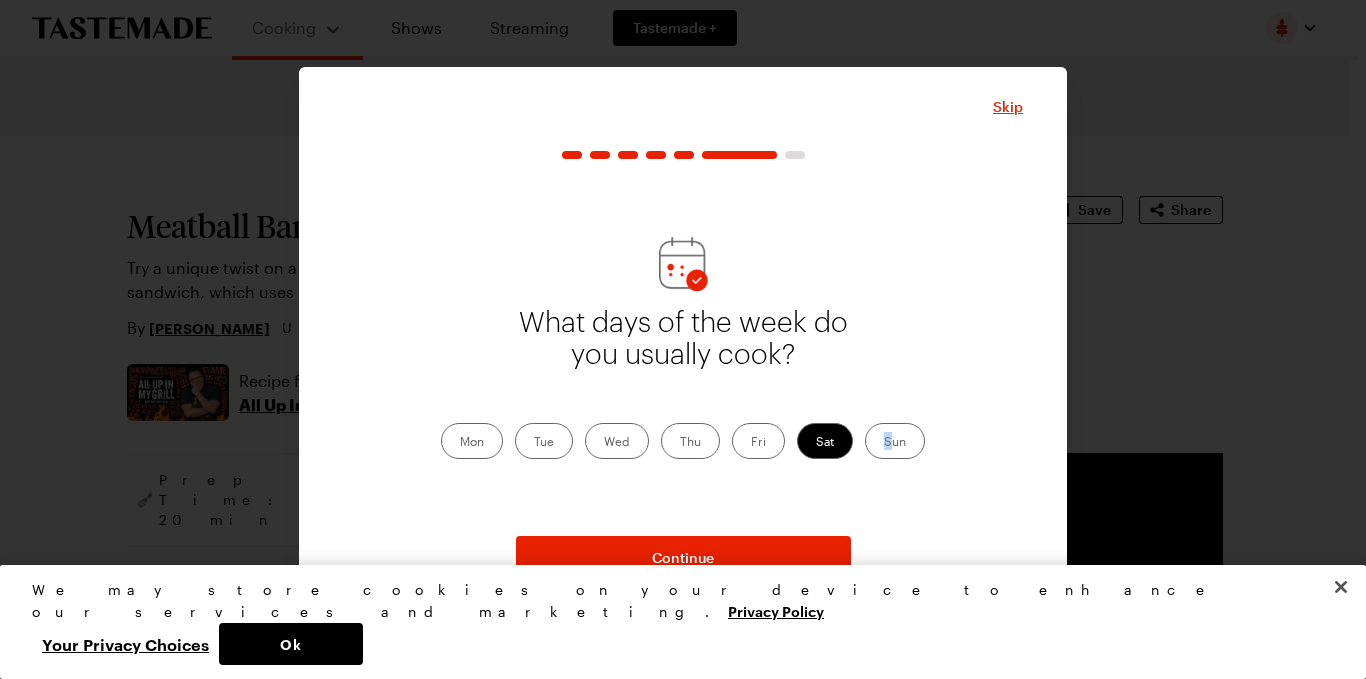 click on "Sun" at bounding box center (895, 441) 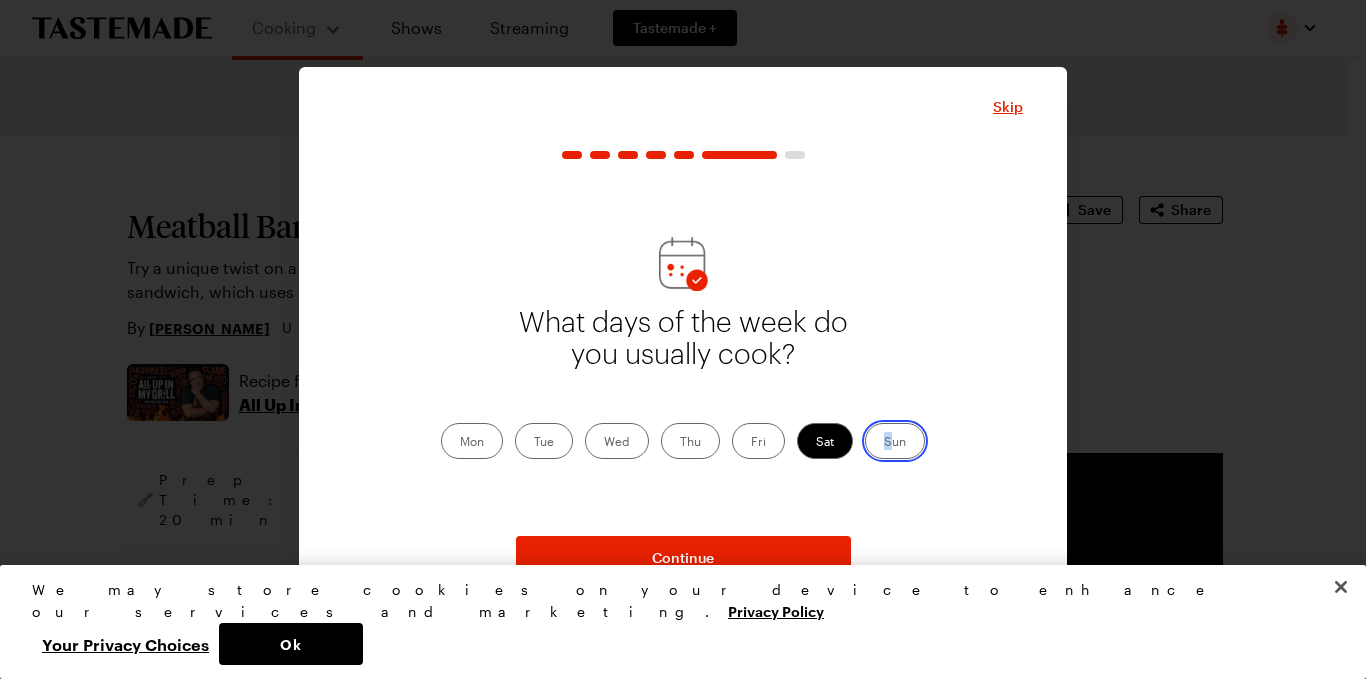 click on "Sun" at bounding box center [884, 443] 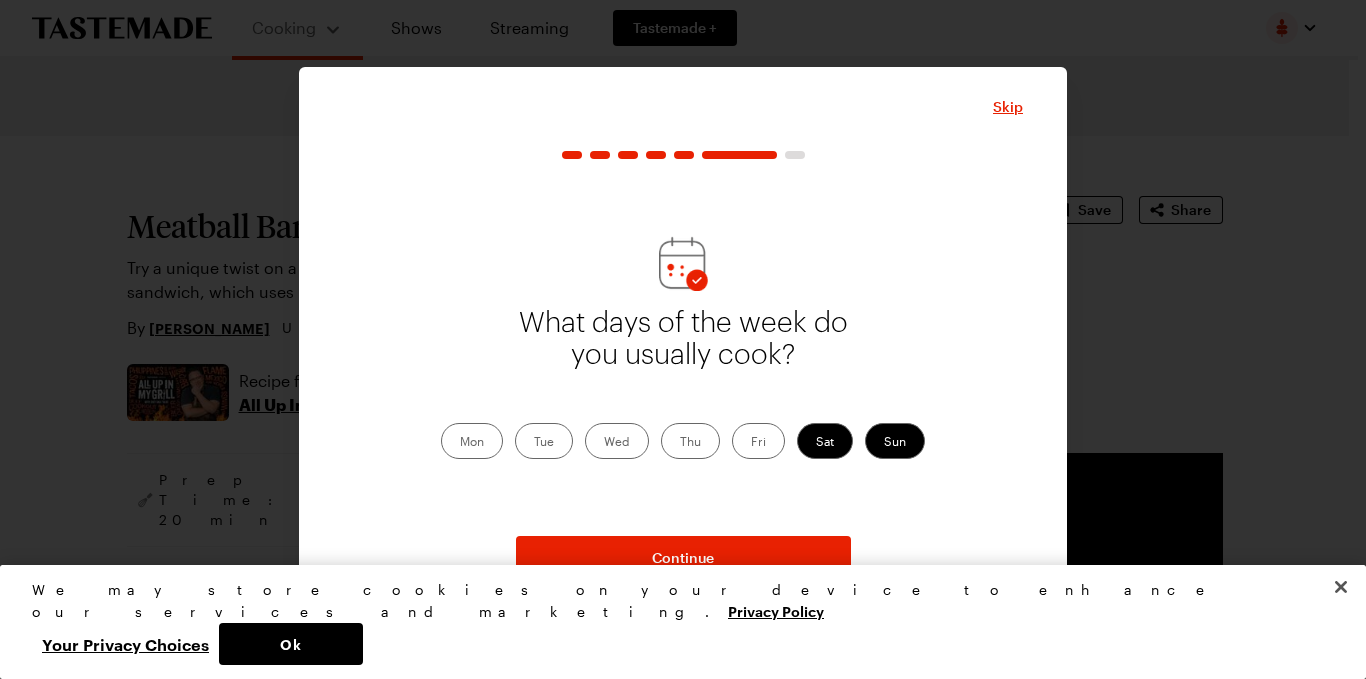 click on "Mon" at bounding box center (472, 441) 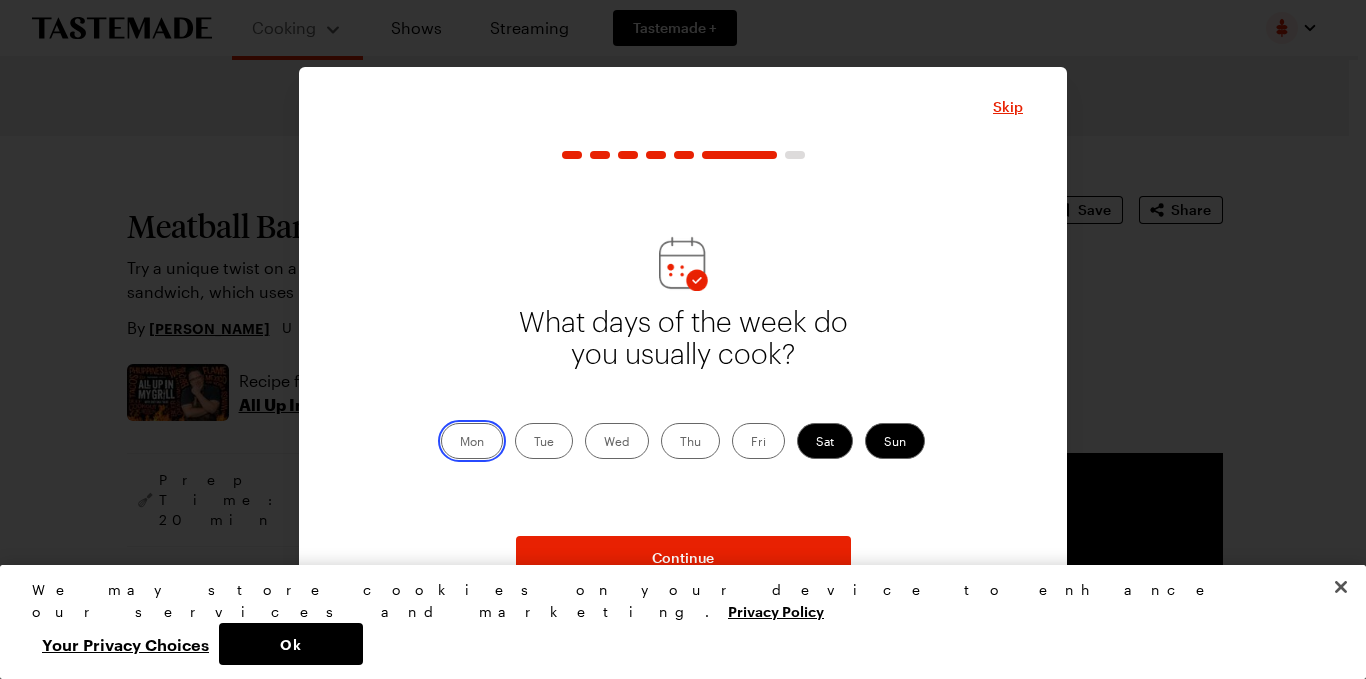 click on "Mon" at bounding box center [460, 443] 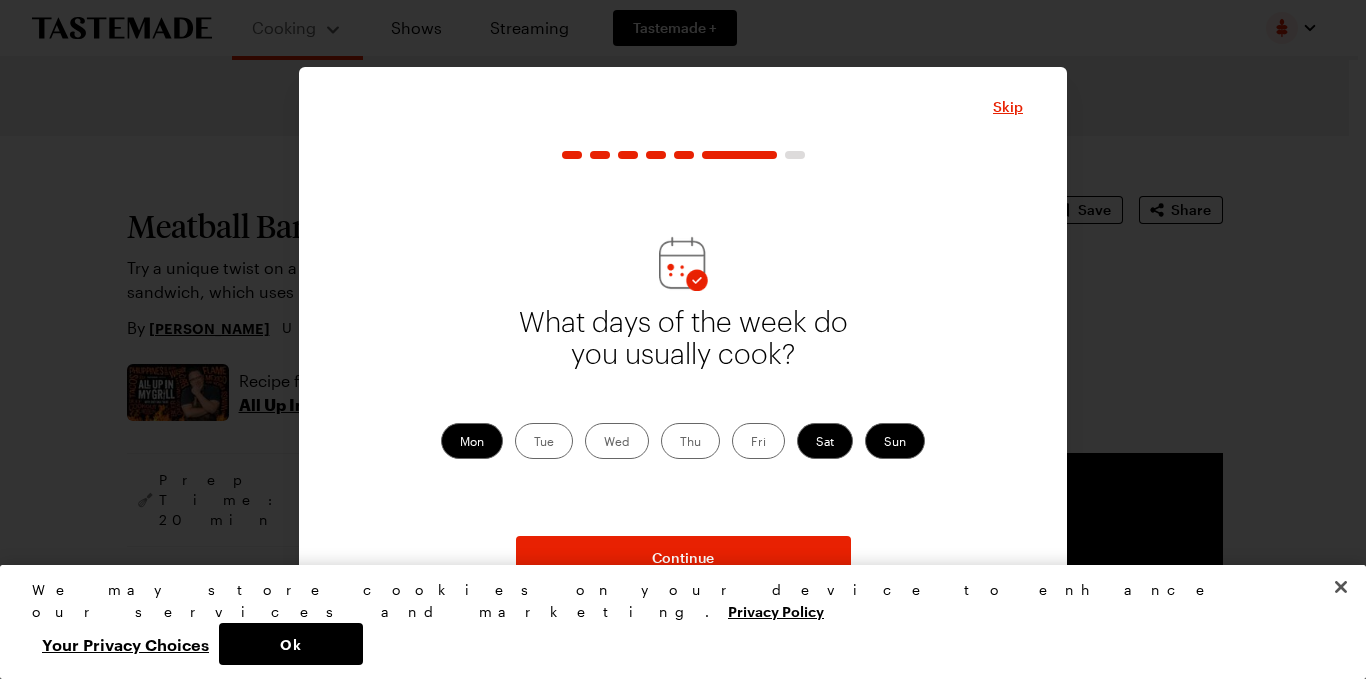 click on "Tue" at bounding box center (544, 441) 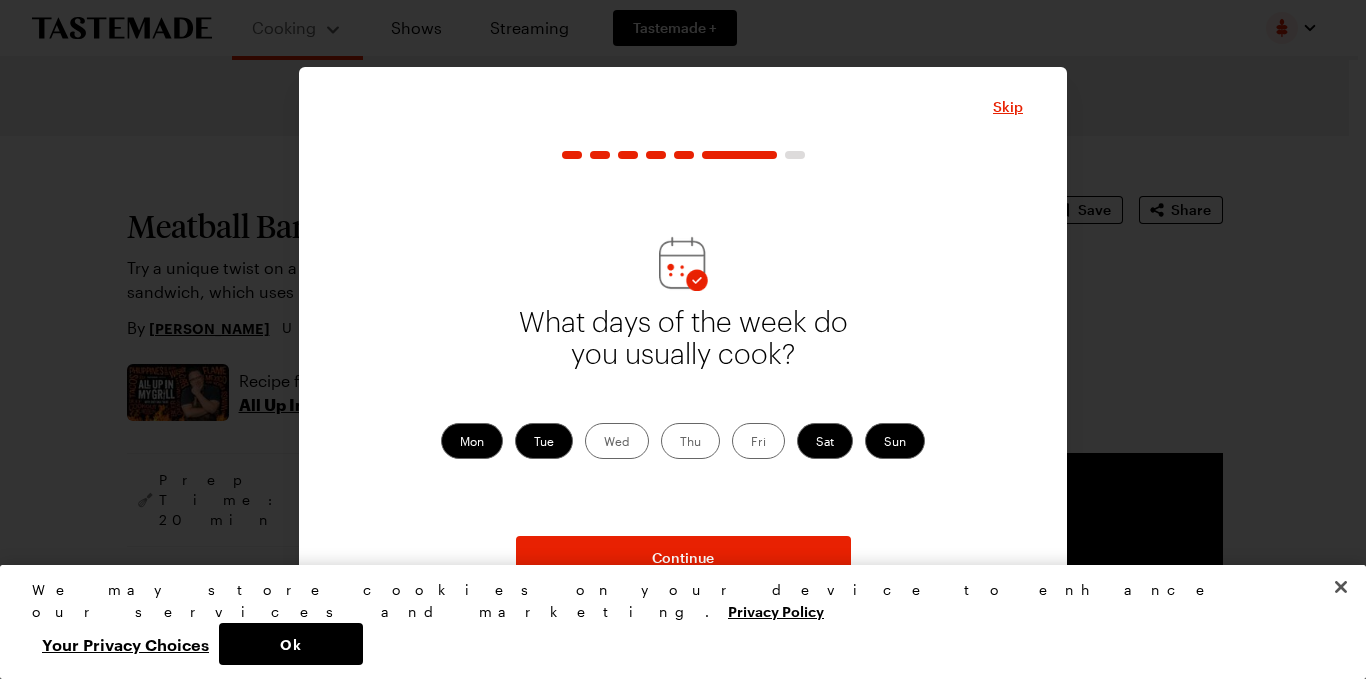 click on "Wed" at bounding box center [617, 441] 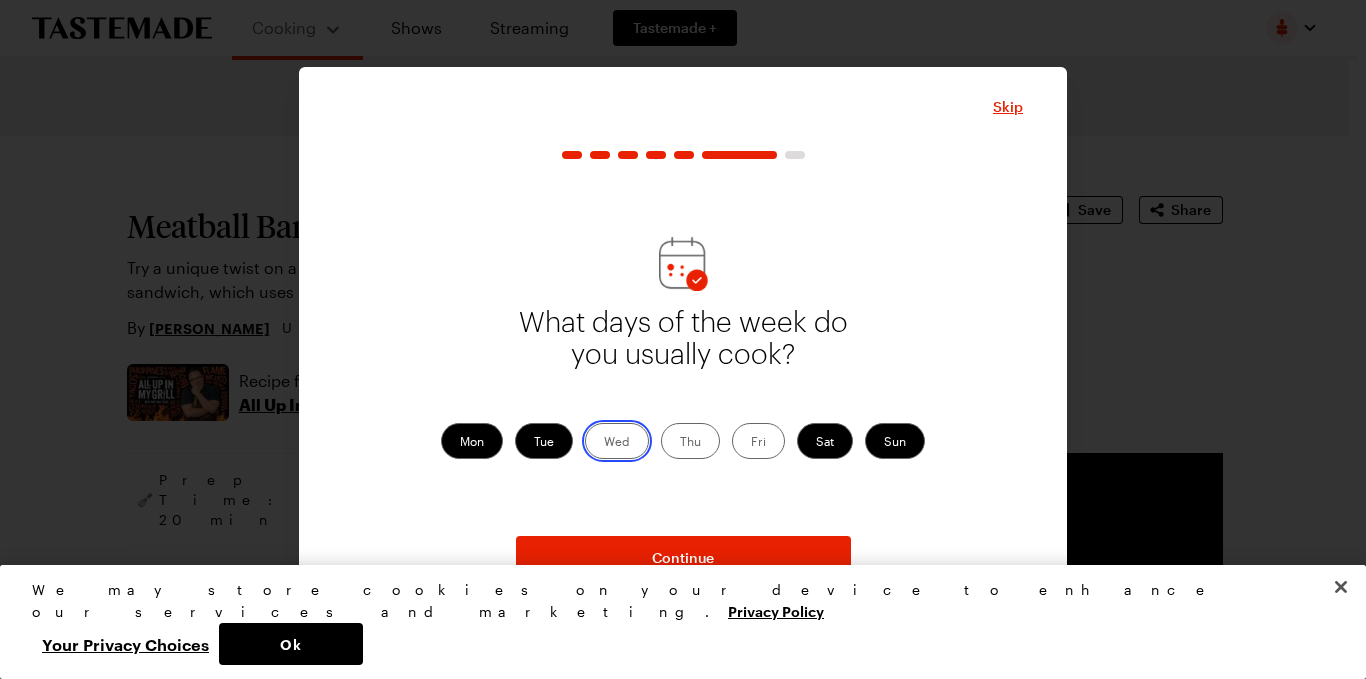 click on "Wed" at bounding box center (604, 443) 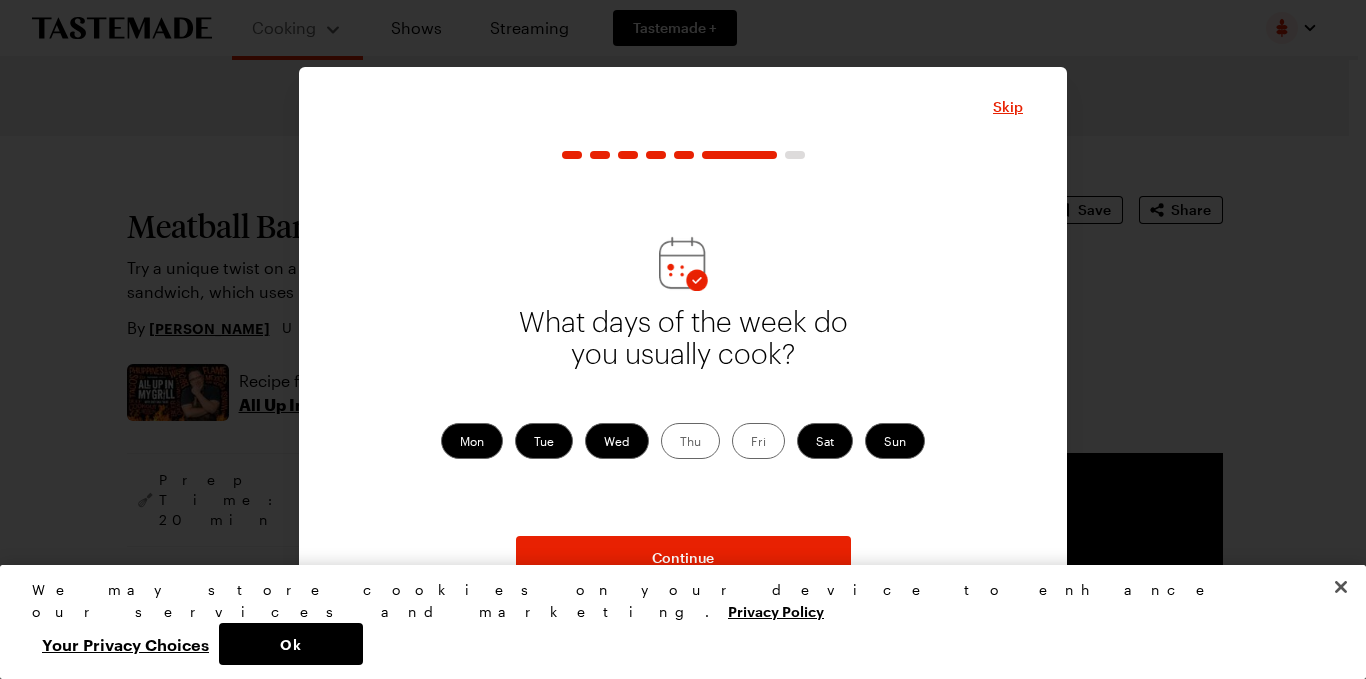 click on "Thu" at bounding box center (690, 441) 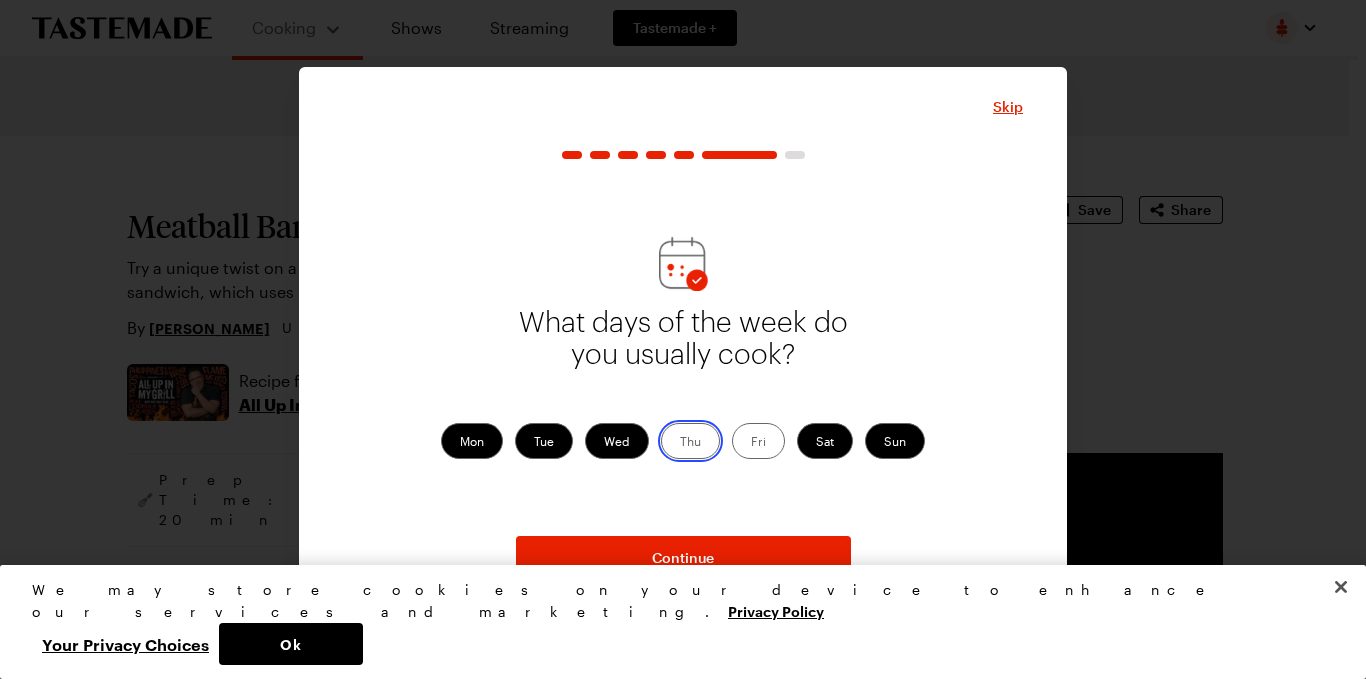 click on "Thu" at bounding box center (680, 443) 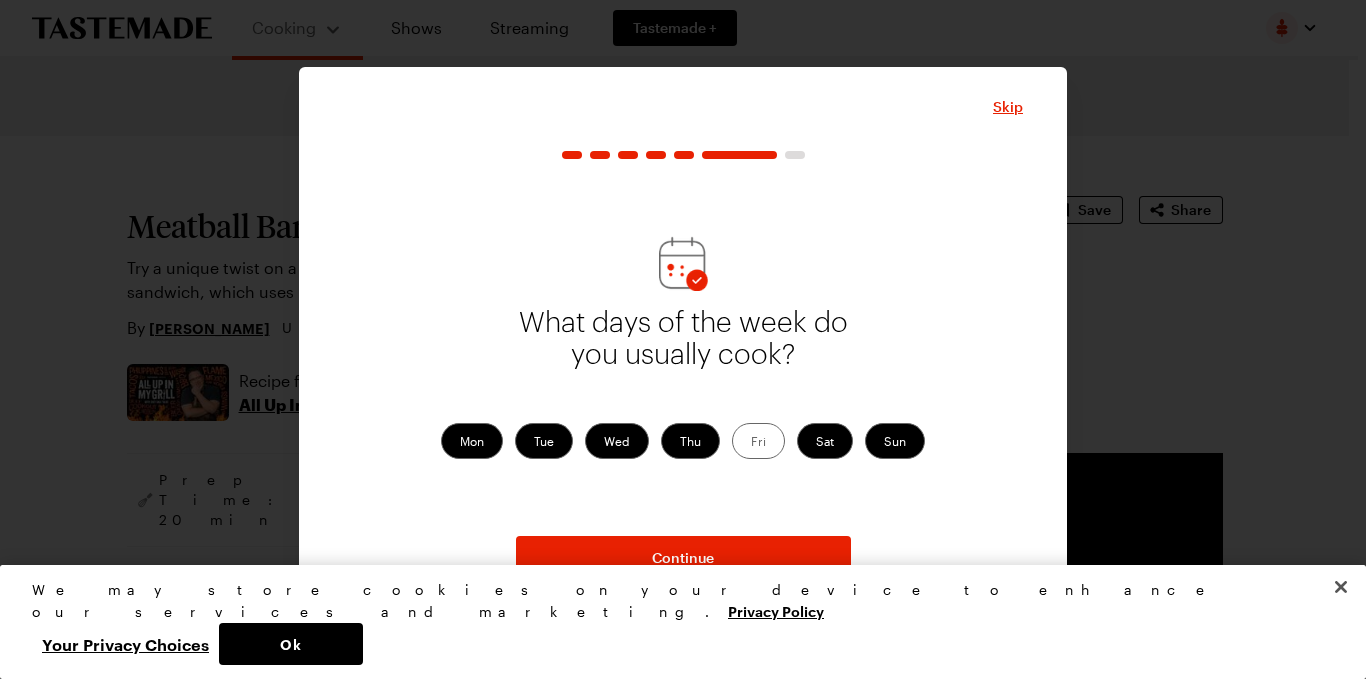 click on "Fri" at bounding box center (758, 441) 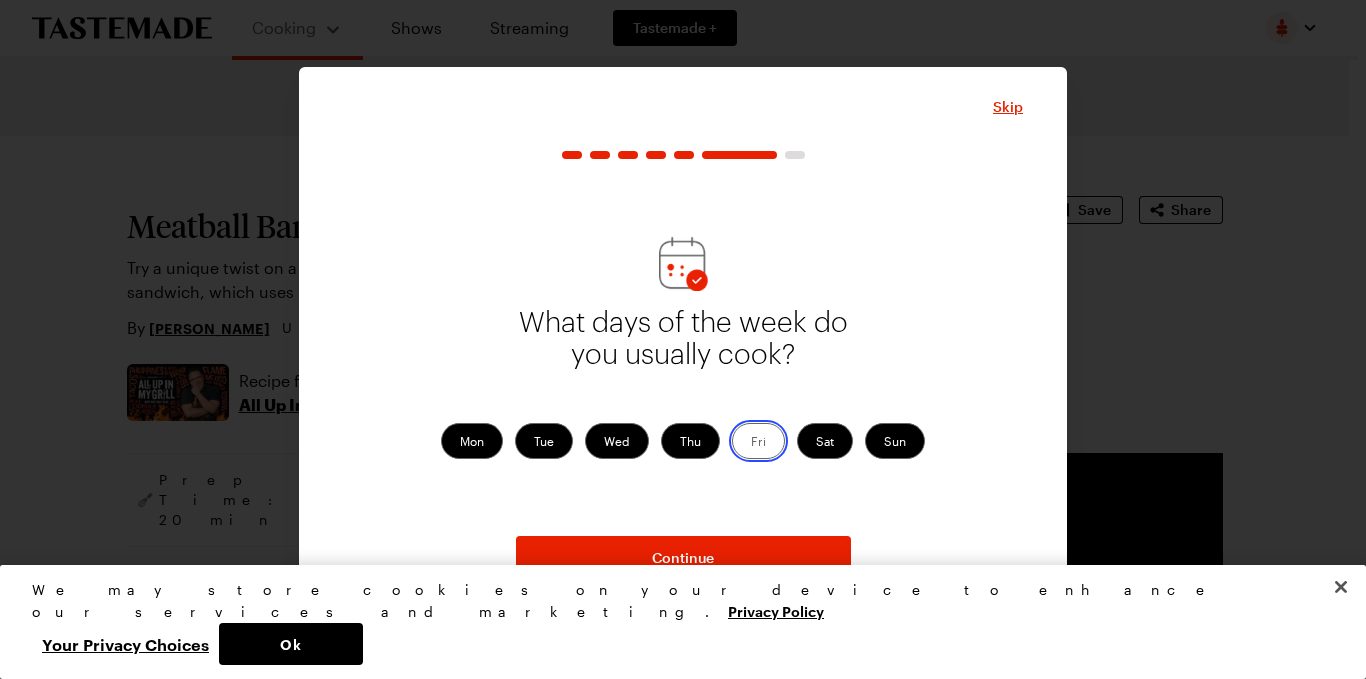 click on "Fri" at bounding box center [751, 443] 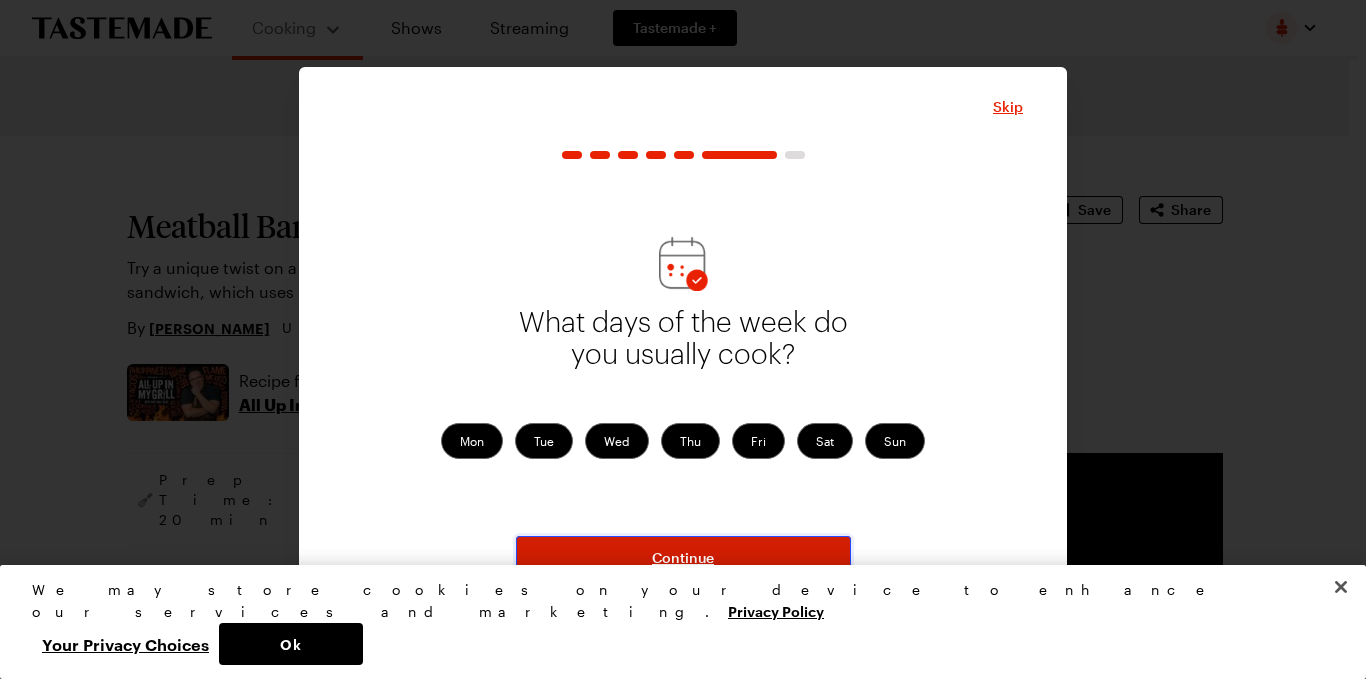 click on "Continue" at bounding box center (683, 558) 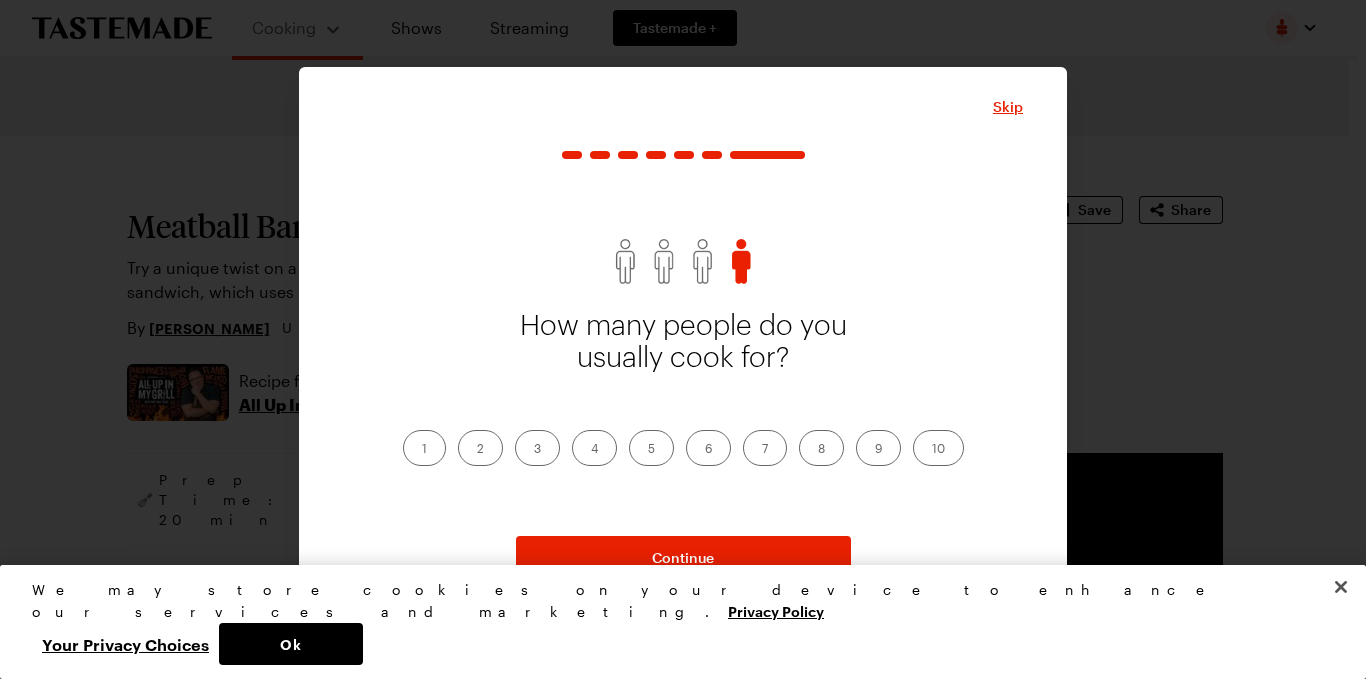 click on "4" at bounding box center (594, 448) 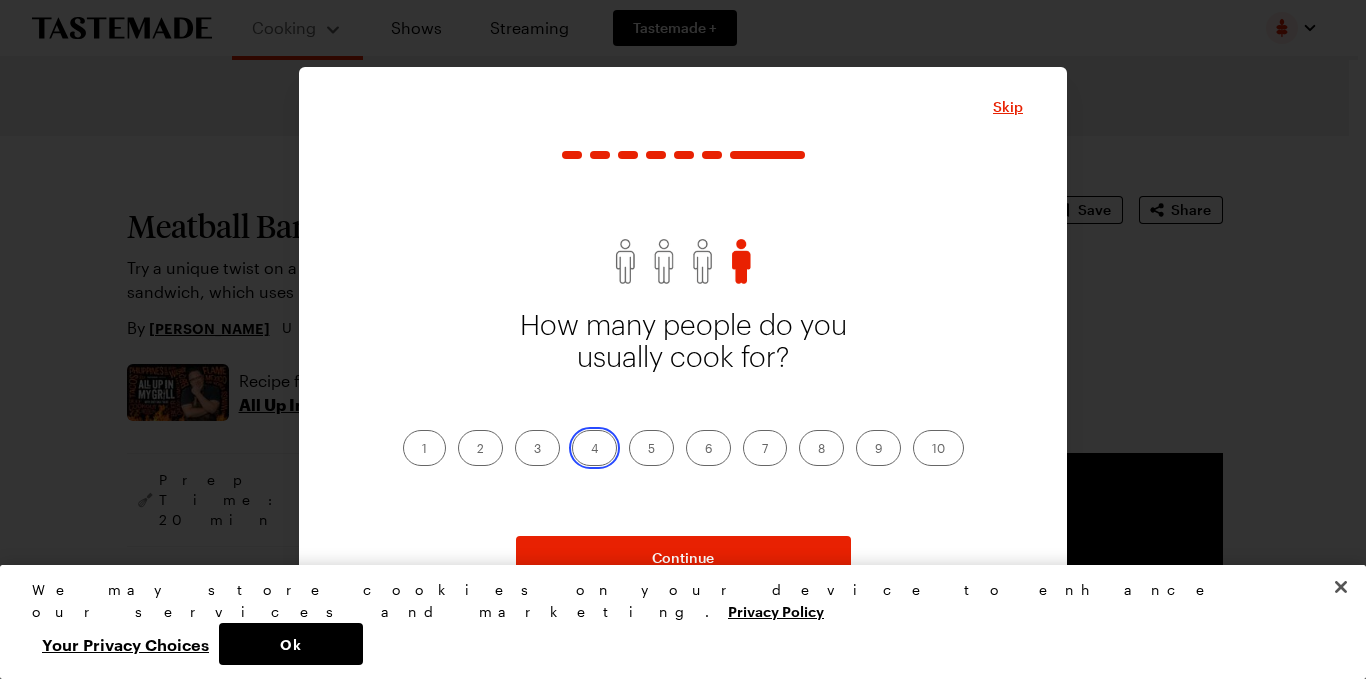 click on "4" at bounding box center [591, 450] 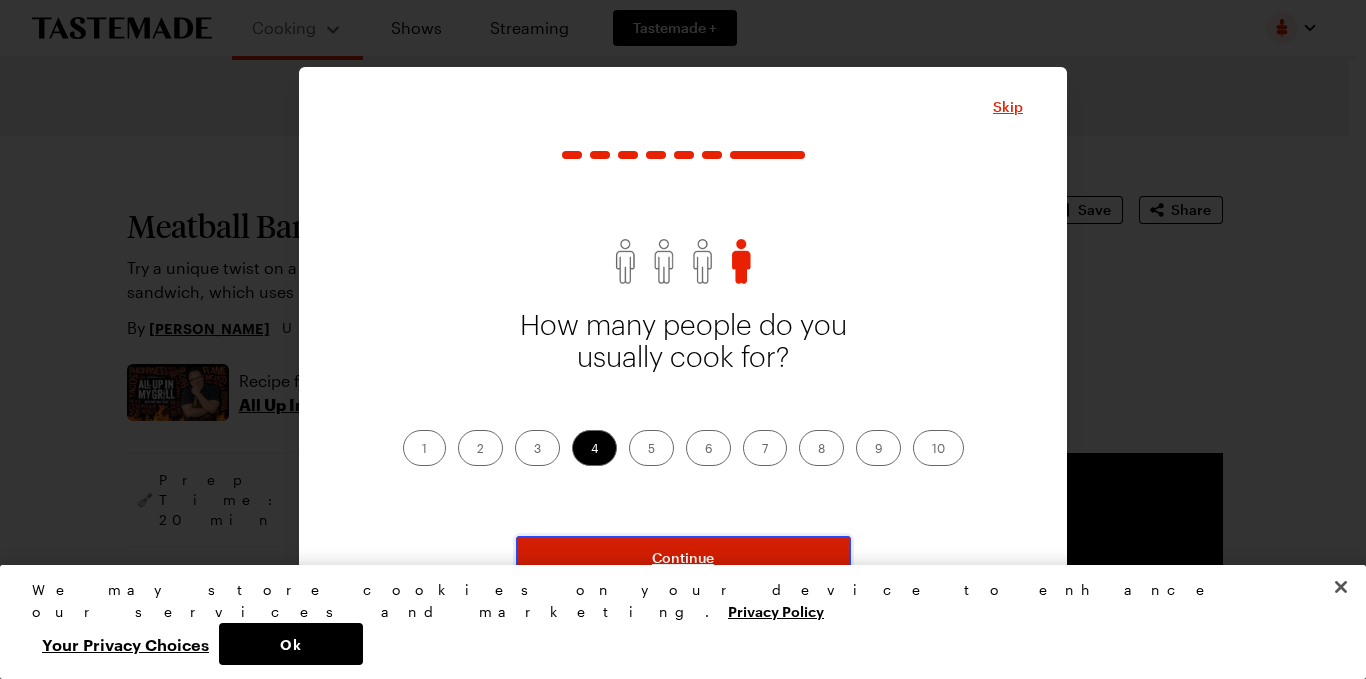 click on "Continue" at bounding box center (683, 558) 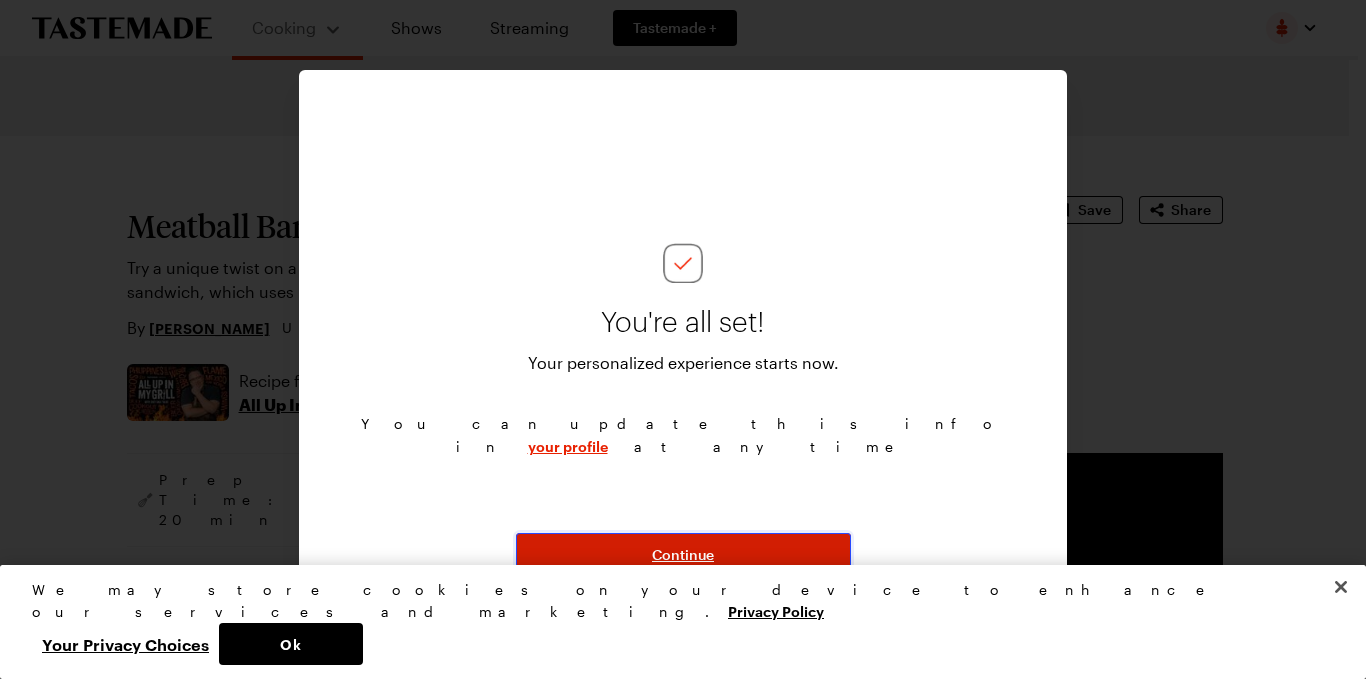 click on "Continue" at bounding box center (683, 555) 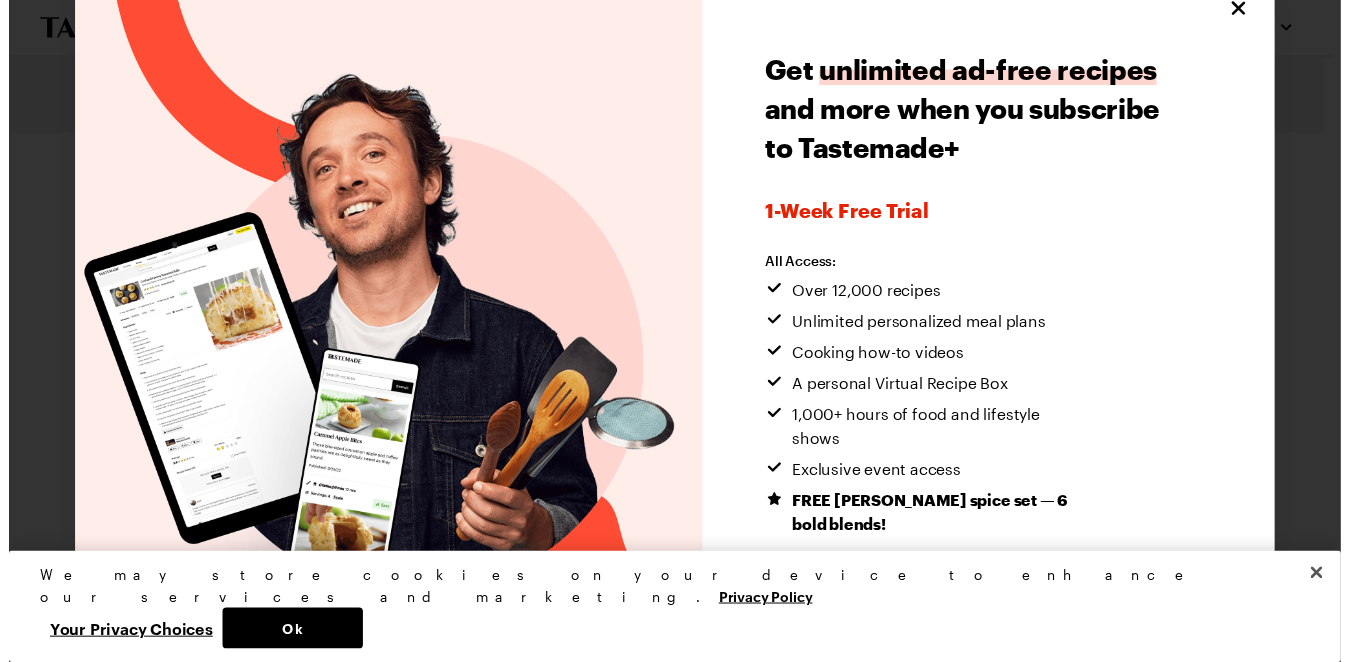 scroll, scrollTop: 0, scrollLeft: 0, axis: both 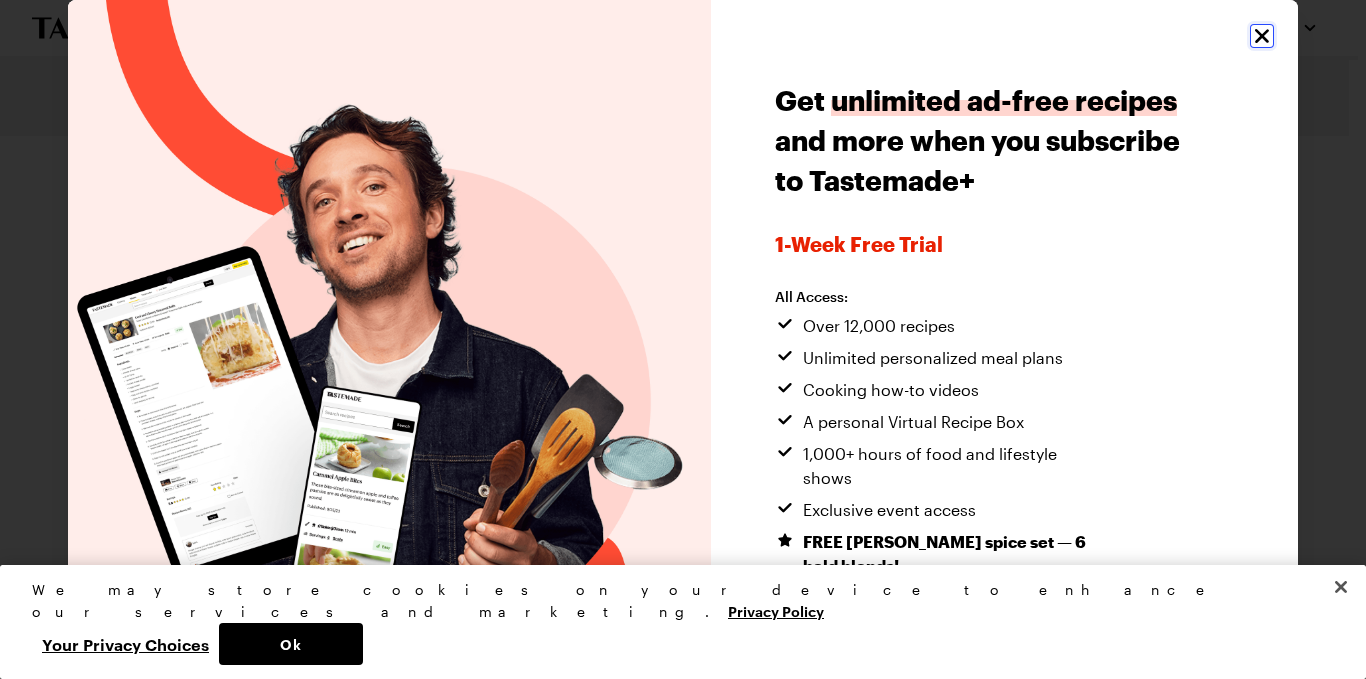 click 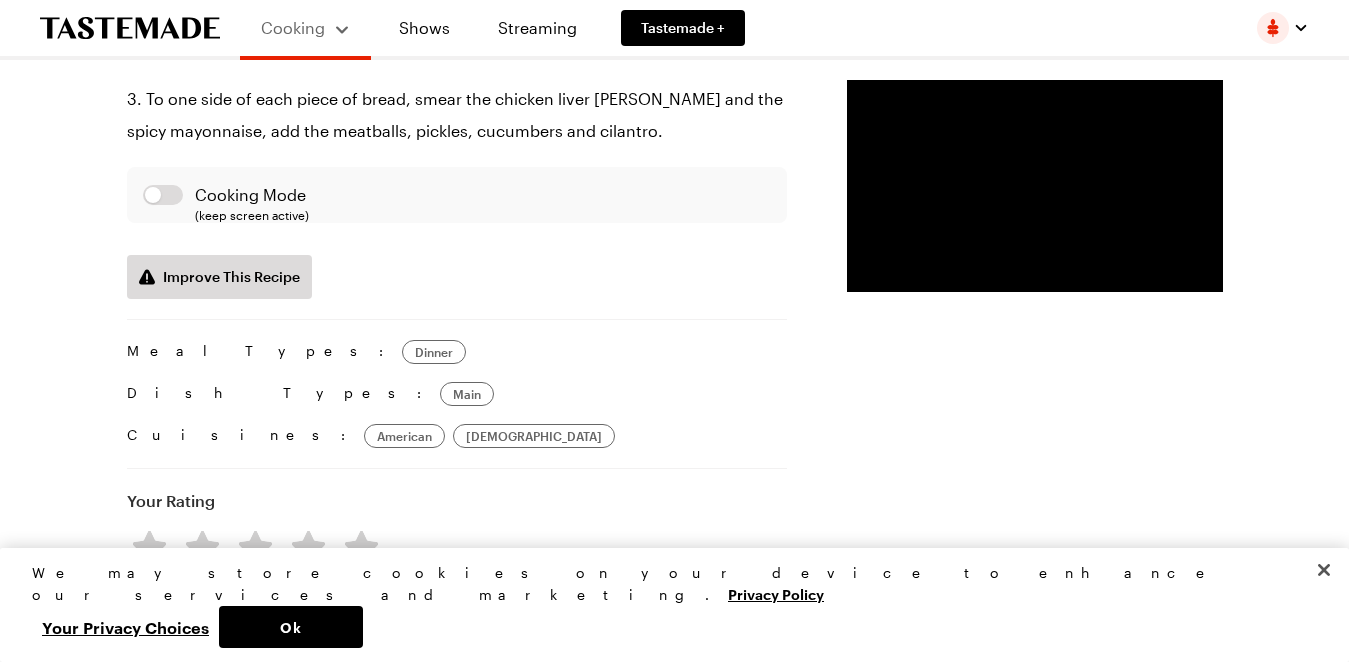 scroll, scrollTop: 3300, scrollLeft: 0, axis: vertical 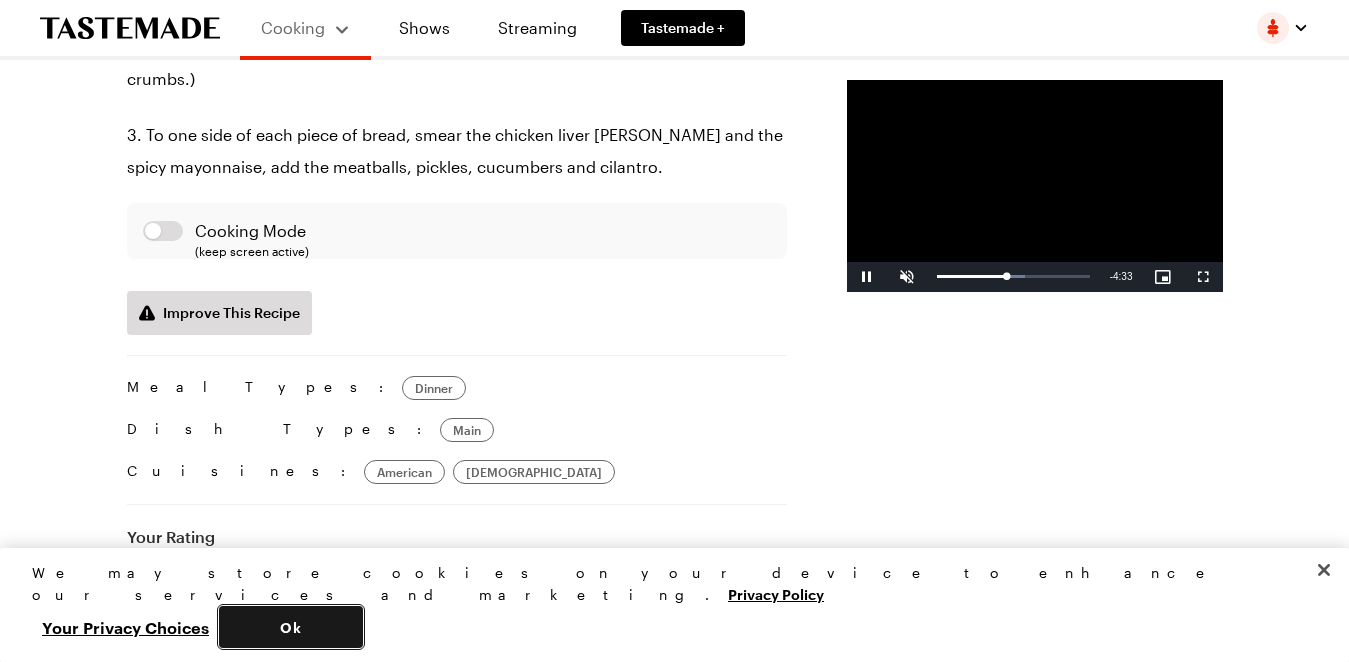 click on "Ok" at bounding box center (291, 627) 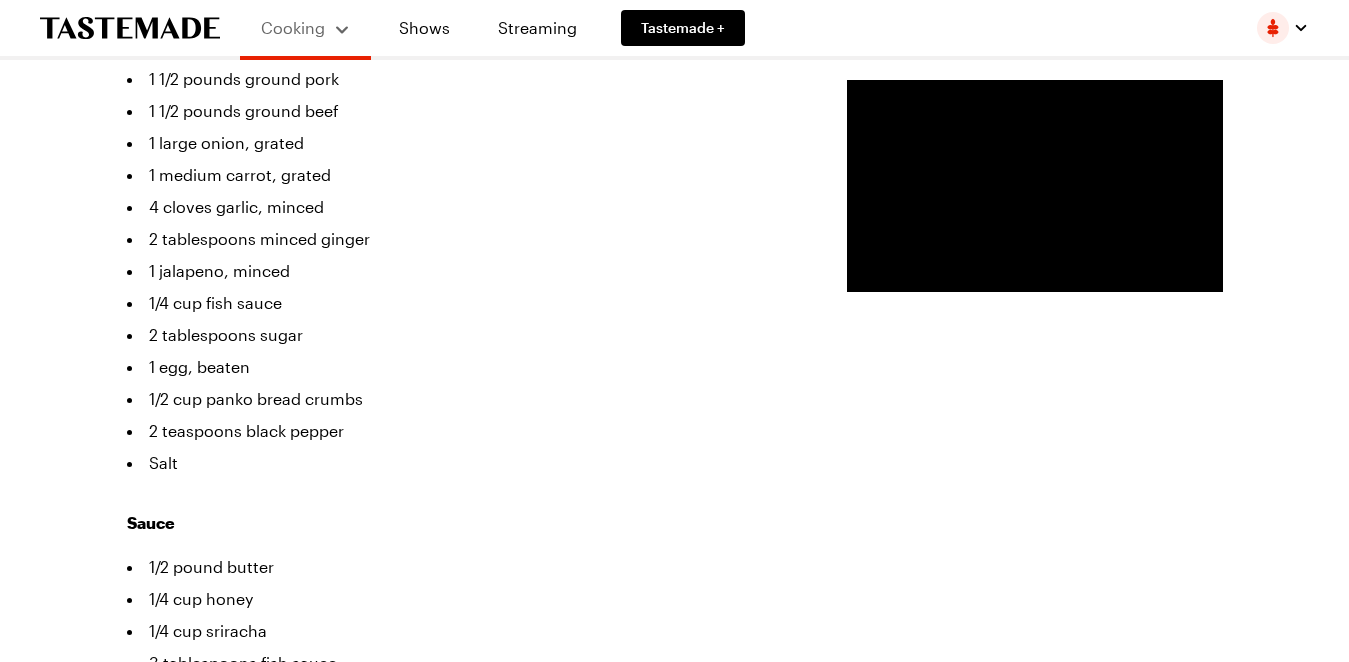 scroll, scrollTop: 0, scrollLeft: 0, axis: both 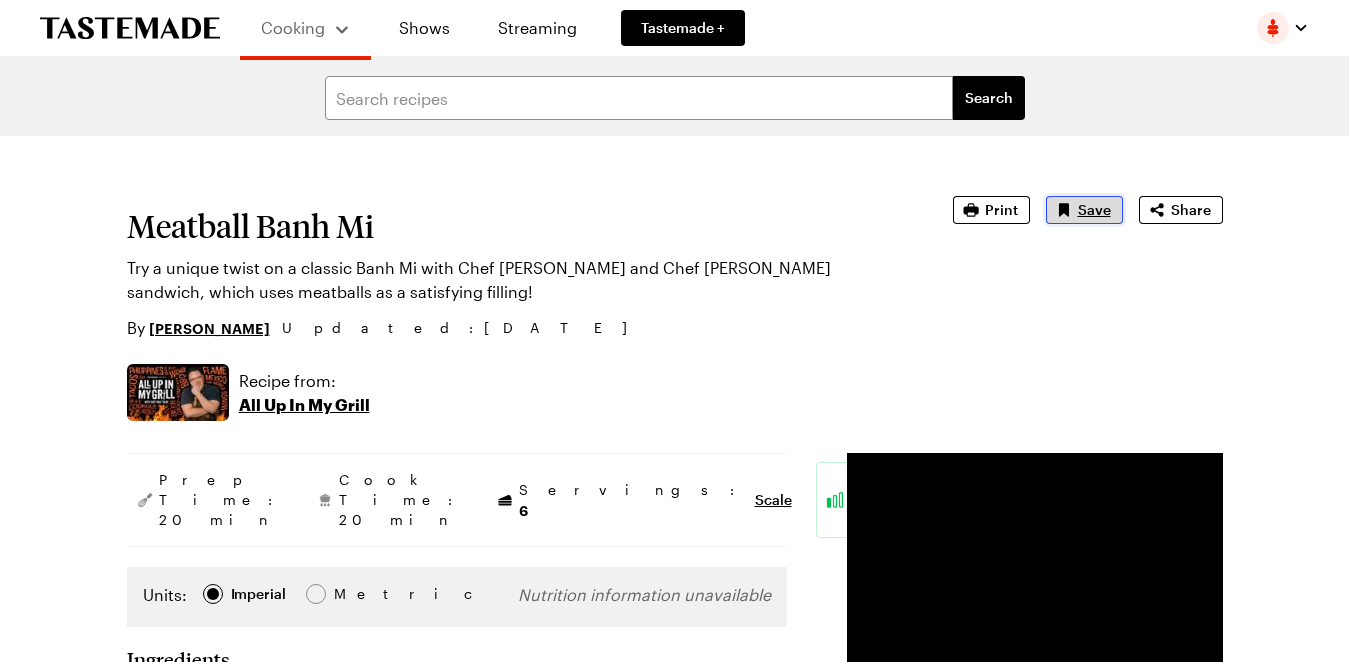 click on "Save" at bounding box center [1094, 210] 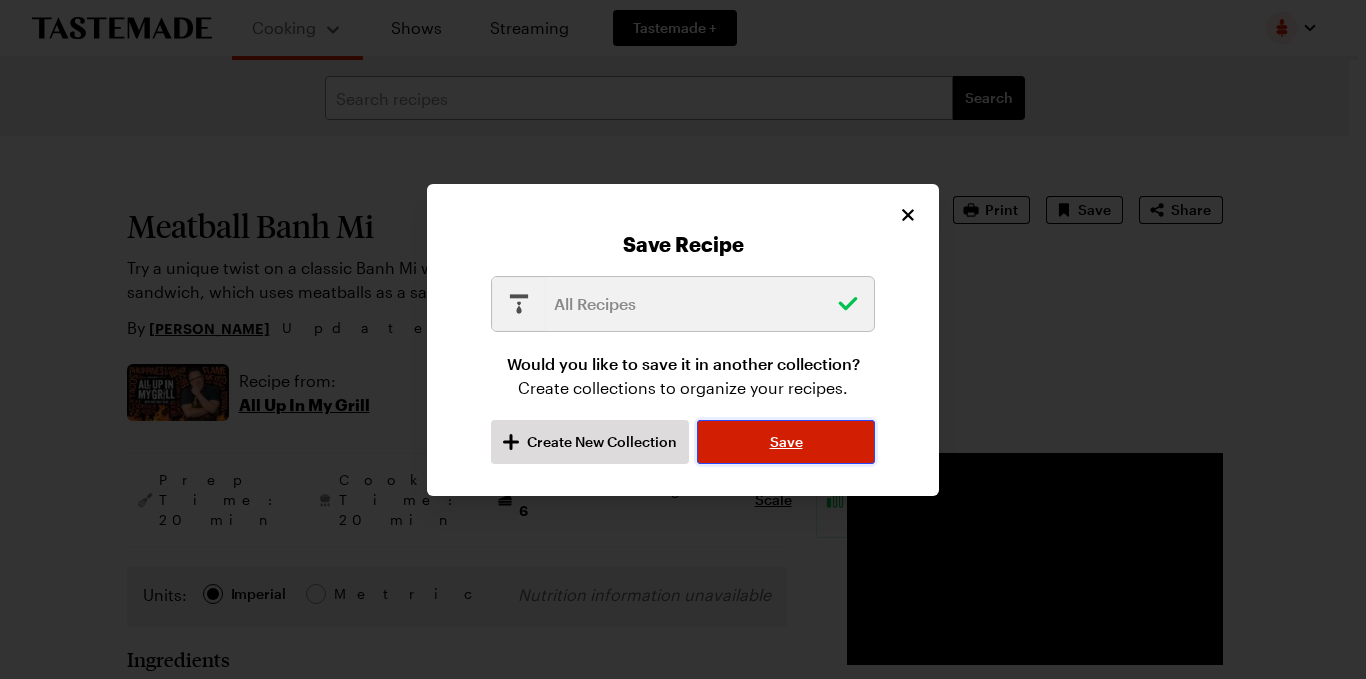 click on "Save" at bounding box center [786, 442] 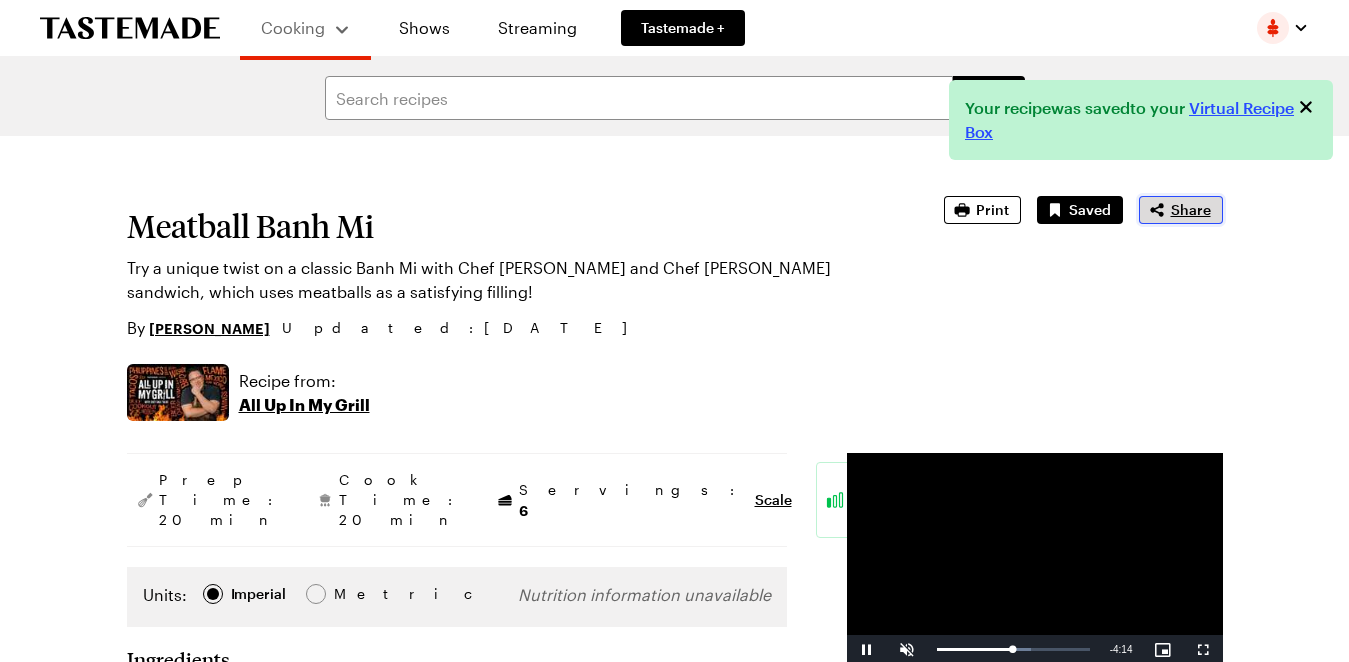 click on "Share" at bounding box center (1181, 210) 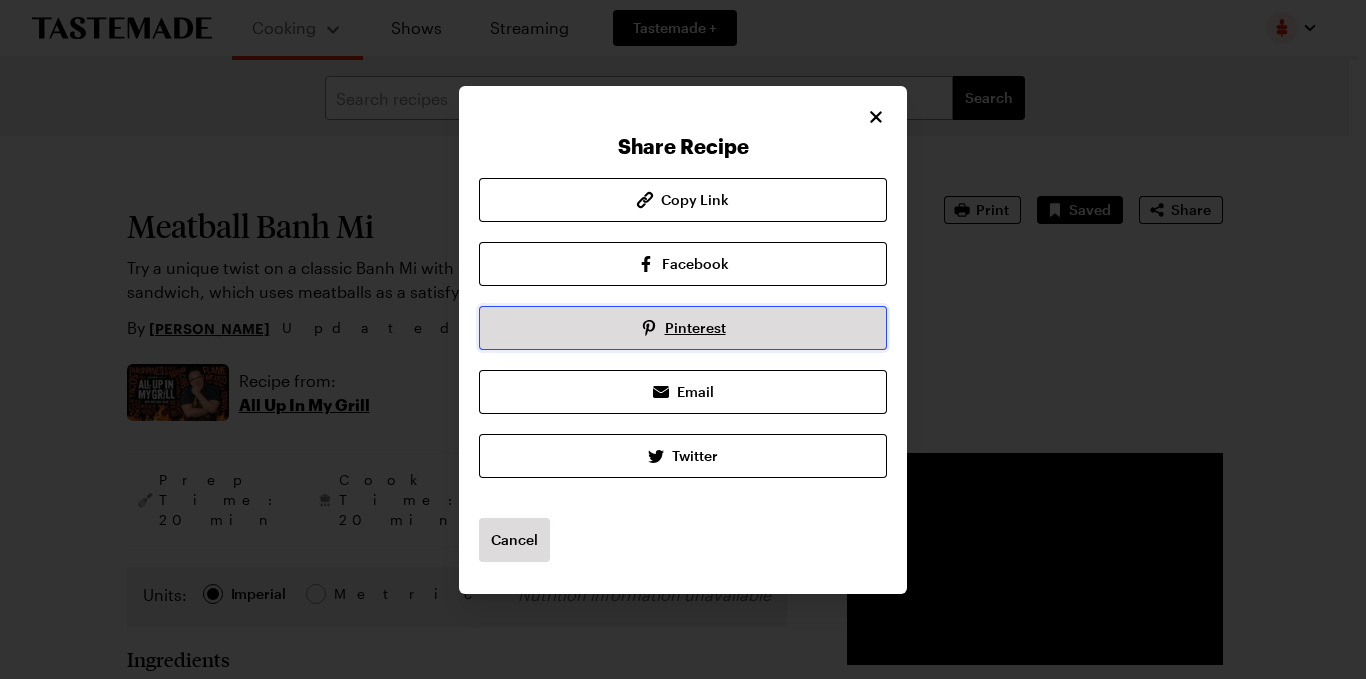 click on "Pinterest" at bounding box center (683, 328) 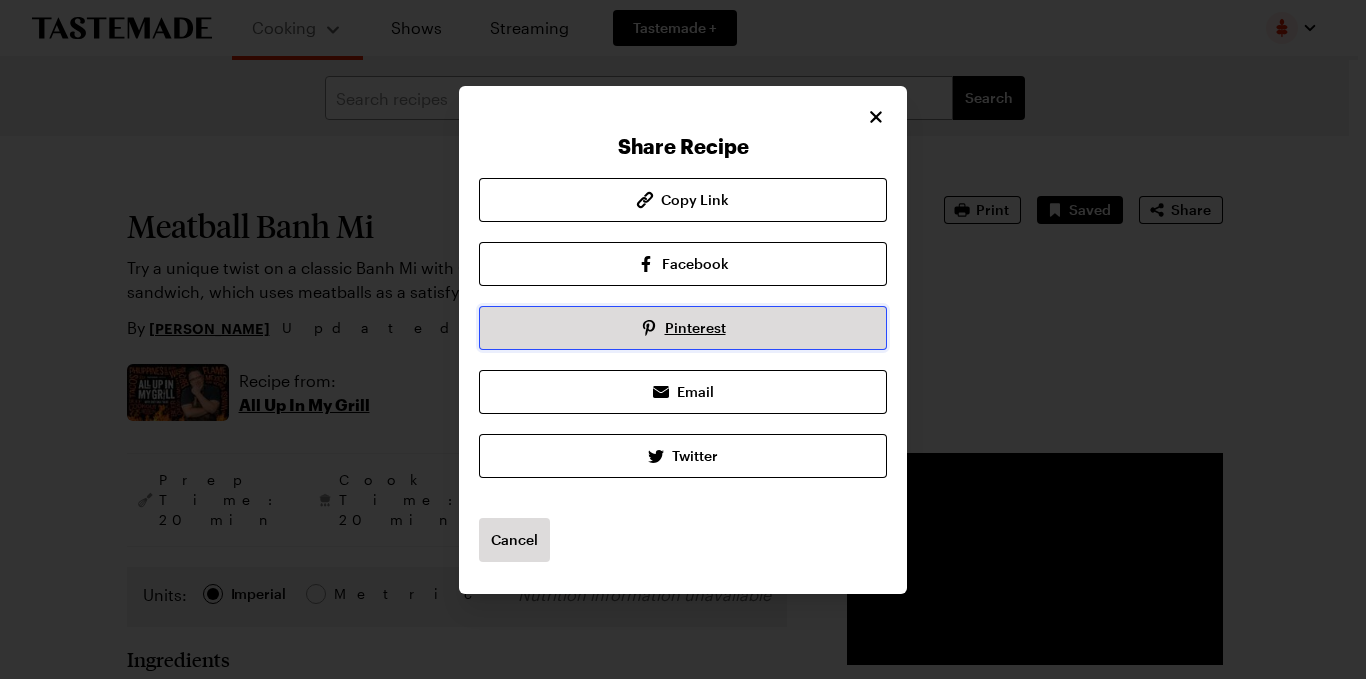 click on "Pinterest" at bounding box center [695, 328] 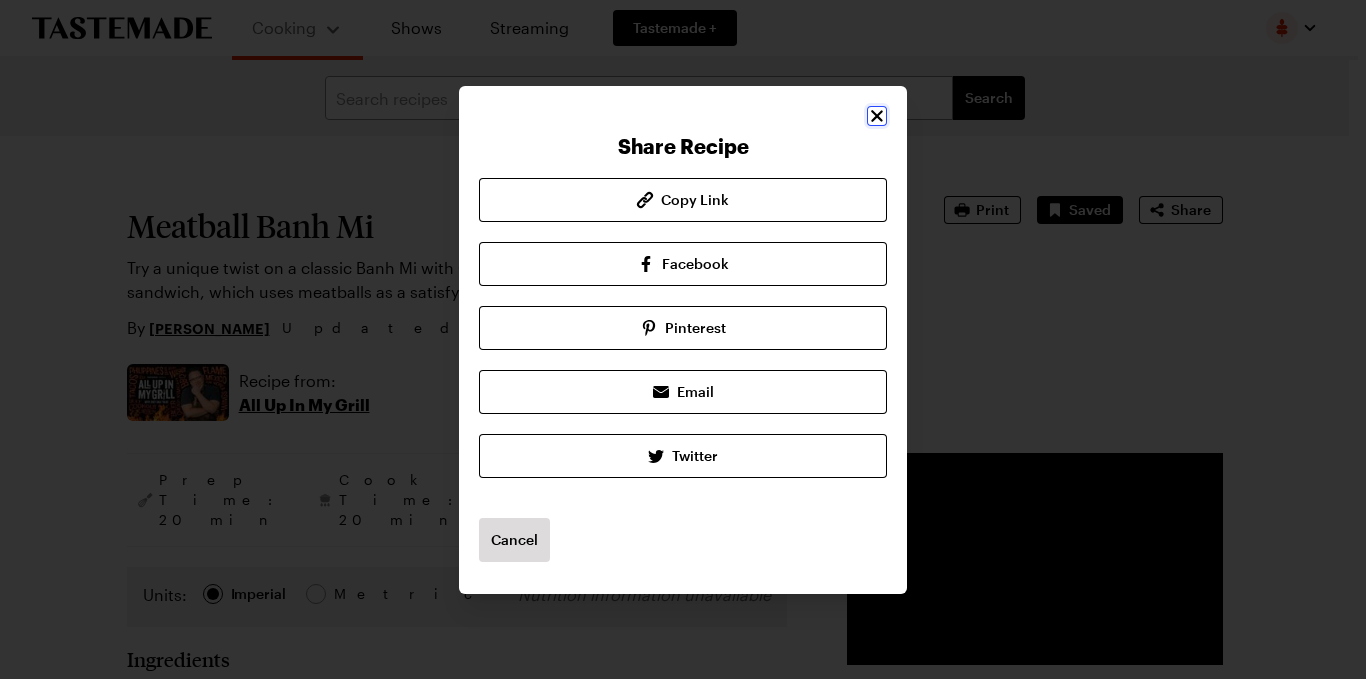 click 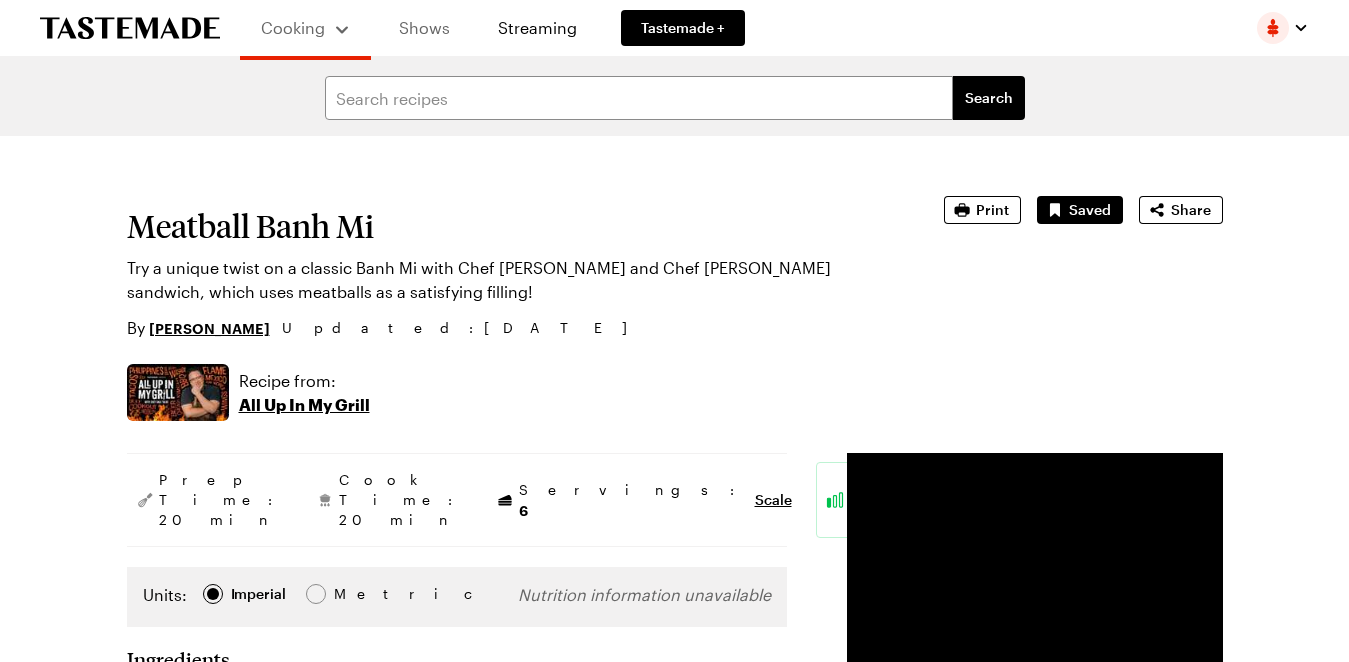 click on "Shows" at bounding box center [424, 28] 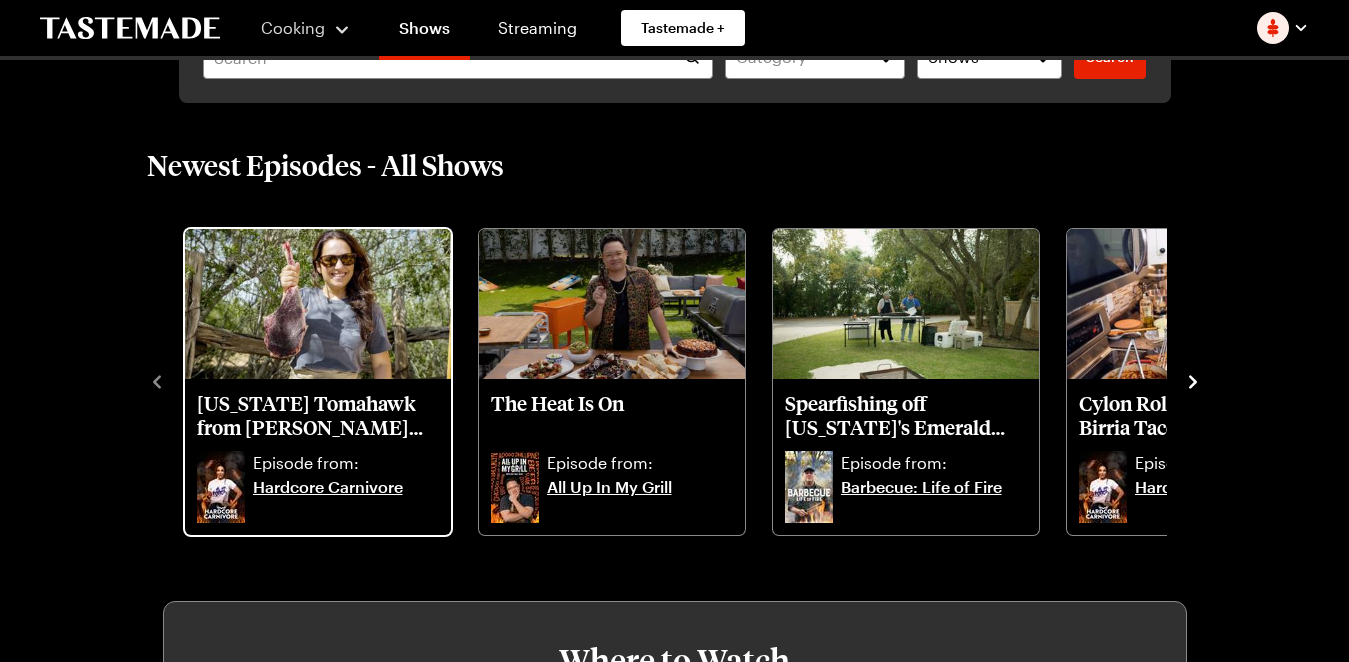 scroll, scrollTop: 500, scrollLeft: 0, axis: vertical 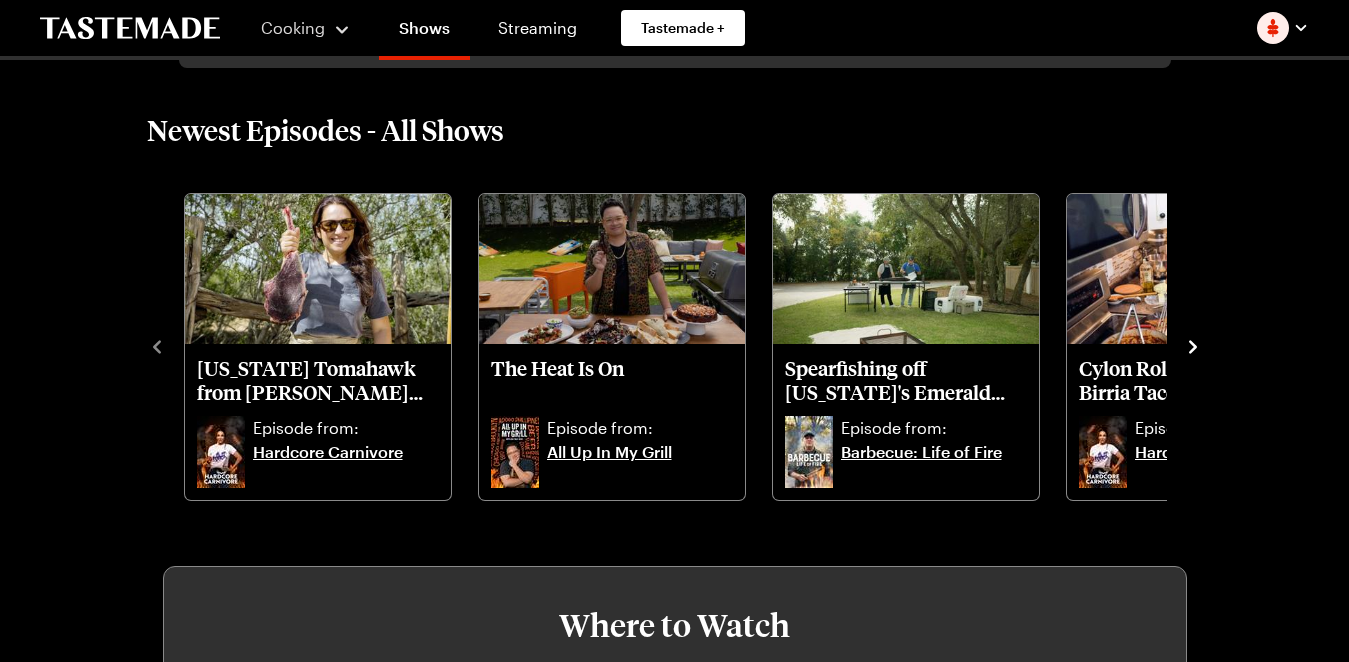 click 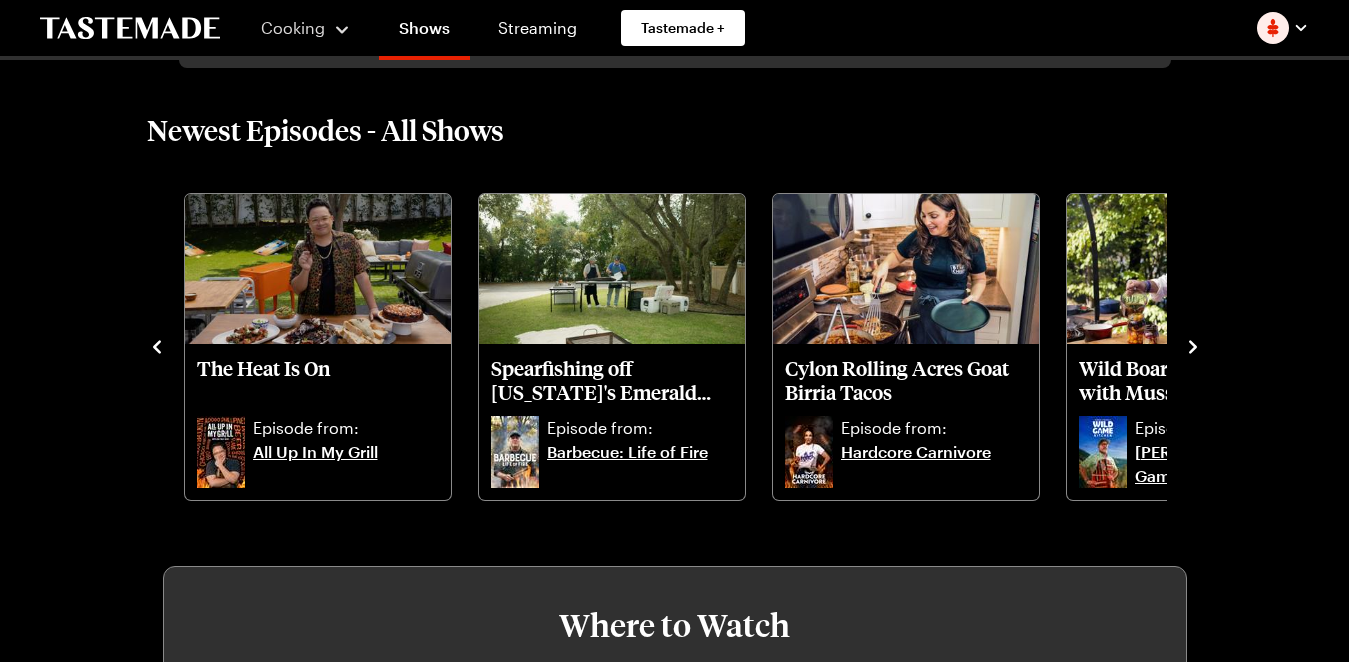 click 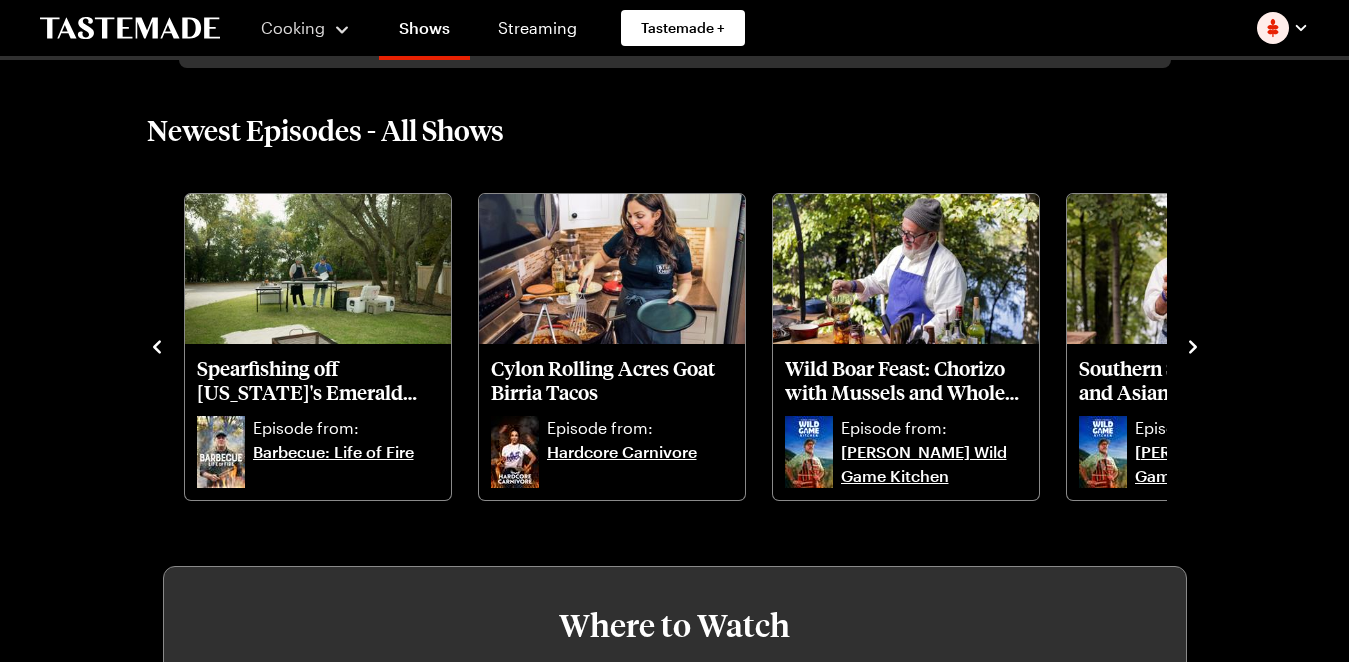 click on "[US_STATE] Tomahawk from [PERSON_NAME] Ranches Episode from: Hardcore Carnivore The Heat Is On Episode from: All Up In My Grill Spearfishing off [US_STATE]'s Emerald Coast Episode from: Barbecue: Life of Fire Cylon Rolling Acres Goat Birria Tacos Episode from: Hardcore Carnivore Wild Boar Feast: Chorizo with Mussels and Whole Roasted Leg Episode from: [PERSON_NAME] Wild Game Kitchen Southern Shrimp Skewers and Asian Crispy Rice Episode from: [PERSON_NAME] Wild Game Kitchen Elk Tenderloin Tostadas and Grilled Rack of Ribs Episode from: [PERSON_NAME] Wild Game Kitchen Grilled Clams Casino and Garlicky Clam Pizza Episode from: [PERSON_NAME] Wild Game Kitchen [US_STATE]'s Foraged Mushroom Feast Episode from: [PERSON_NAME] Wild Game Kitchen Bussin' Burgers Episode from: All Up In My Grill" at bounding box center [675, 345] 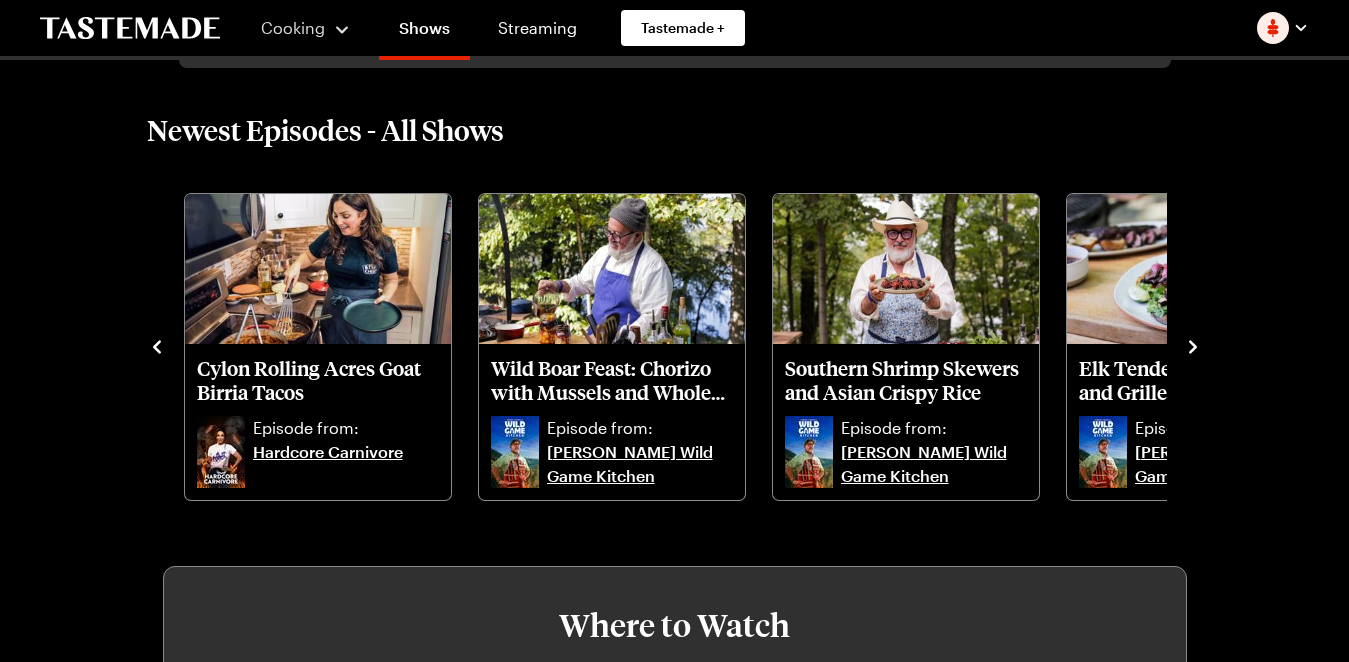 click 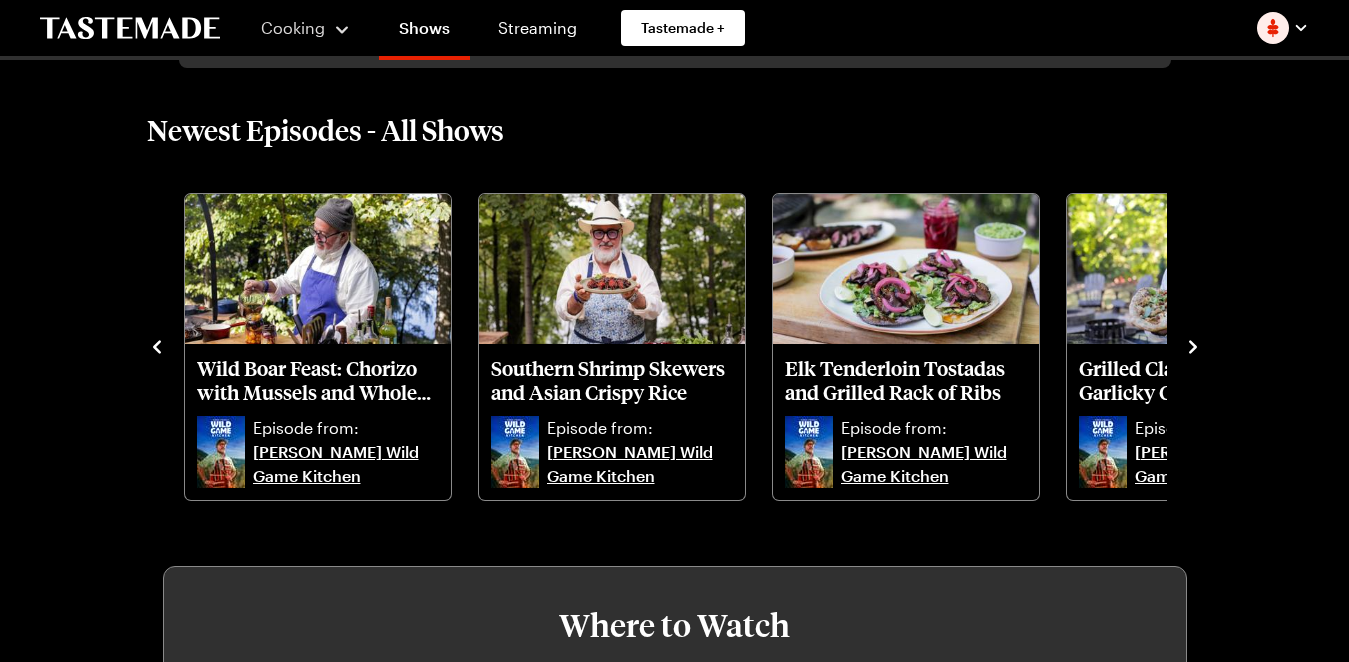 click 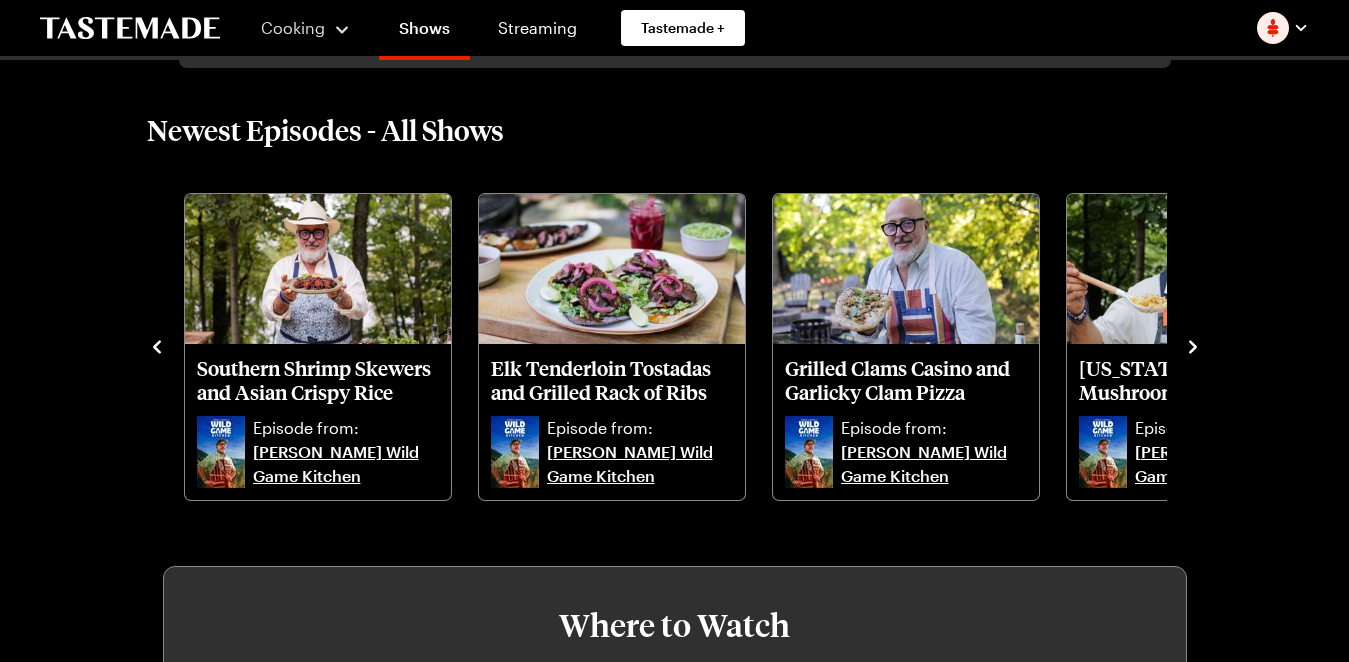 click at bounding box center [1193, 345] 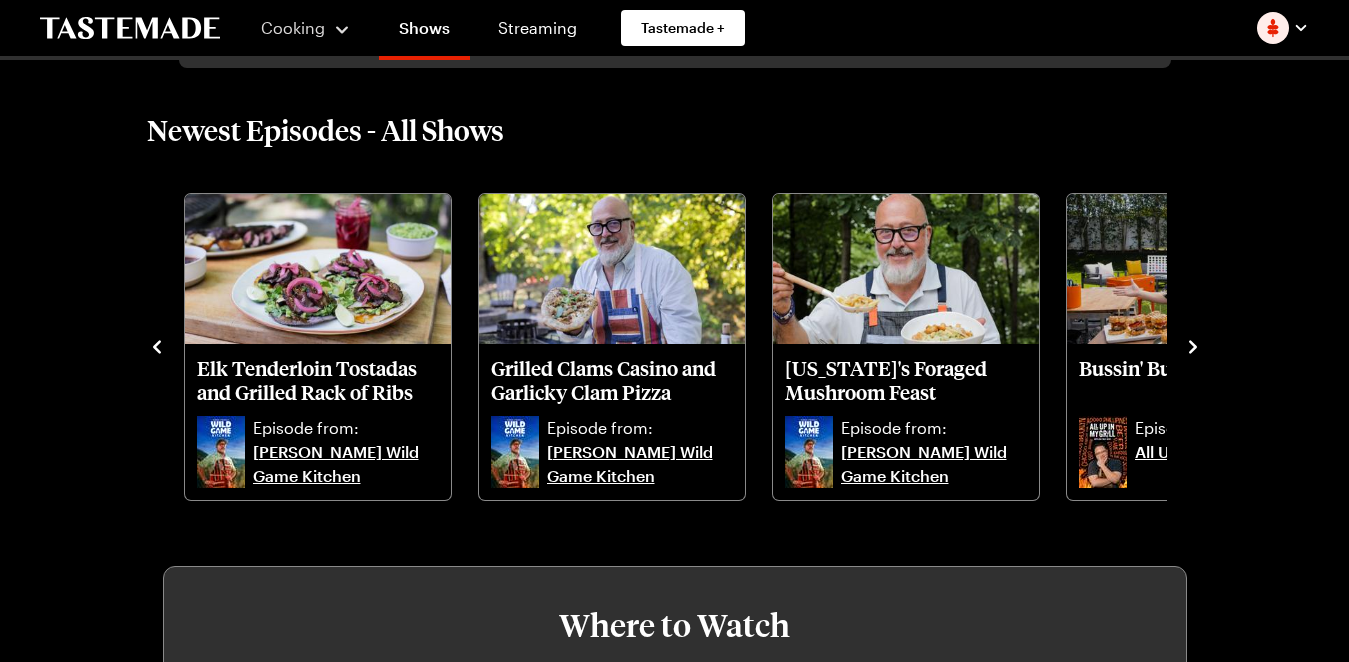 click at bounding box center (1193, 345) 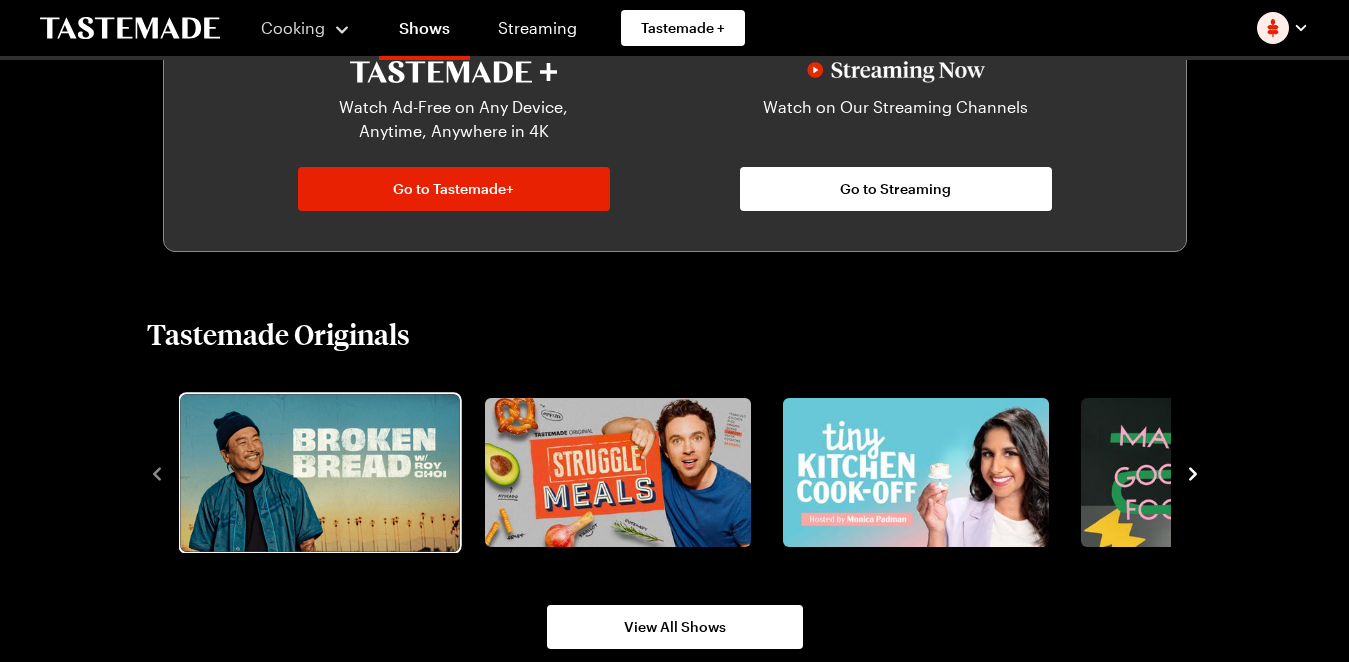 scroll, scrollTop: 1300, scrollLeft: 0, axis: vertical 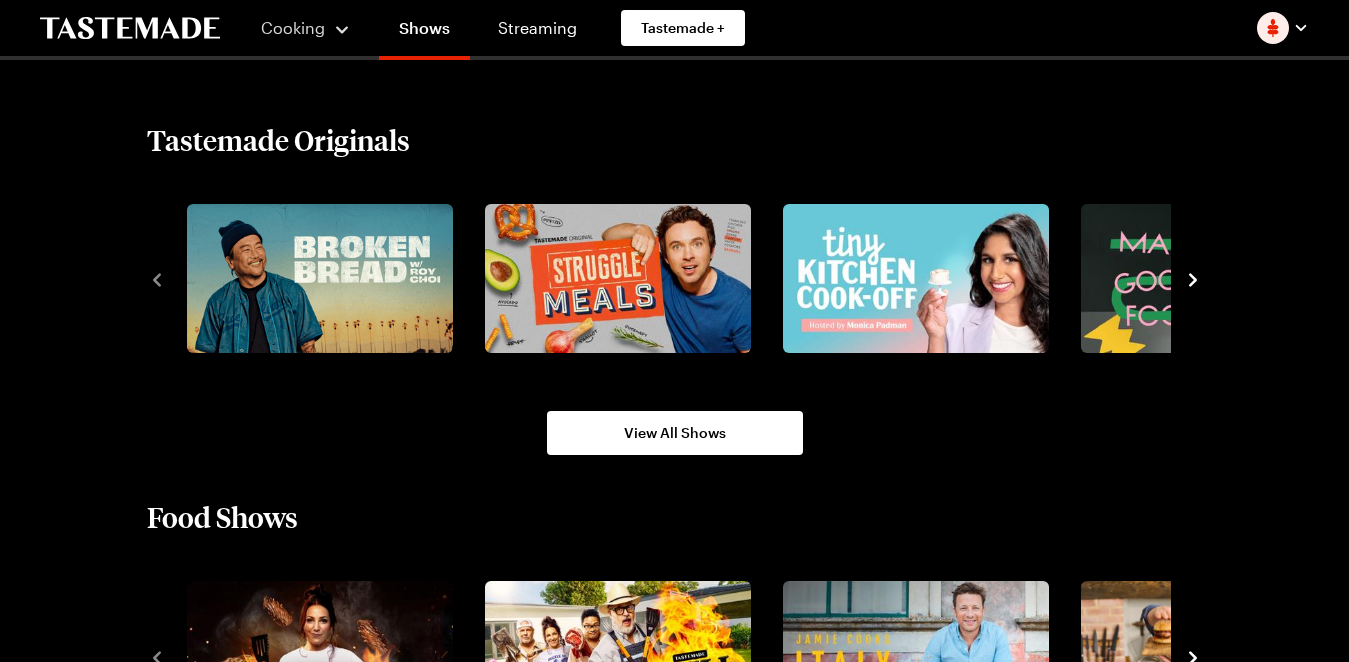 click 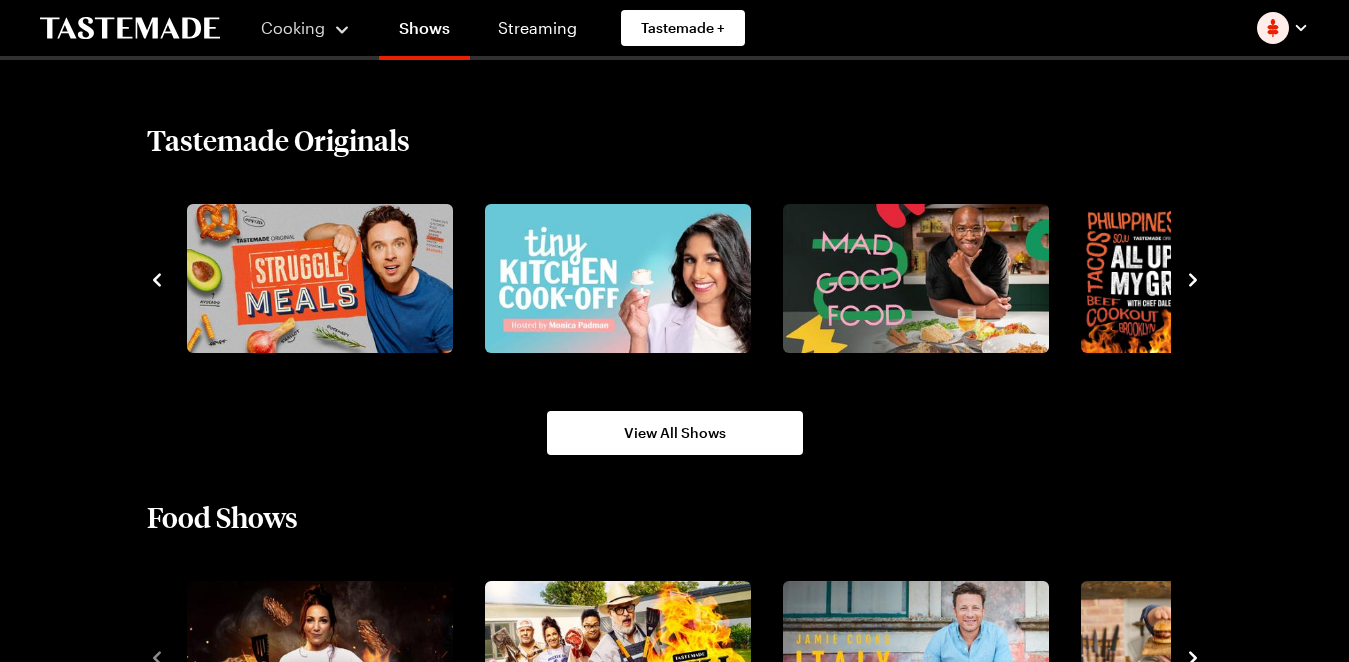 click 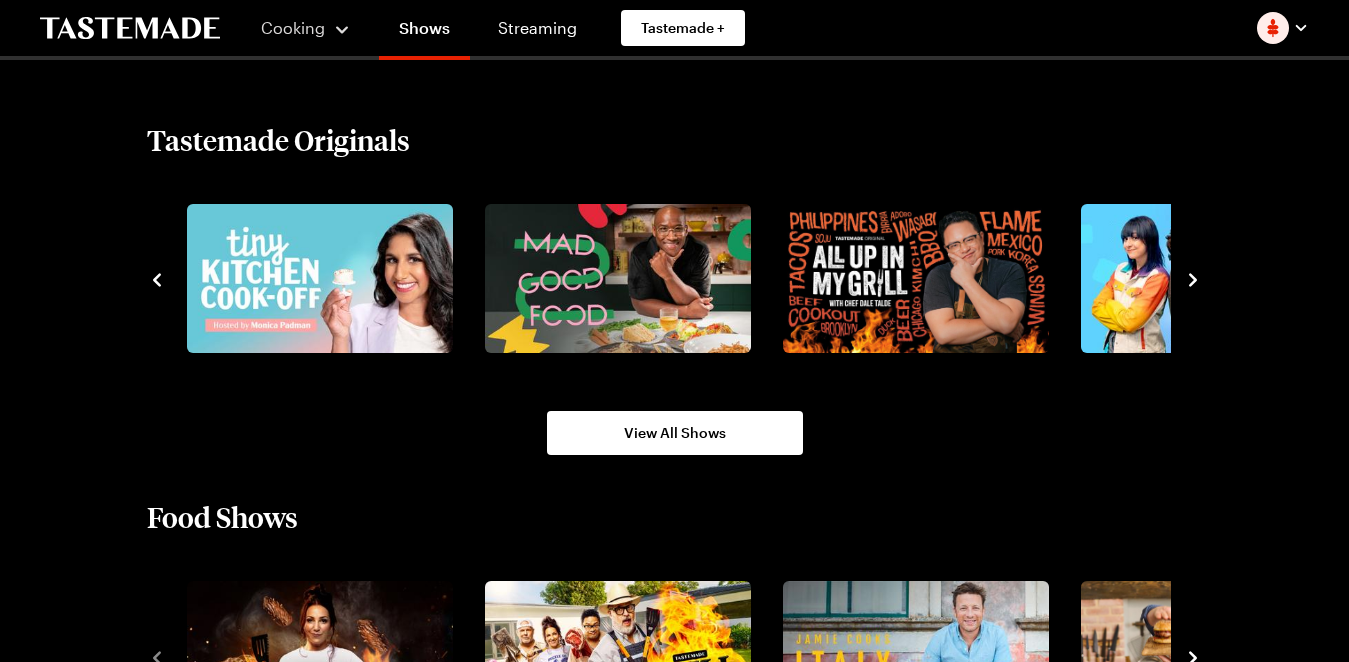 click 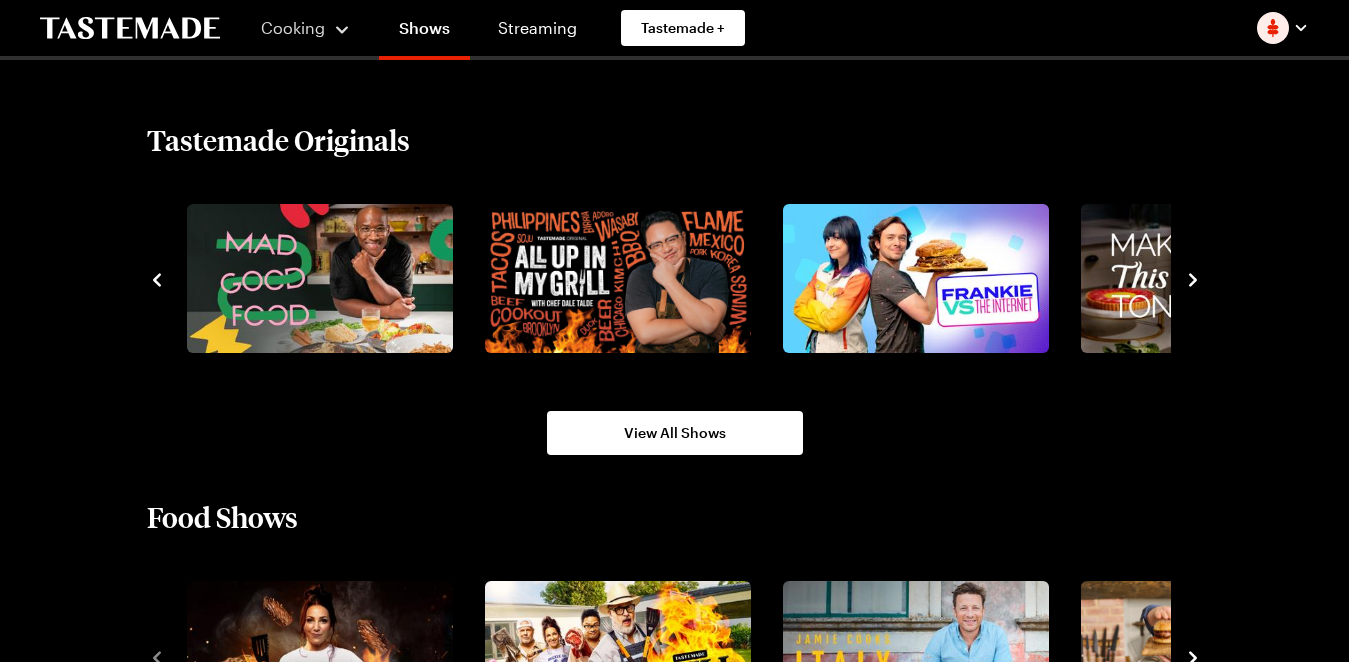 click 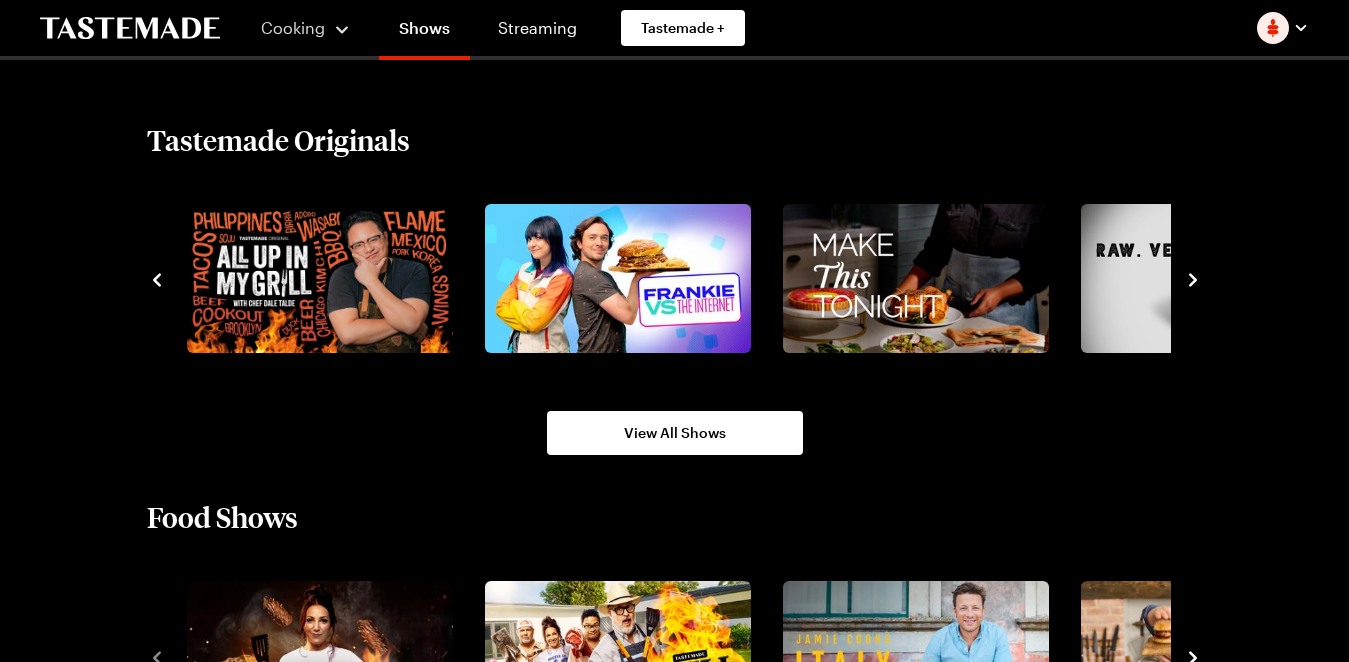 click 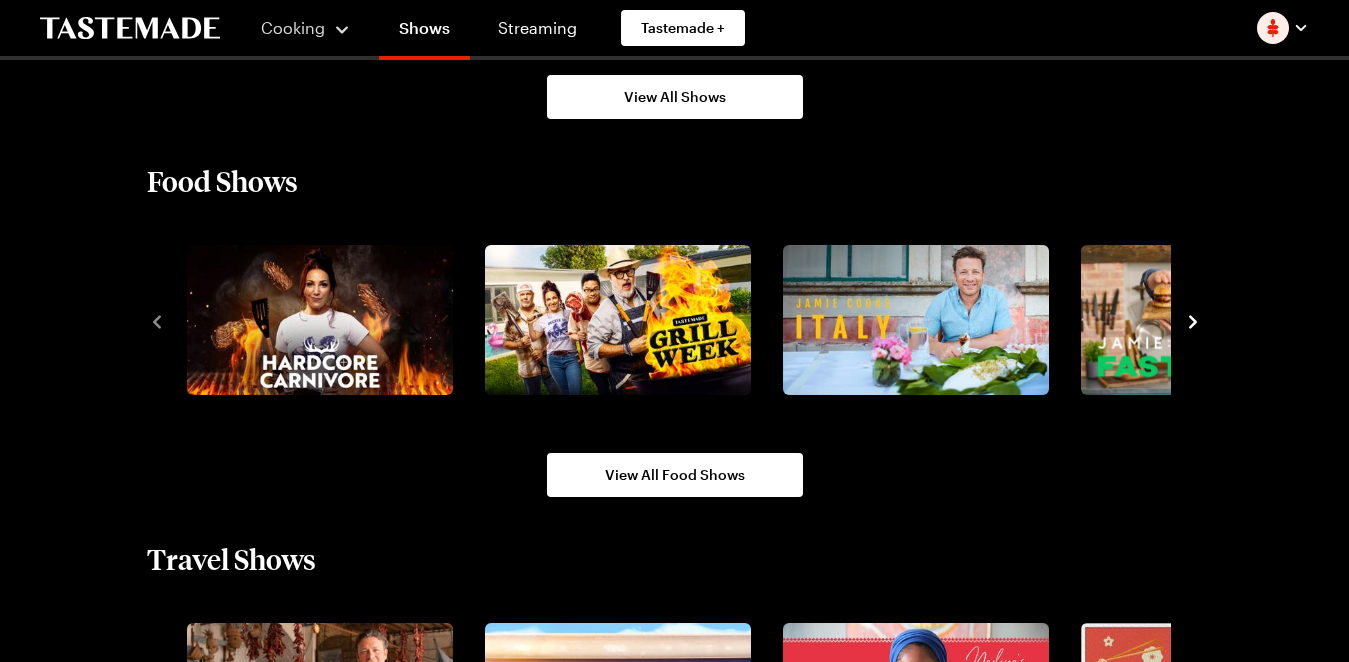 scroll, scrollTop: 1700, scrollLeft: 0, axis: vertical 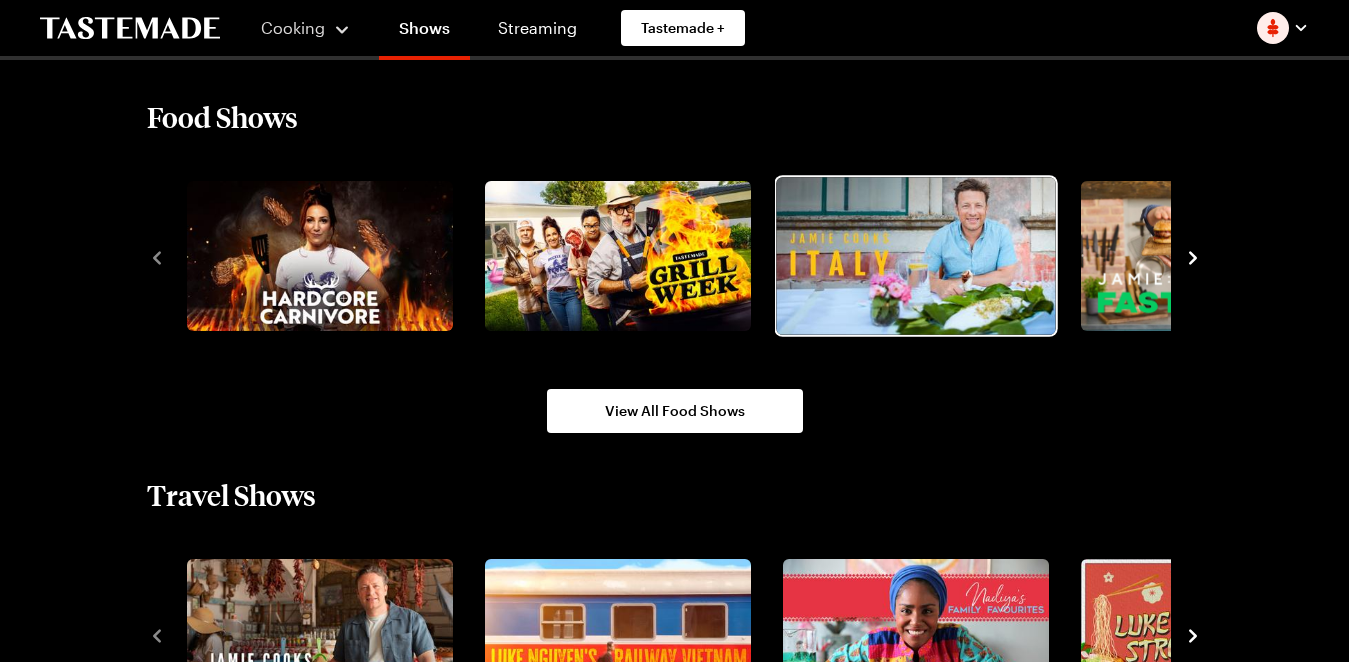 click at bounding box center [915, 256] 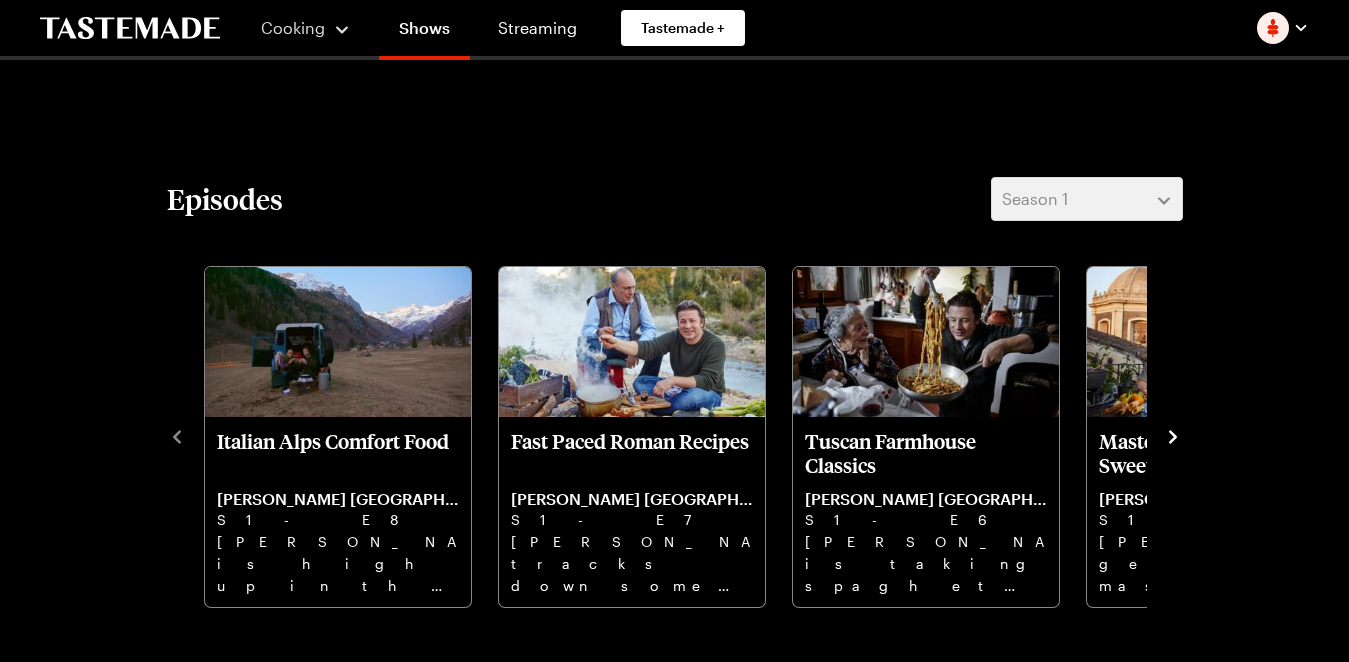 scroll, scrollTop: 500, scrollLeft: 0, axis: vertical 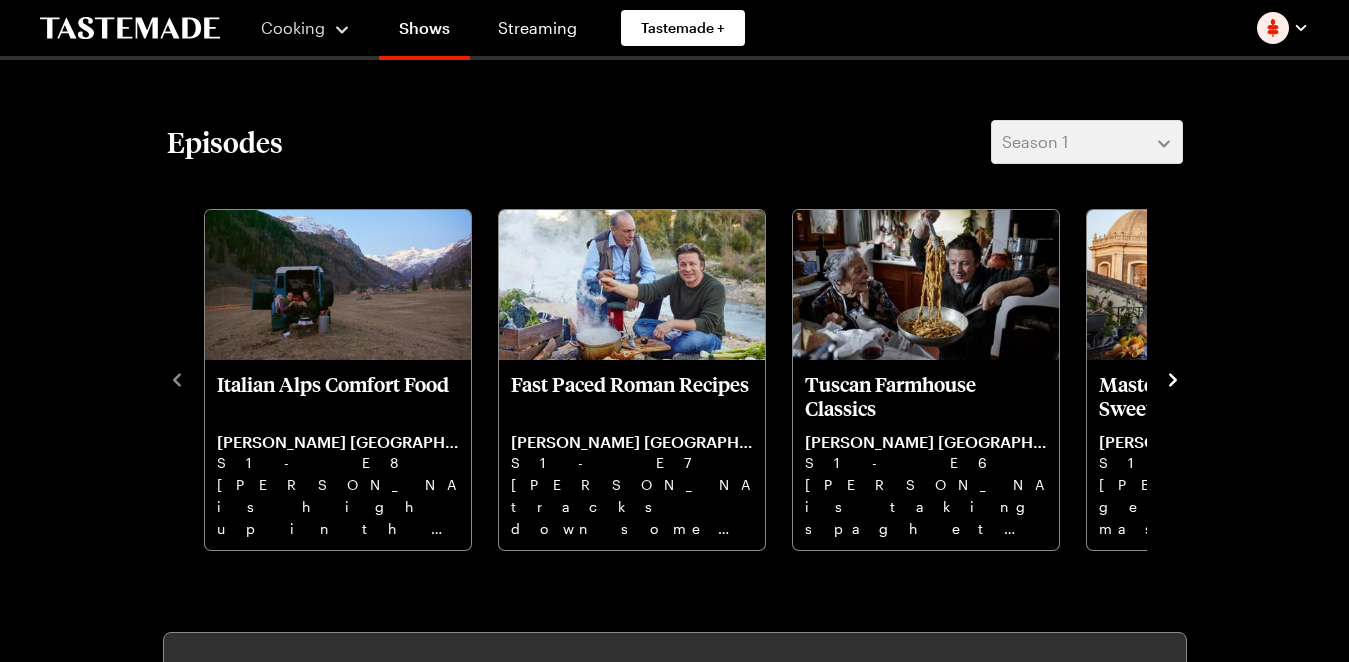 click 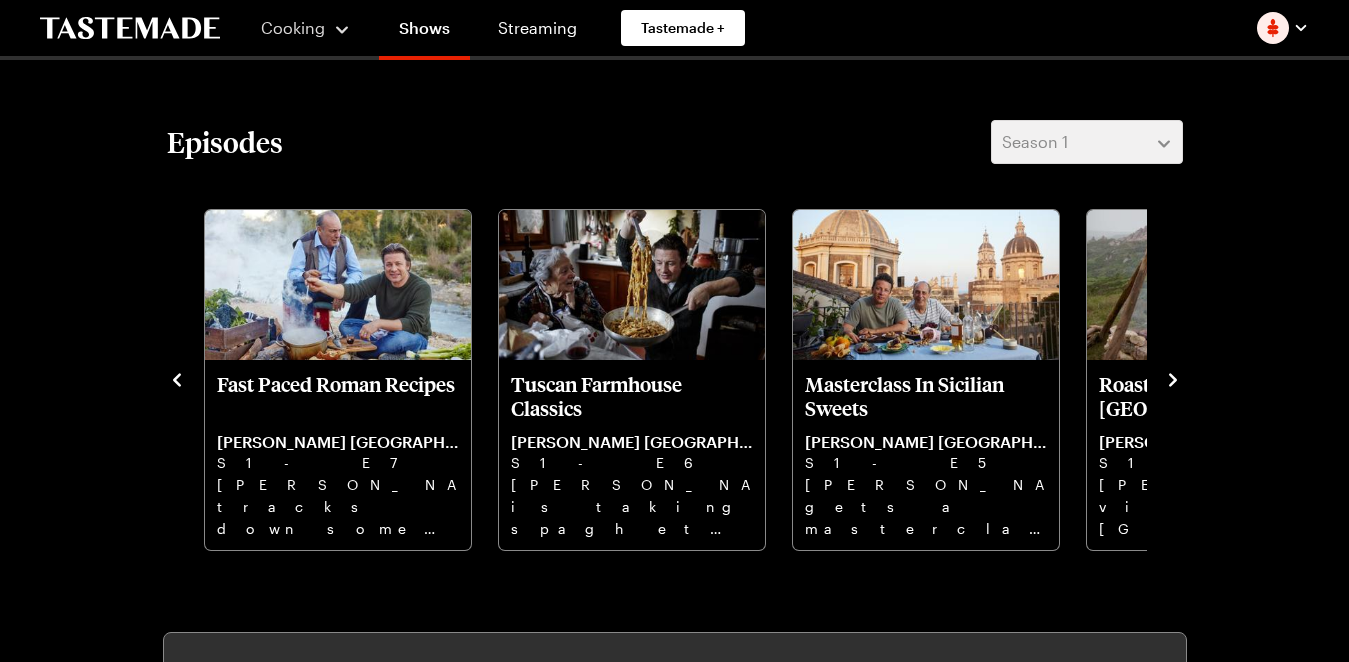click 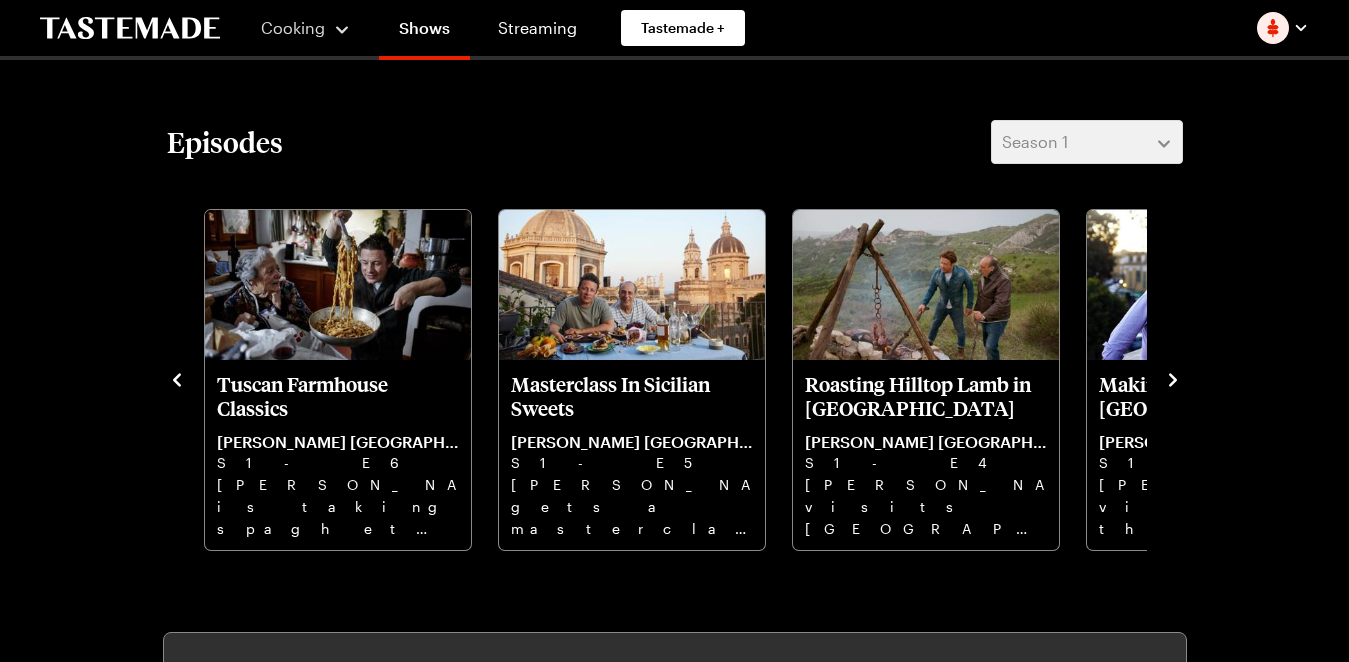 click on "Italian Alps Comfort Food [PERSON_NAME] [GEOGRAPHIC_DATA] S1 - E8 [PERSON_NAME] is high up in the Italian Alps cooking some great comfort food. Fast Paced Roman Recipes [PERSON_NAME] [GEOGRAPHIC_DATA] S1 - E7 [PERSON_NAME] tracks down some fast, fresh and easy recipes, featuring tasty minty pea tortiglioni and gnocchi. Tuscan Farmhouse Classics [PERSON_NAME] [GEOGRAPHIC_DATA] S1 - E6 [PERSON_NAME] is taking spaghetti bolognese to the next level and re-creating a mind-blowing Jewish-Italian recipe. Masterclass In Sicilian Sweets [PERSON_NAME] [GEOGRAPHIC_DATA] S1 - E5 [PERSON_NAME] gets a masterclass in Sicilian sweets and cooking up an epic tuna, prawn and pistachio spaghetti. Roasting Hilltop Lamb in [GEOGRAPHIC_DATA] [PERSON_NAME] [GEOGRAPHIC_DATA] S1 - E4 [PERSON_NAME] visits [GEOGRAPHIC_DATA] in search of some old school Italian recipes. Making Pizza in [GEOGRAPHIC_DATA] [PERSON_NAME] [GEOGRAPHIC_DATA] S1 - E3 [PERSON_NAME] visits the pizza capital of [GEOGRAPHIC_DATA] to learn recipes from the locals. Hand-Crafted Pasta in [GEOGRAPHIC_DATA] [PERSON_NAME] [GEOGRAPHIC_DATA] S1 - E2 [PERSON_NAME] heads for one of the hottest food destinations in [GEOGRAPHIC_DATA]." at bounding box center [675, 378] 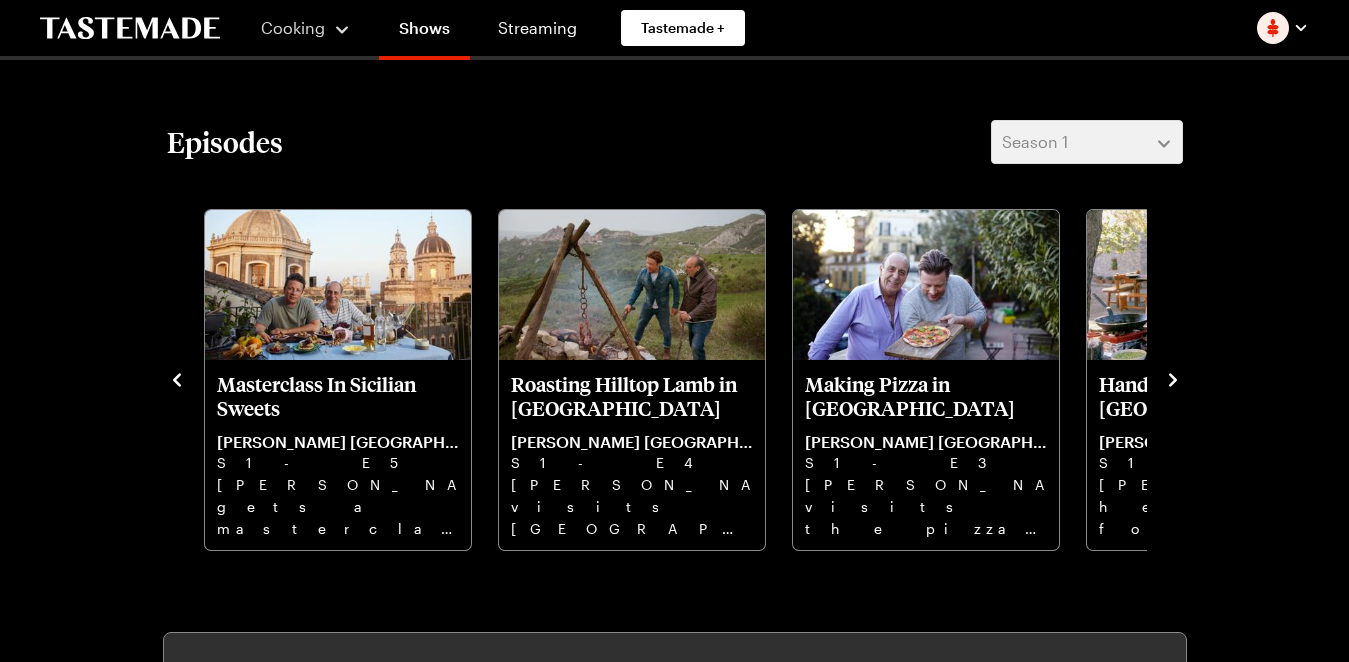 click 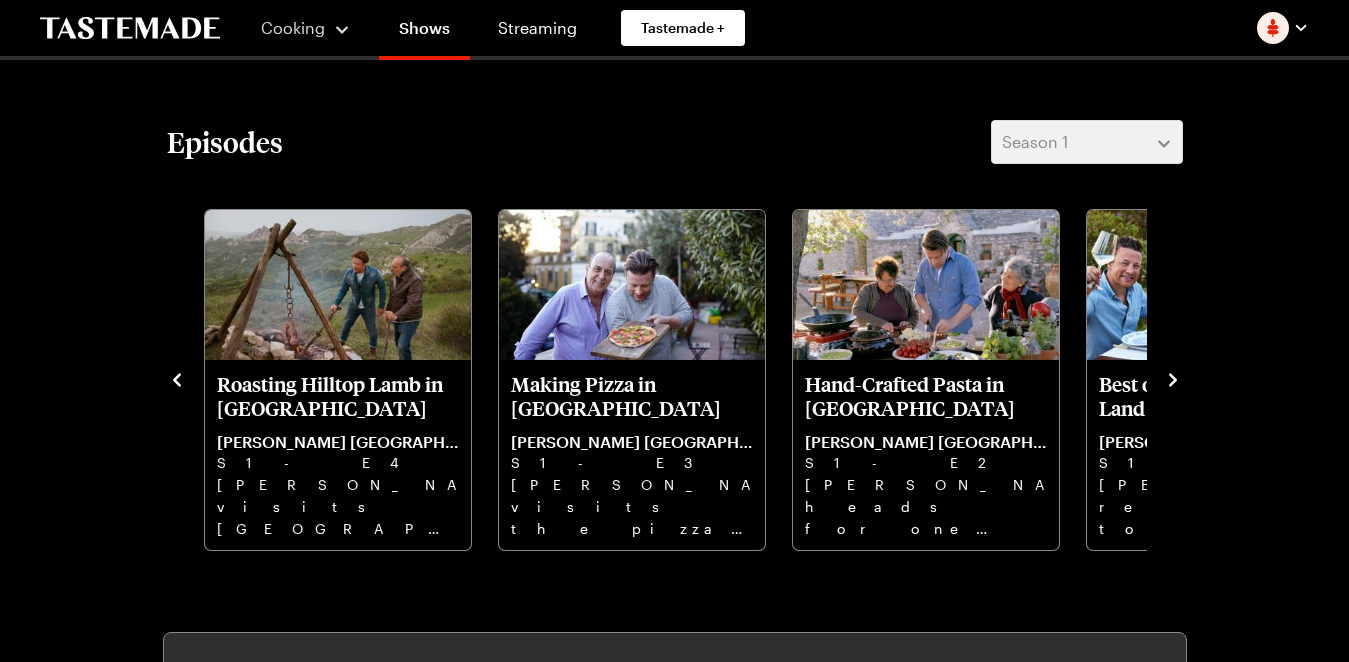 click 